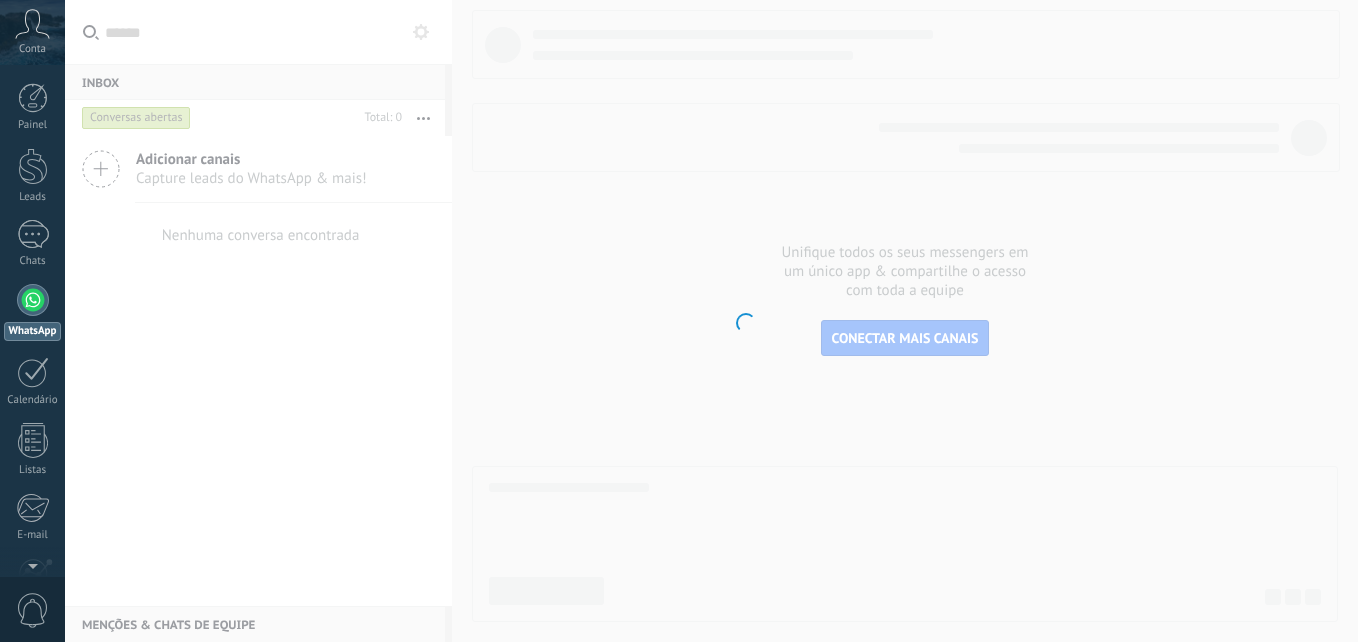 scroll, scrollTop: 0, scrollLeft: 0, axis: both 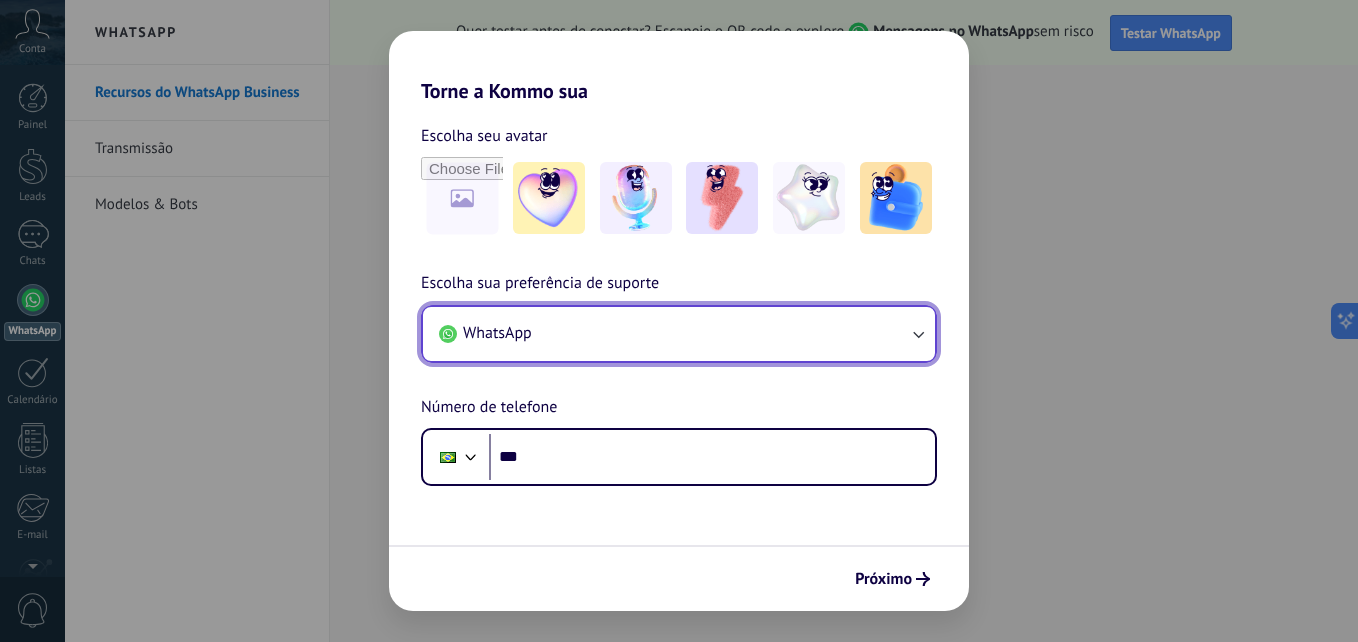 click on "WhatsApp" at bounding box center (679, 334) 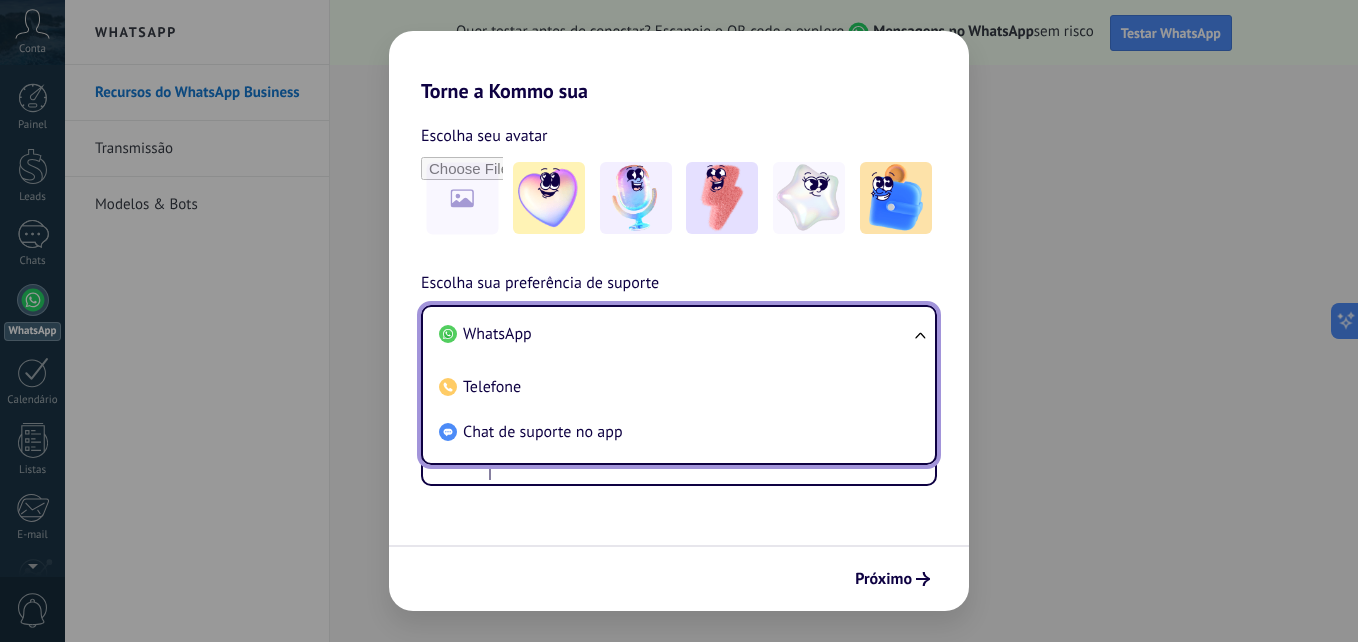 click on "WhatsApp" at bounding box center (675, 334) 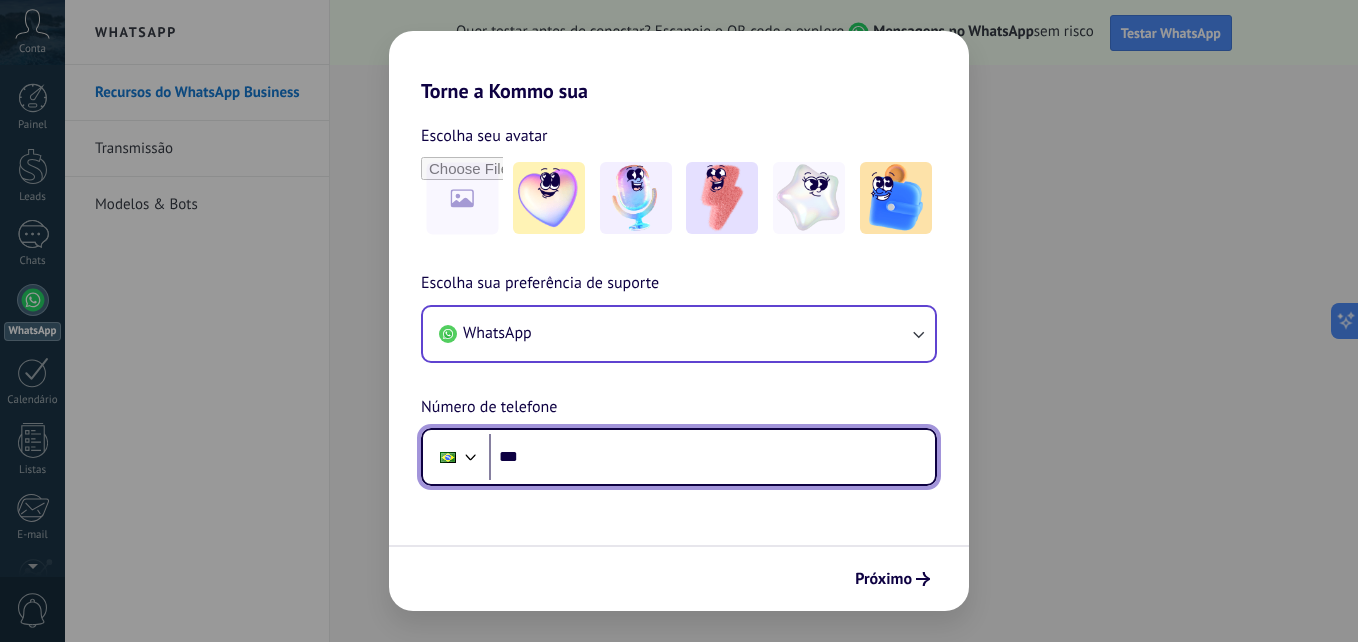 click on "***" at bounding box center (712, 457) 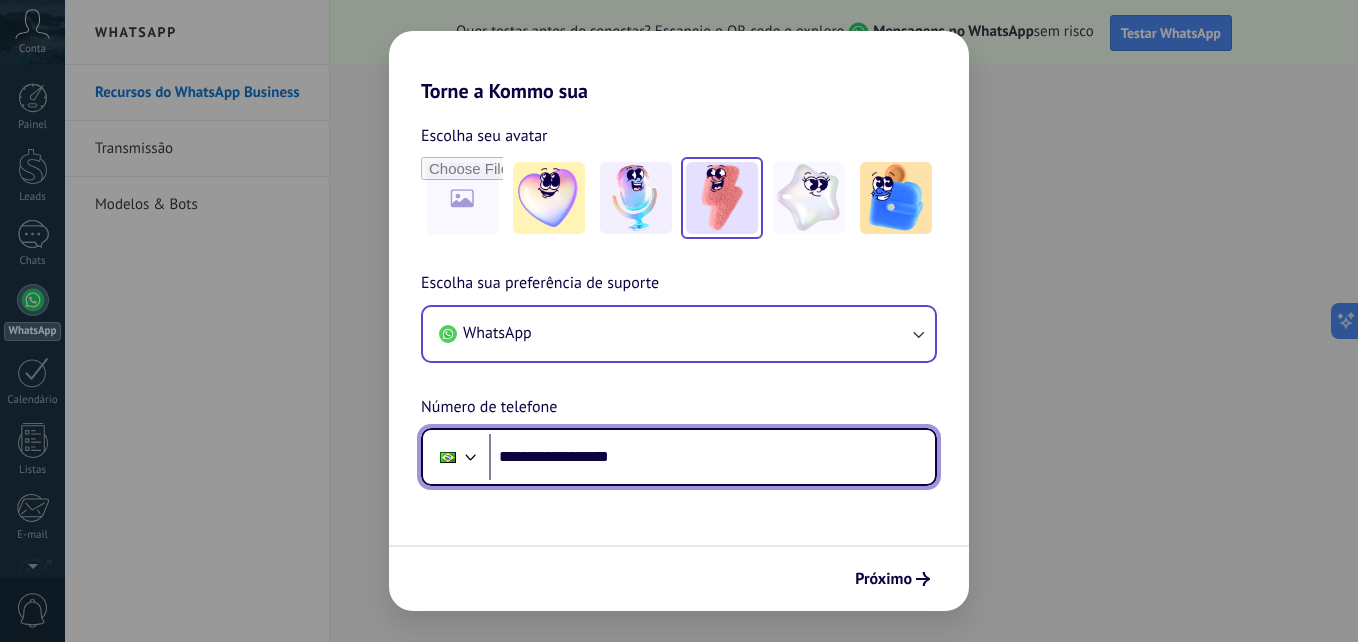 type on "**********" 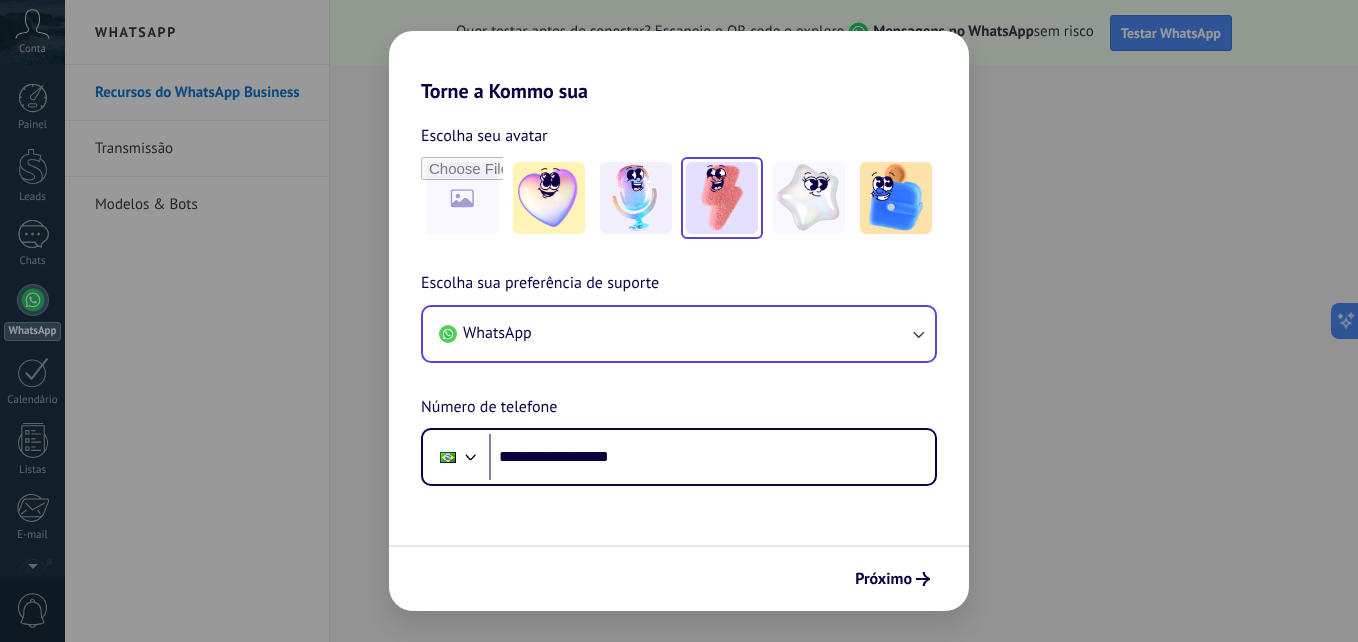 click at bounding box center (549, 198) 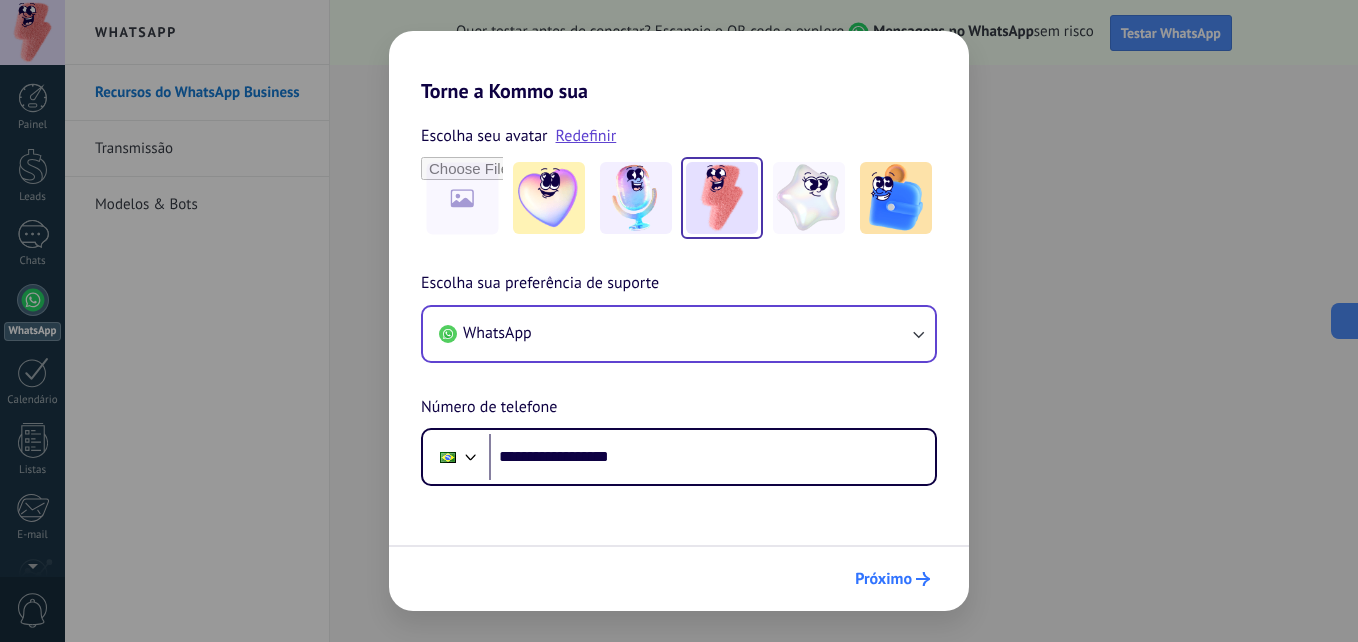 click on "Próximo" at bounding box center [892, 579] 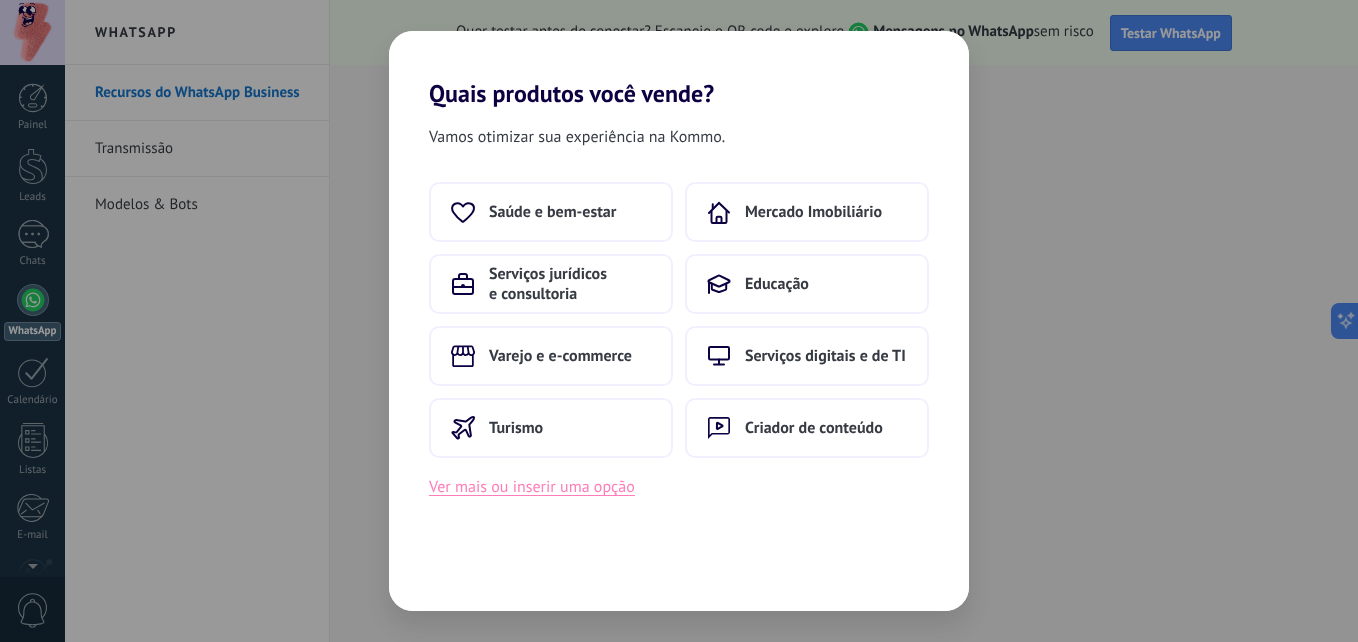 click on "Ver mais ou inserir uma opção" at bounding box center (532, 487) 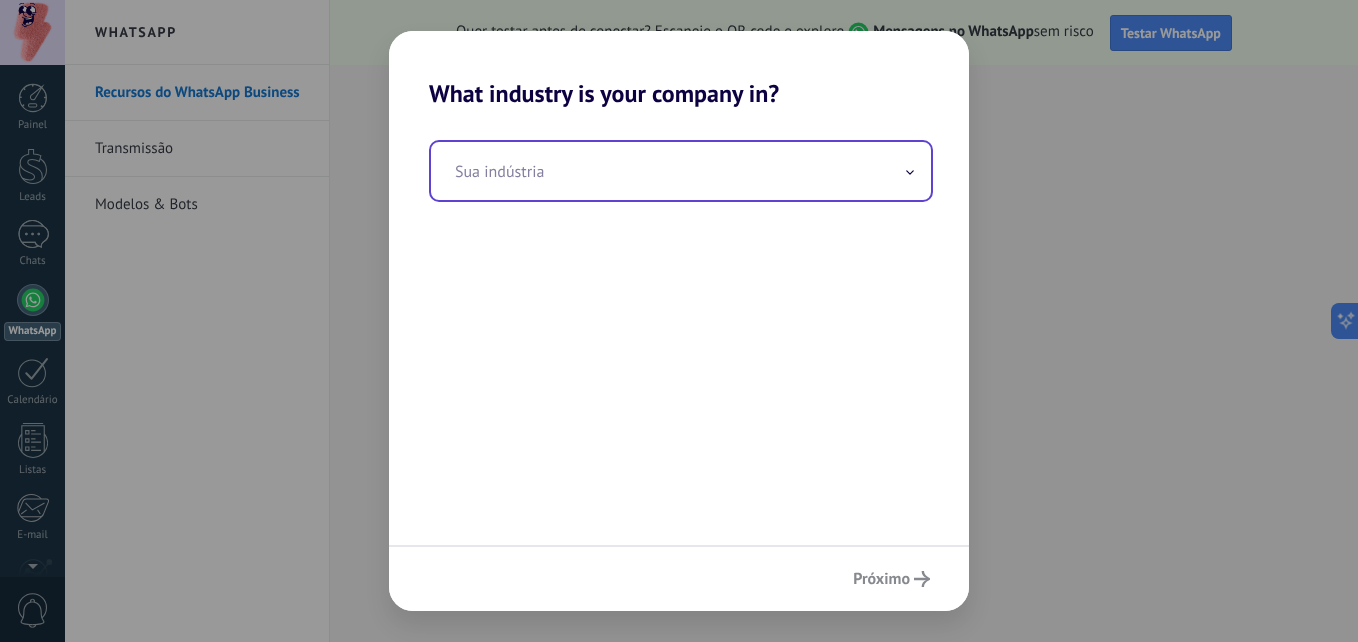 click at bounding box center (681, 171) 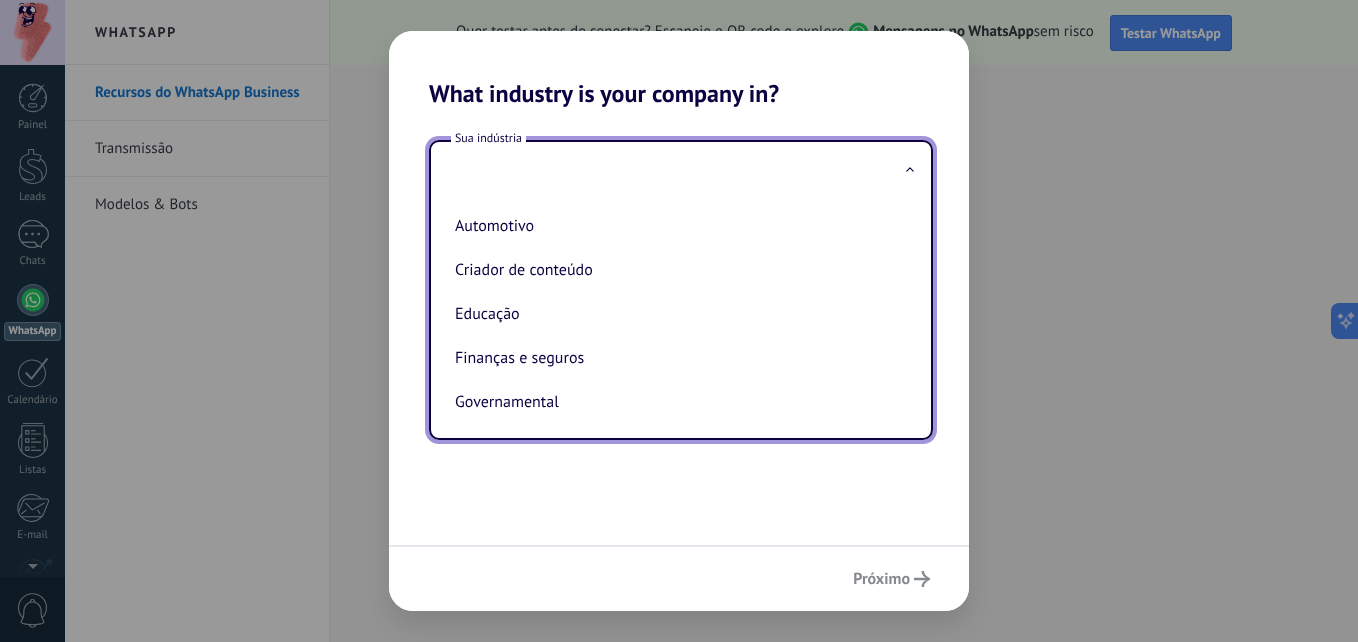 click on "Sua indústria Automotivo Criador de conteúdo Educação Finanças e seguros Governamental Manufatura/Indústria Mercado Imobiliário Organizações sem fins lucrativos Saúde e bem-estar Serviços ao consumidor Serviços de alimentação Serviços digitais e de TI Serviços jurídicos e consultoria Telecomunicações Transporte Turismo Varejo e e-commerce" at bounding box center [679, 326] 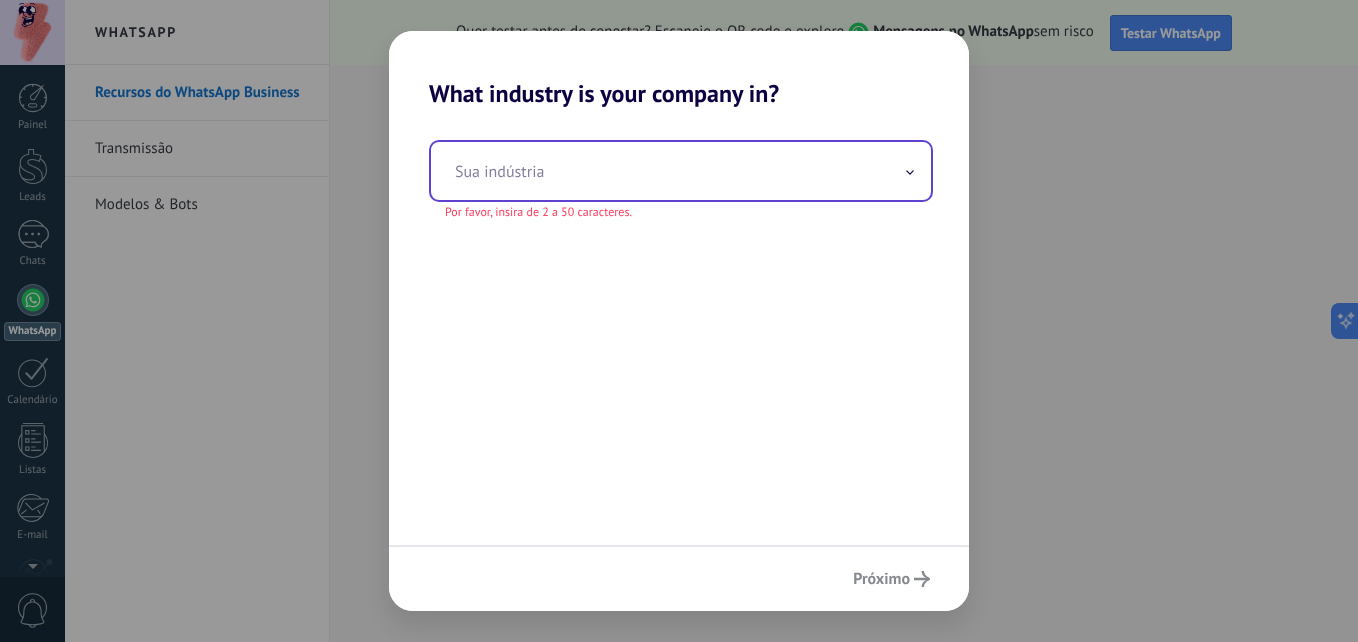 click at bounding box center [681, 171] 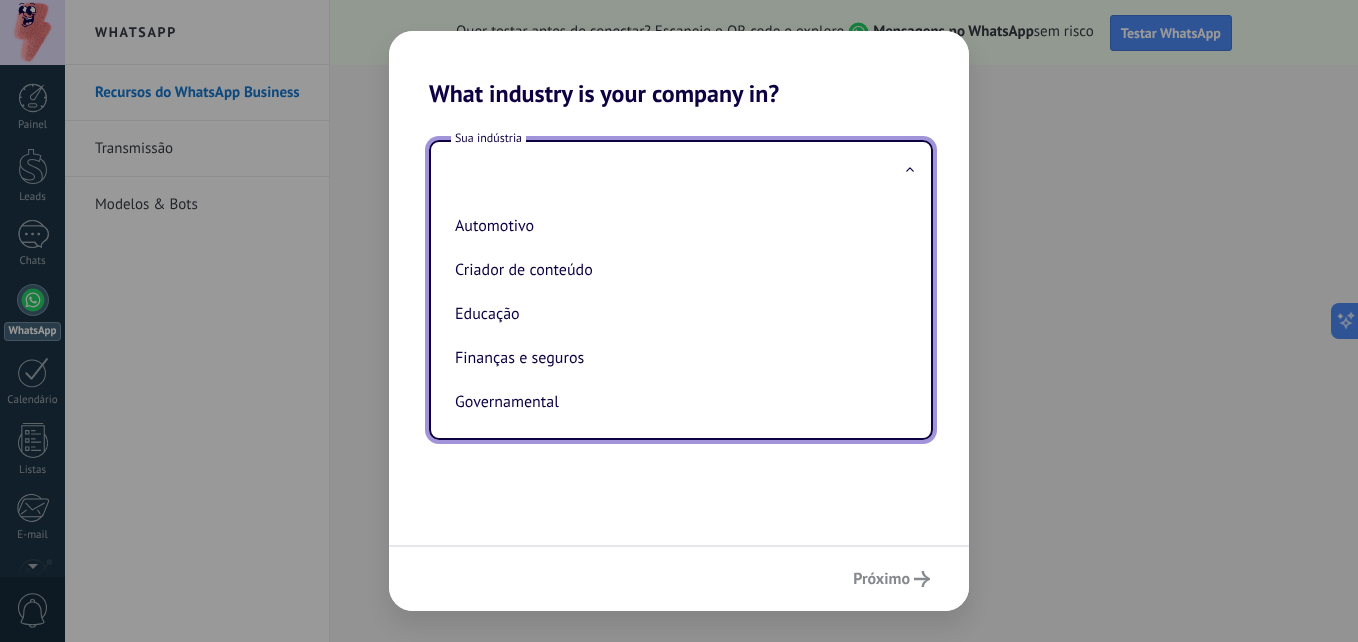 type on "*" 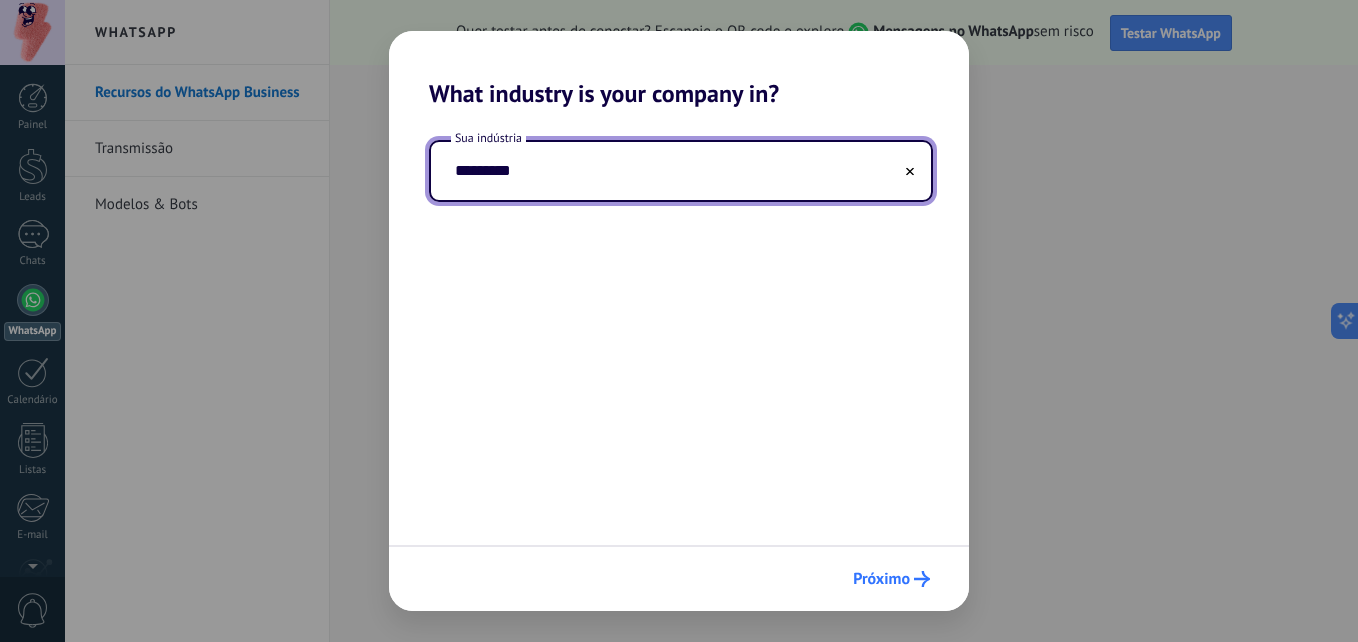 type on "*********" 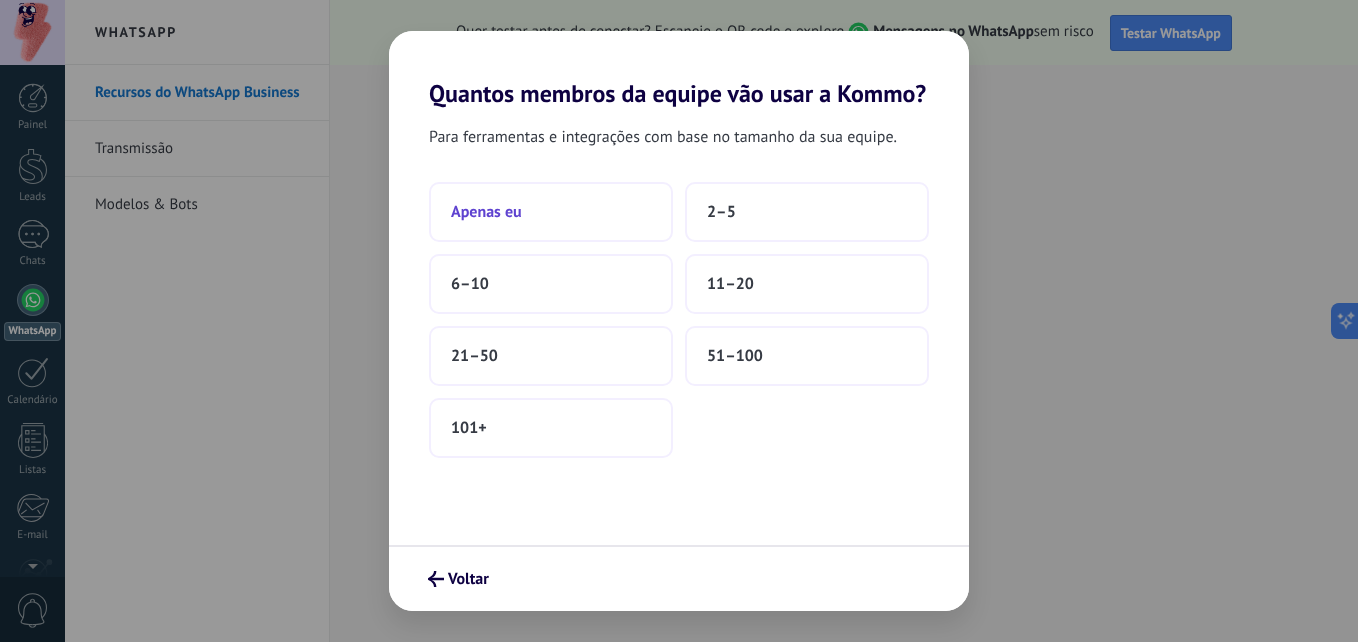 click on "Apenas eu" at bounding box center (551, 212) 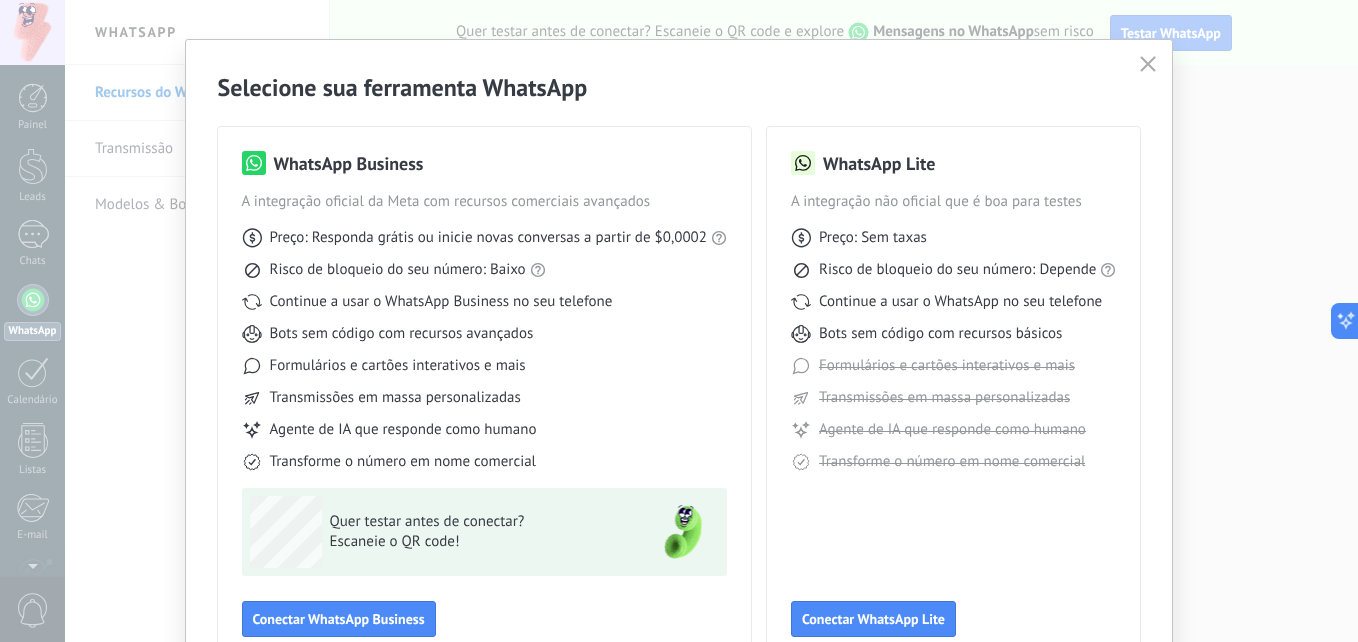 scroll, scrollTop: 0, scrollLeft: 0, axis: both 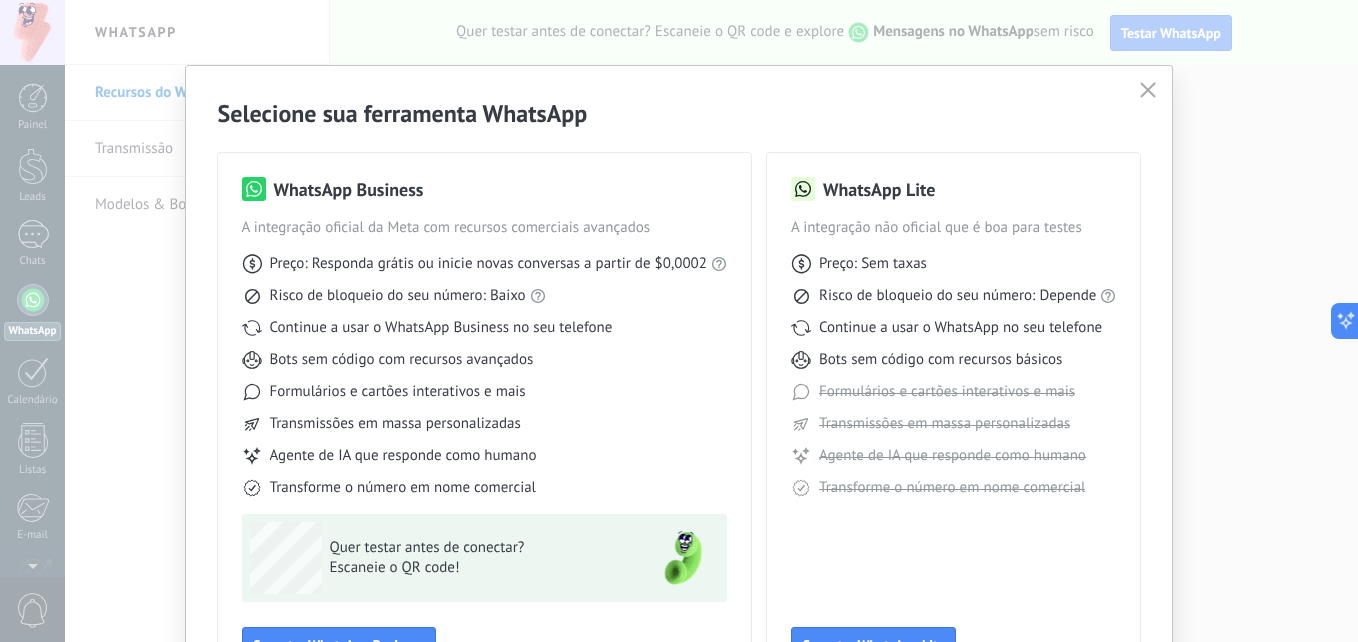 click at bounding box center (1148, 90) 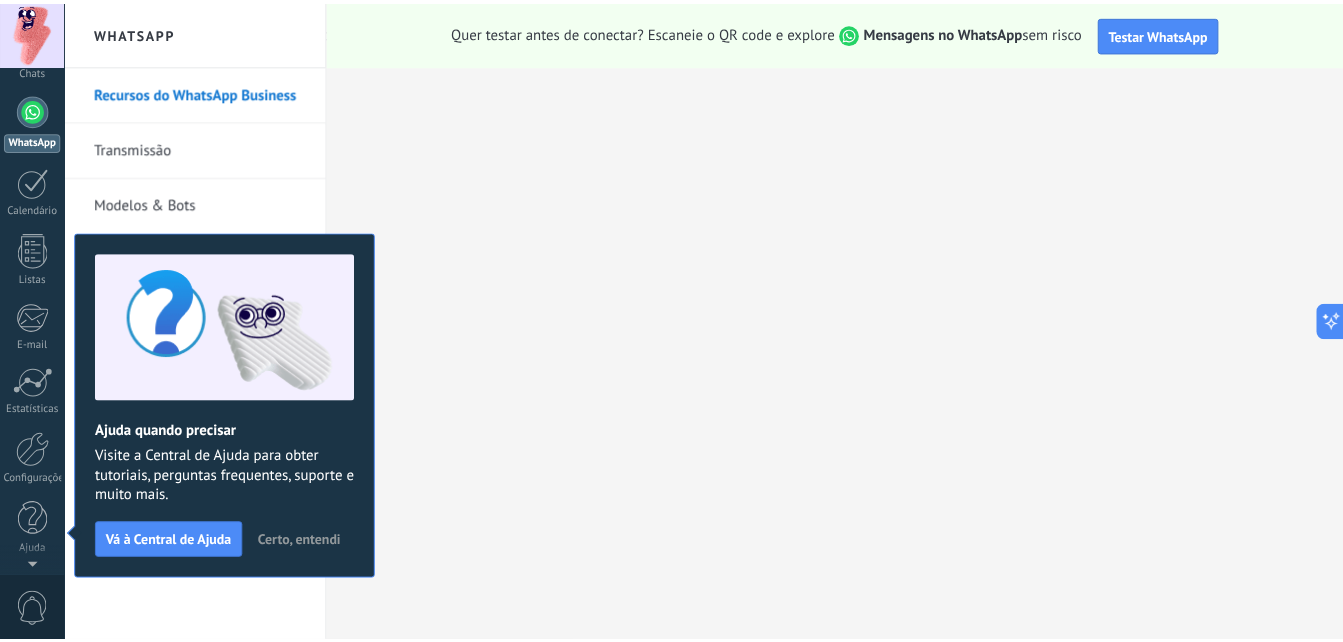 scroll, scrollTop: 0, scrollLeft: 0, axis: both 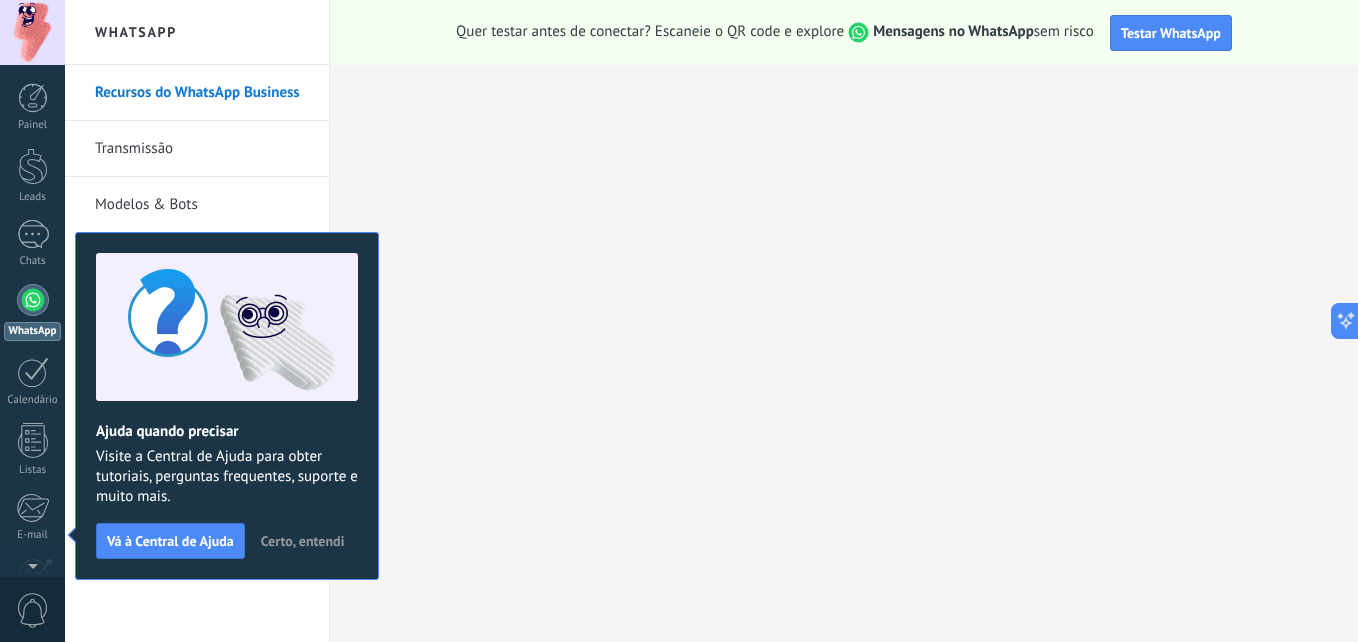 click on "Certo, entendi" at bounding box center [303, 541] 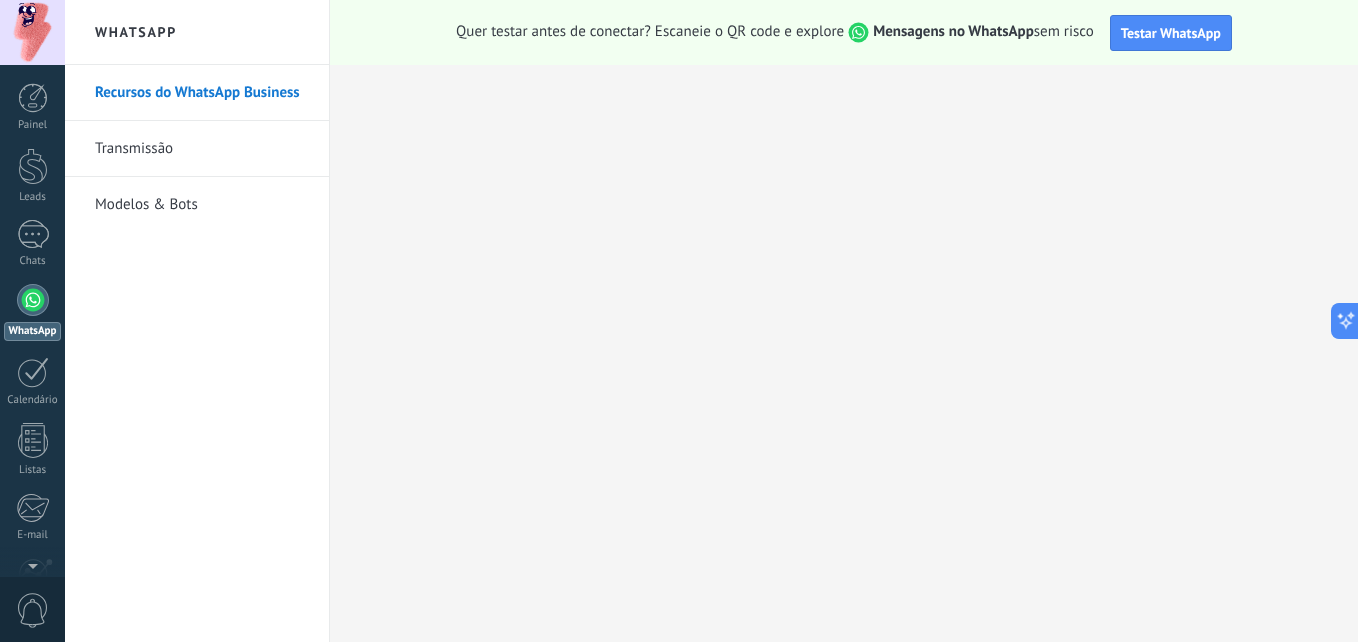 click on "Modelos & Bots" at bounding box center [202, 205] 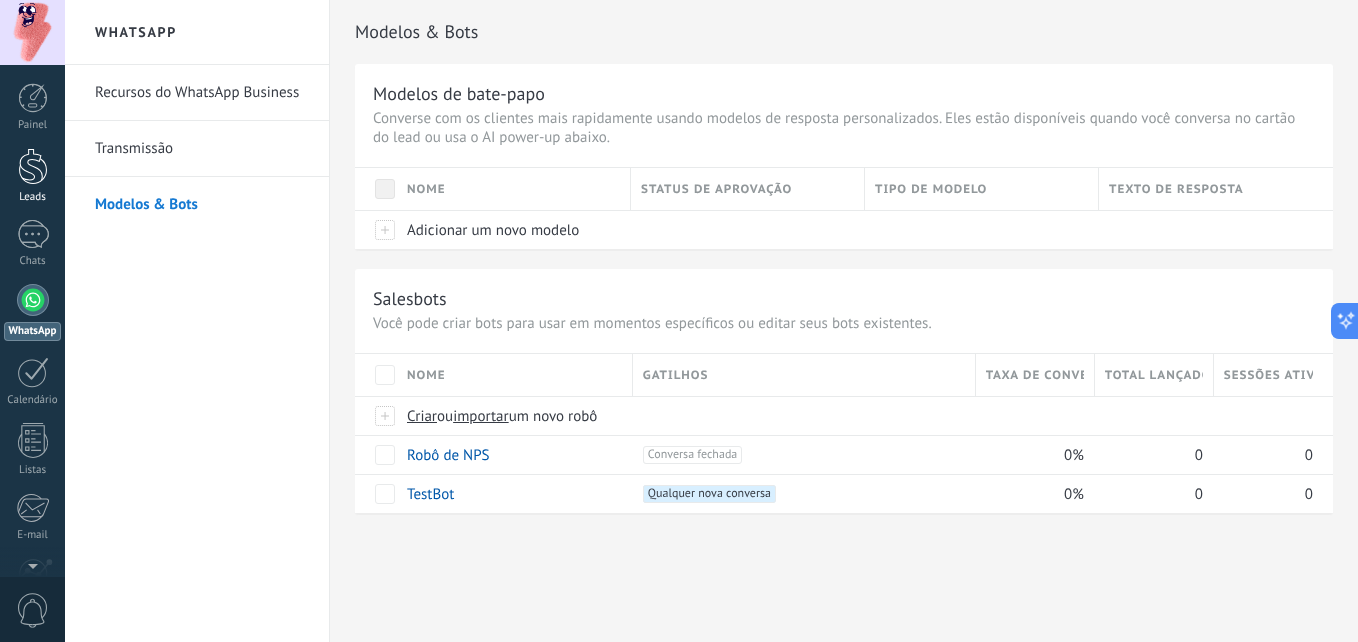 click at bounding box center [33, 166] 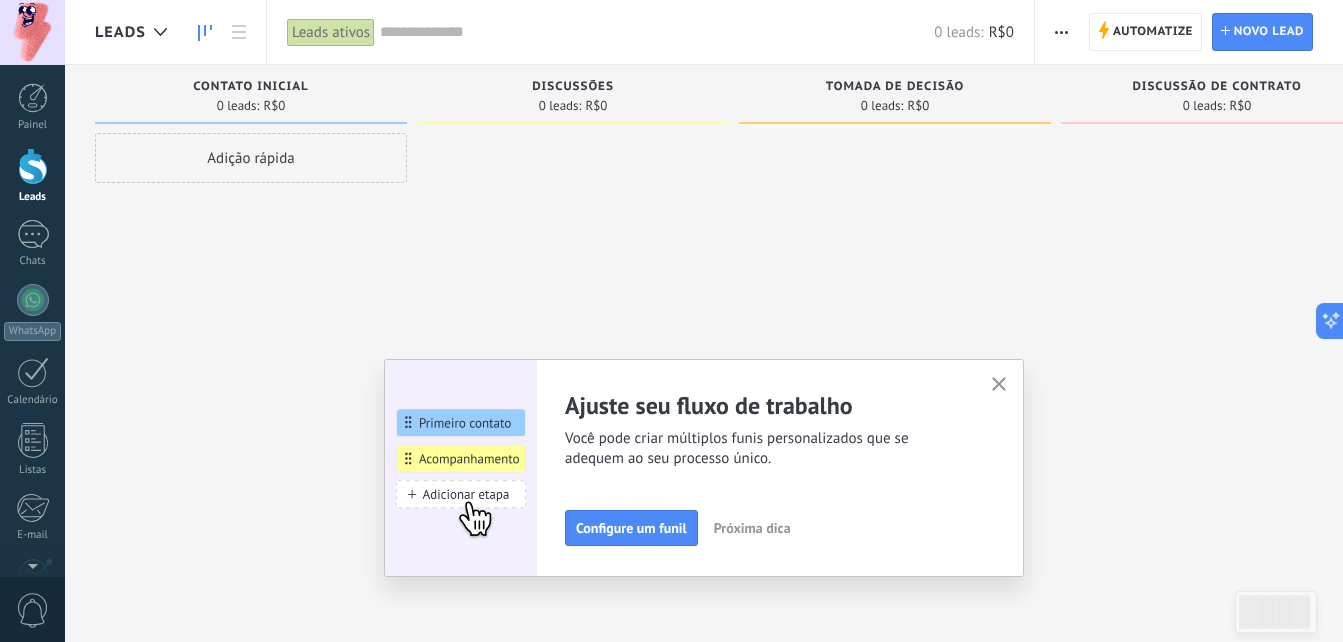 scroll, scrollTop: 34, scrollLeft: 0, axis: vertical 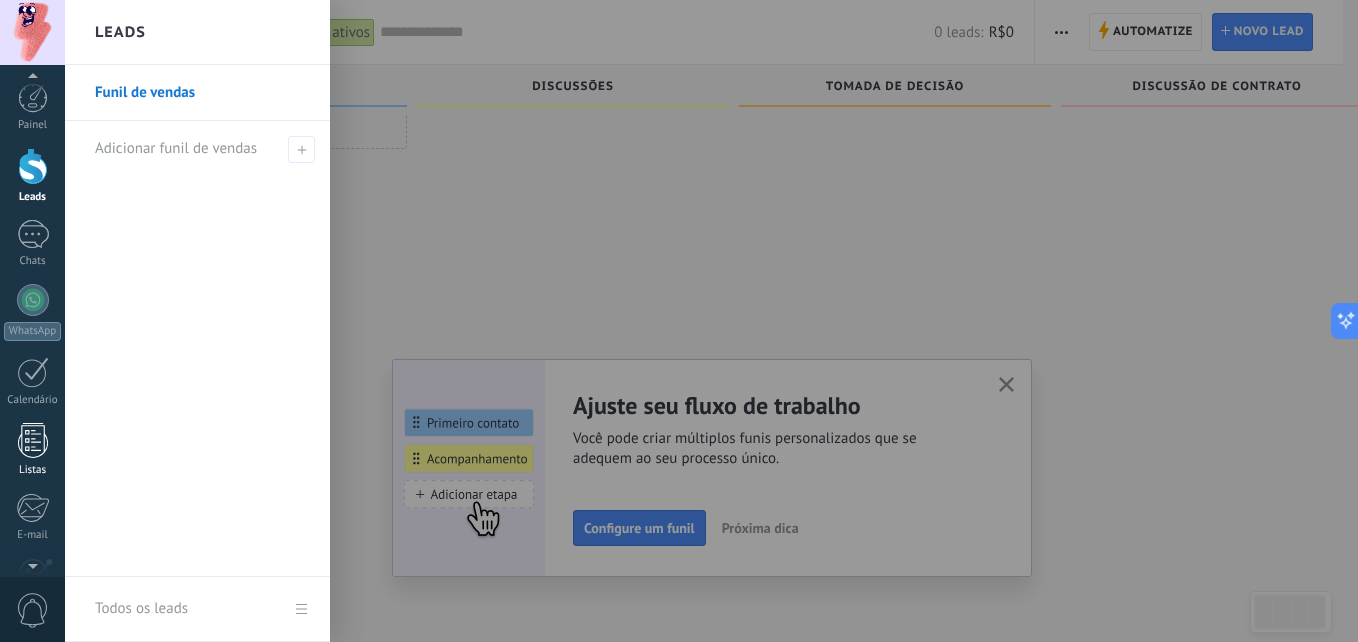 click at bounding box center (33, 440) 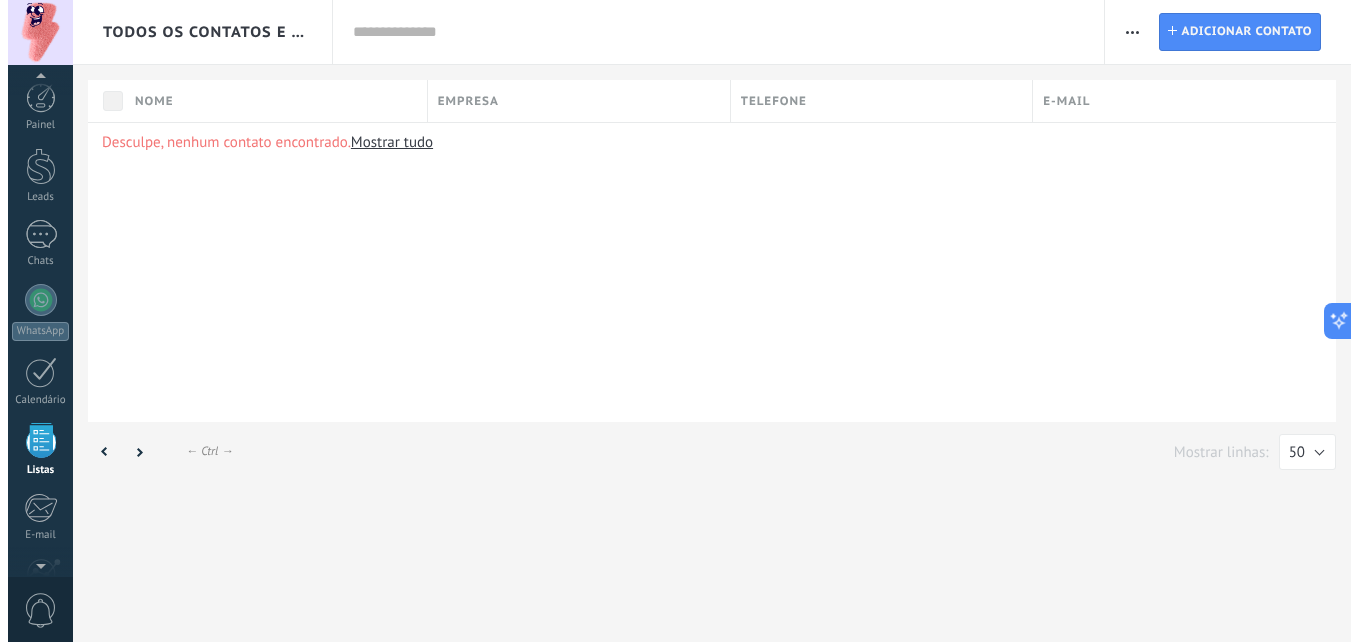 scroll, scrollTop: 0, scrollLeft: 0, axis: both 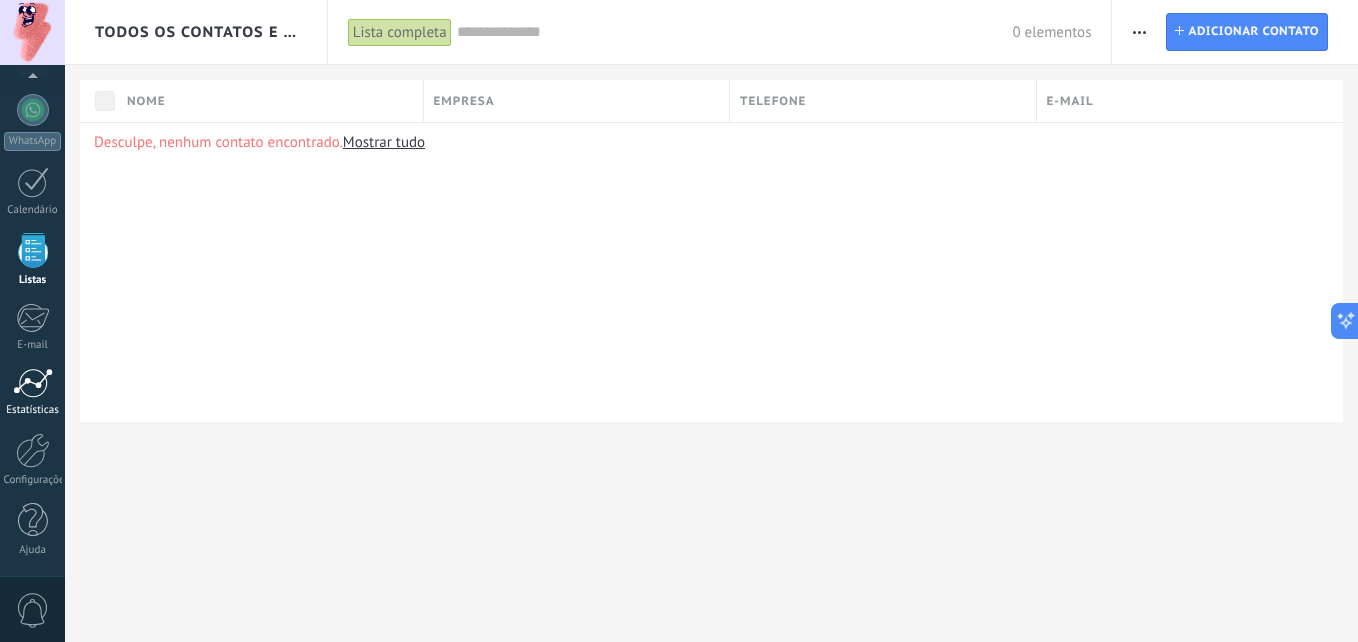 click at bounding box center [33, 383] 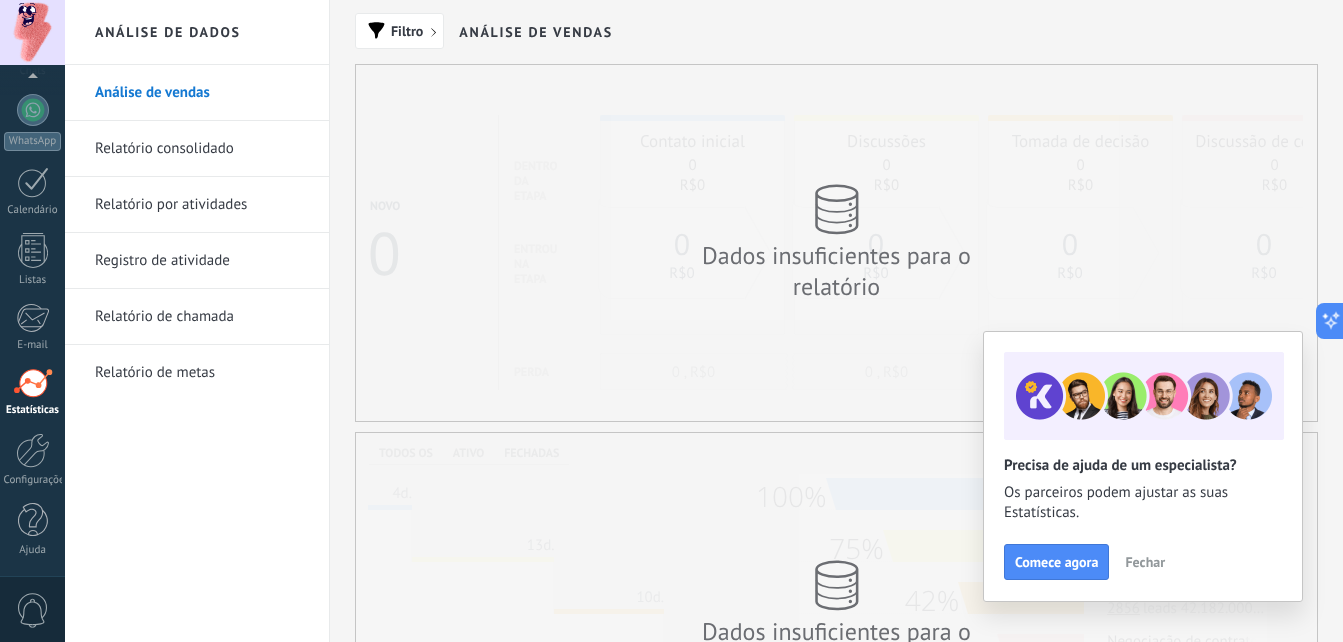 click on "Relatório por atividades" at bounding box center (202, 205) 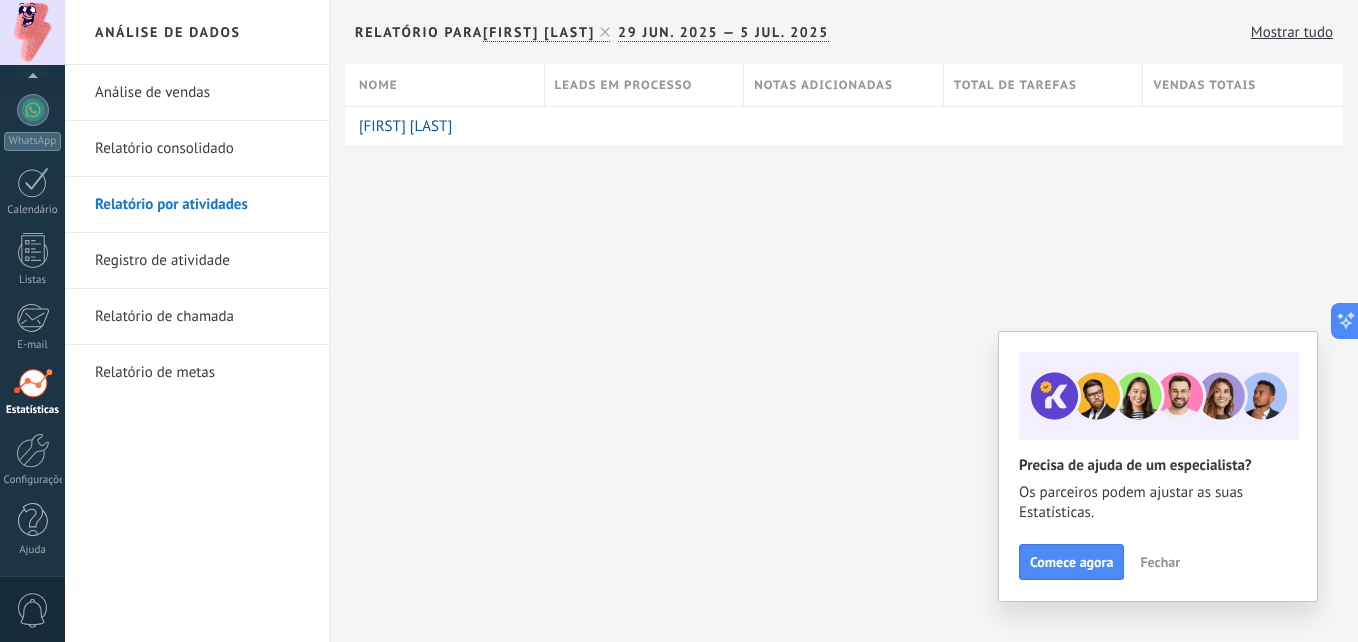 click on "Relatório de chamada" at bounding box center [202, 317] 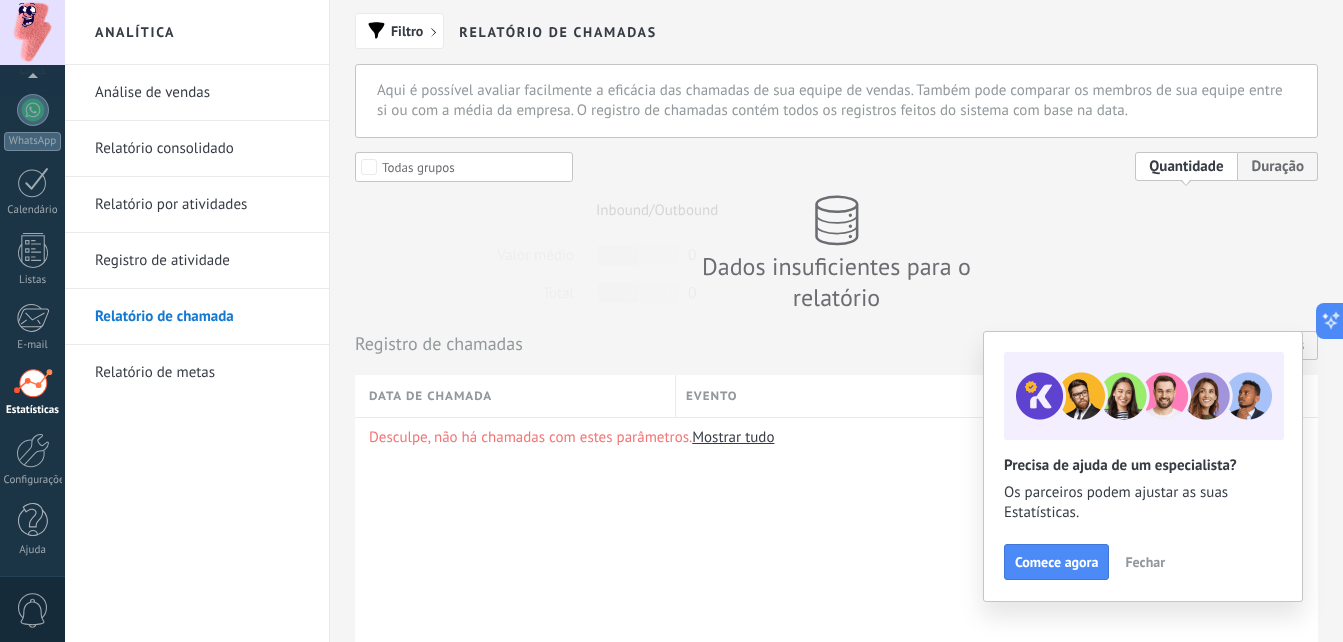 click on "Fechar" at bounding box center (1145, 562) 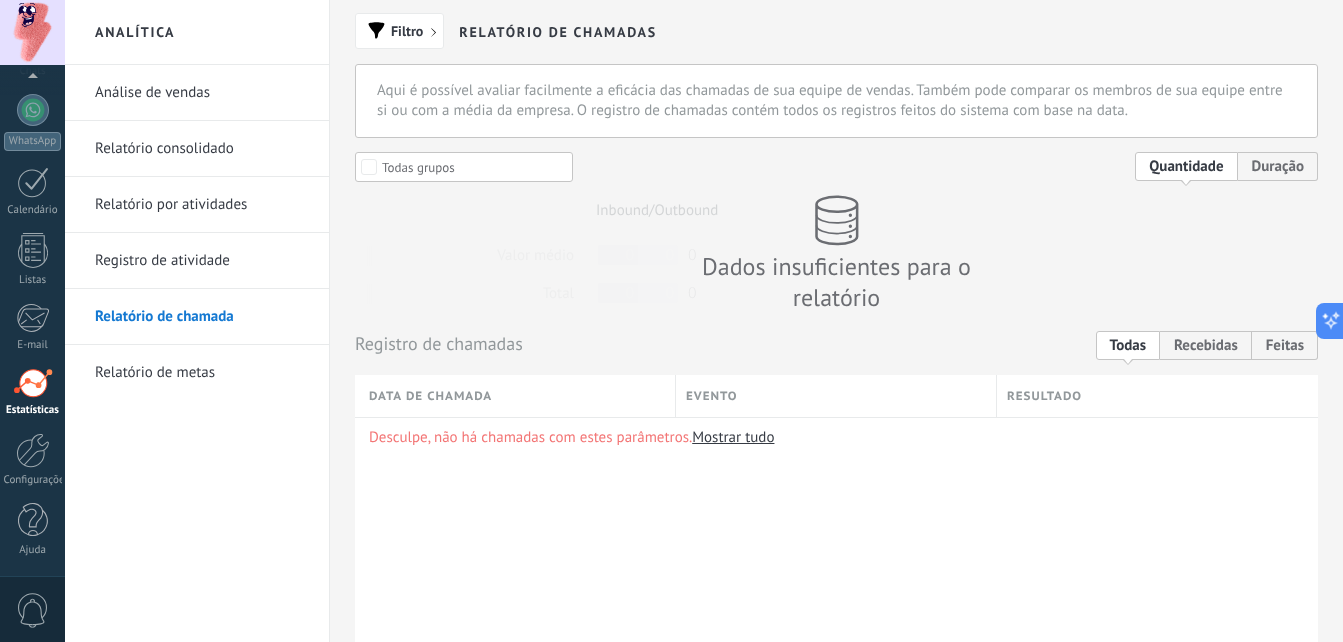 click on "Aqui é possível avaliar facilmente a eficácia das chamadas de sua equipe de vendas. Também pode comparar os membros de sua equipe entre si ou com a média da empresa. O registro de chamadas contém todos os registros feitos do sistema com base na data." at bounding box center (836, 101) 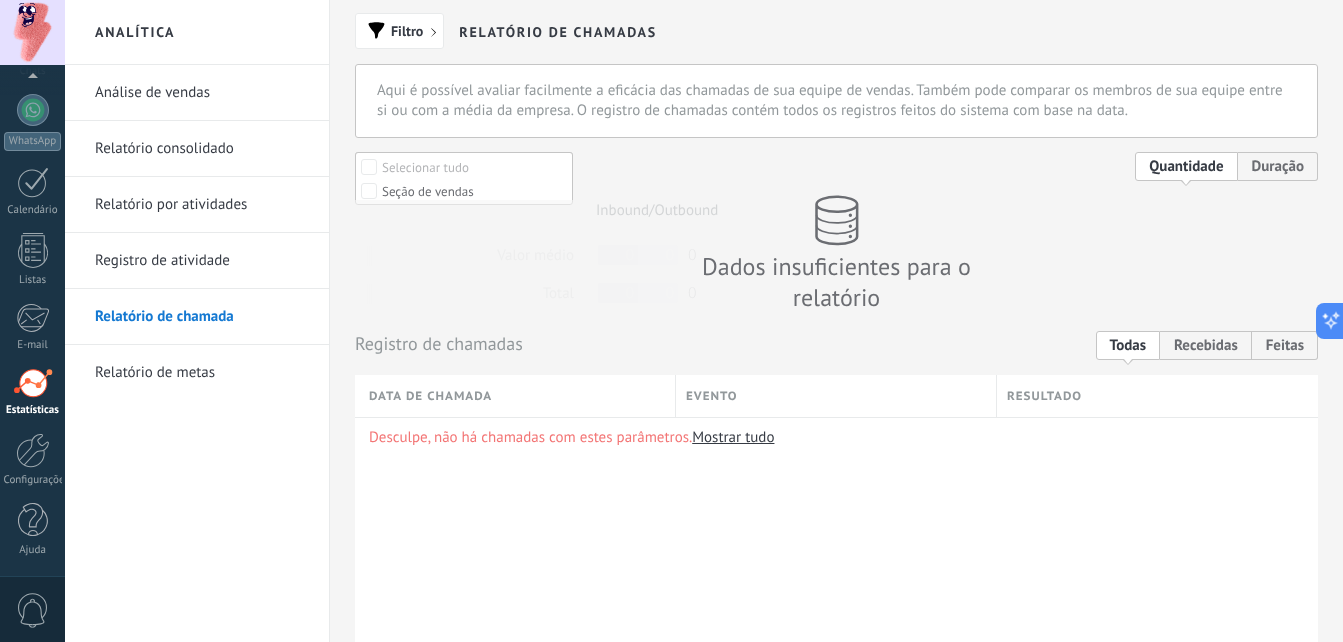 click on "Dados insuficientes para o relatório" at bounding box center (837, 254) 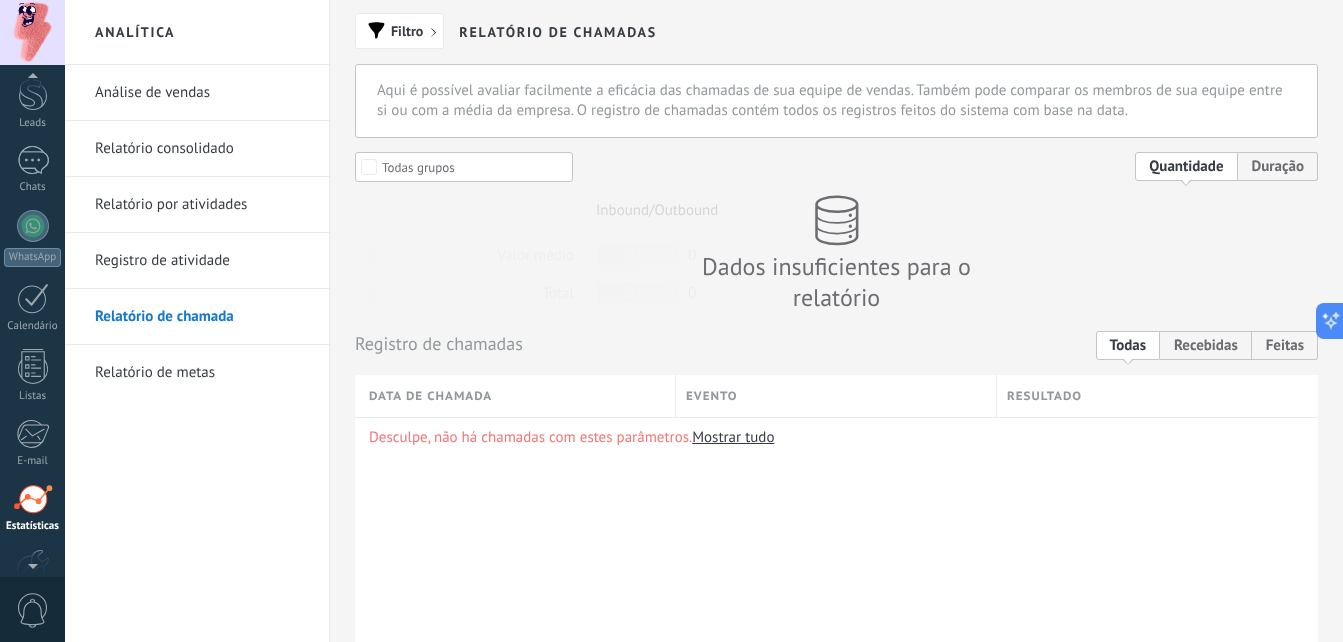 scroll, scrollTop: 0, scrollLeft: 0, axis: both 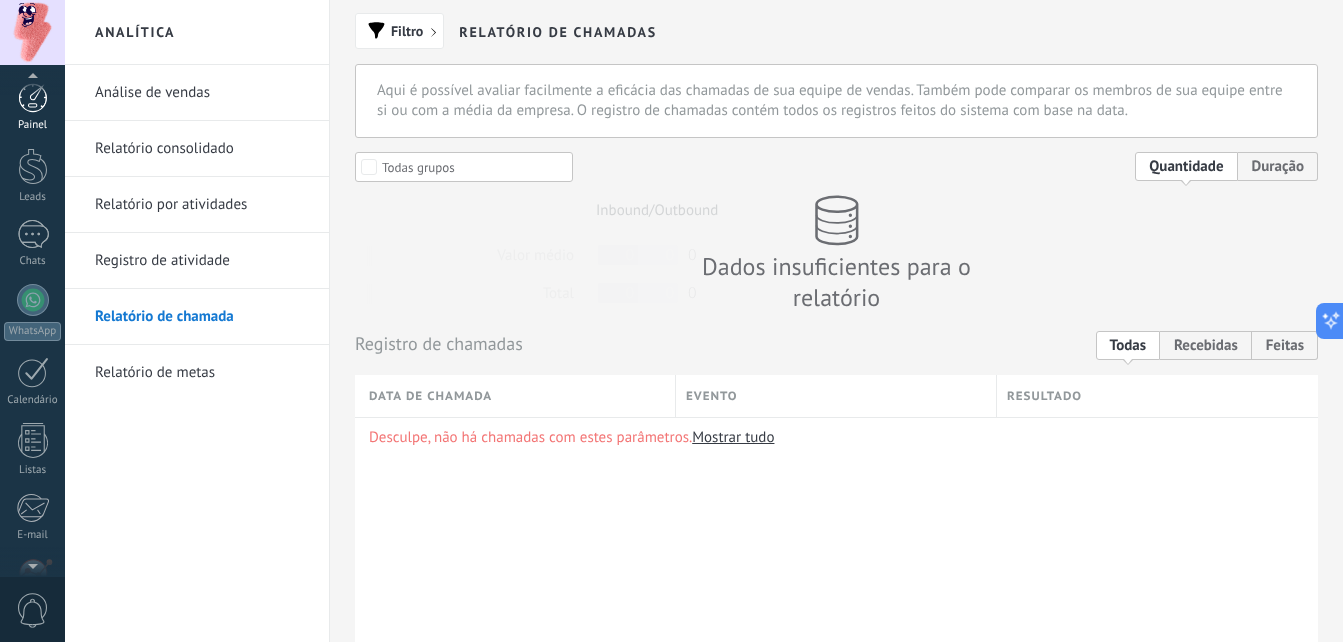 click at bounding box center (33, 98) 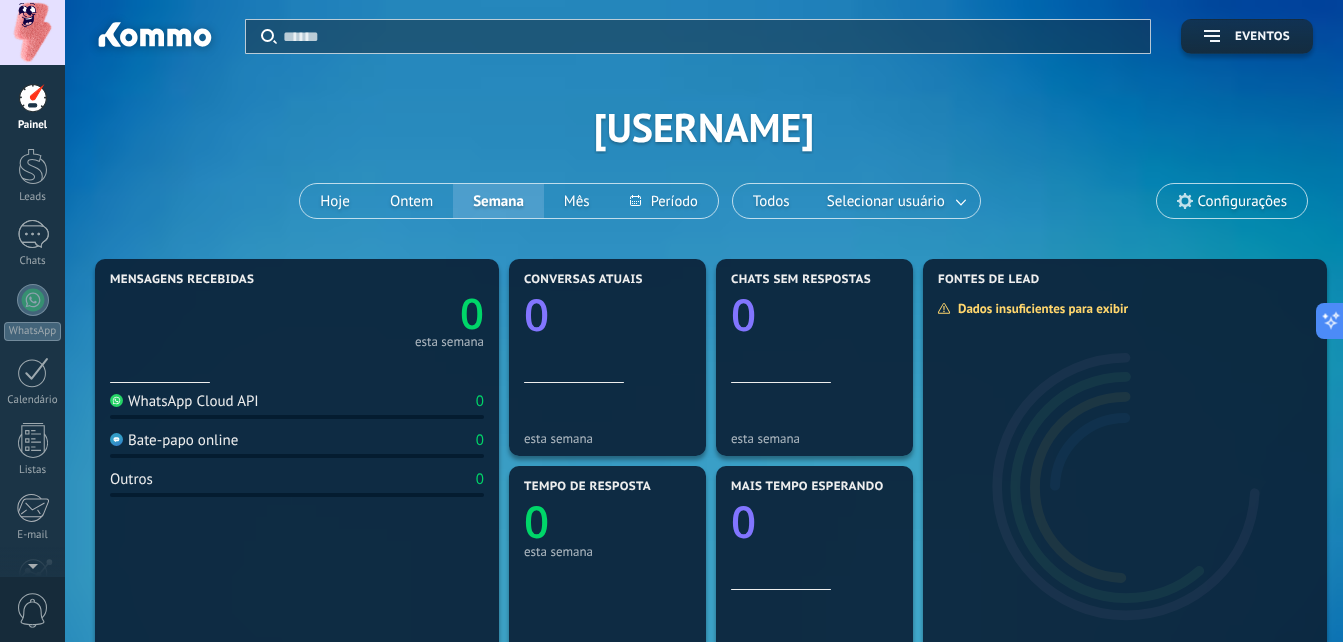 click on "Configurações" at bounding box center [1242, 201] 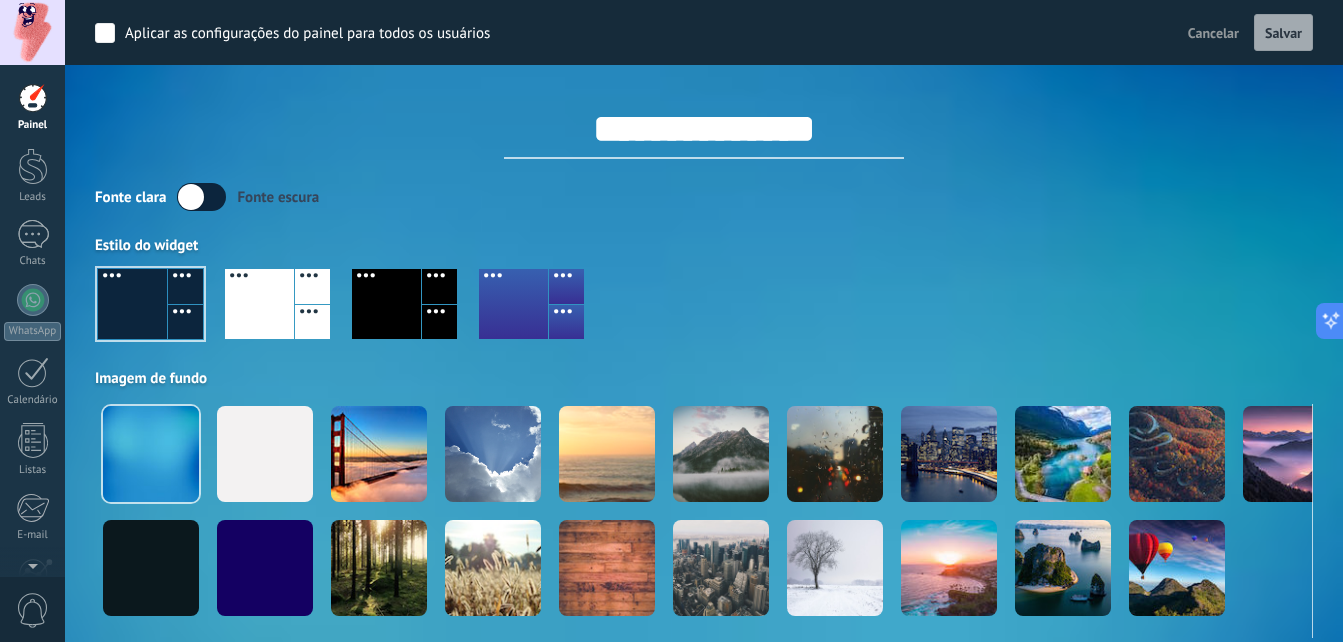 click on "Painel" at bounding box center [32, 107] 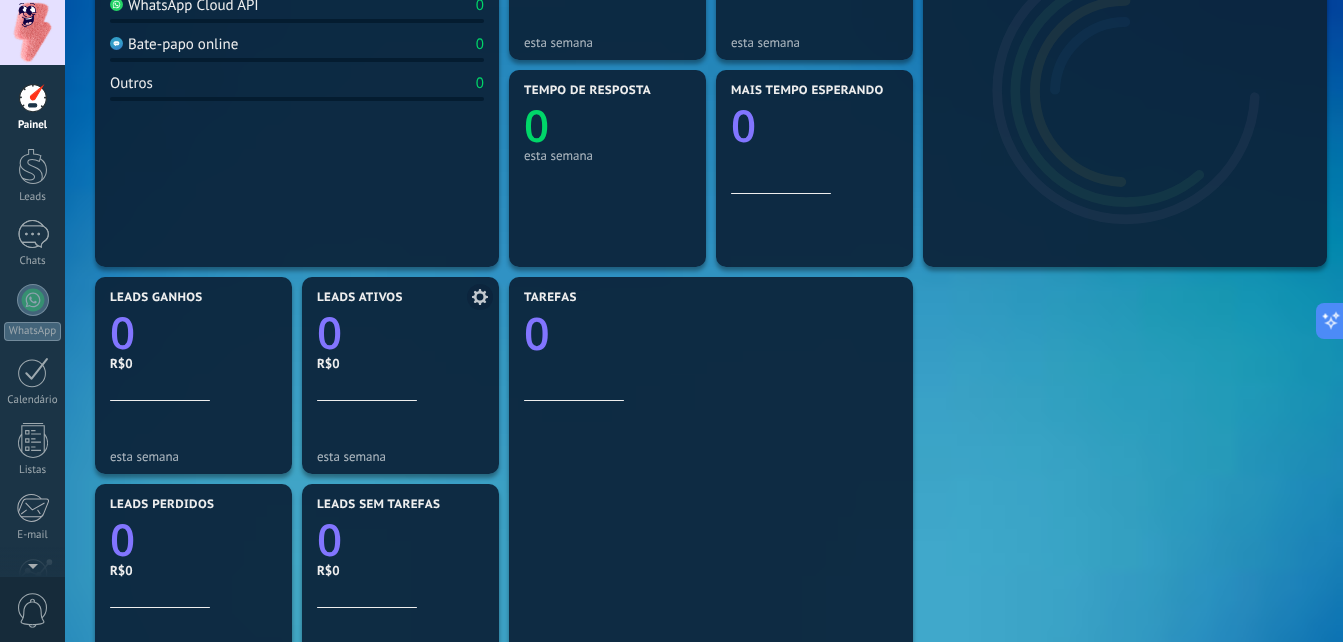 scroll, scrollTop: 600, scrollLeft: 0, axis: vertical 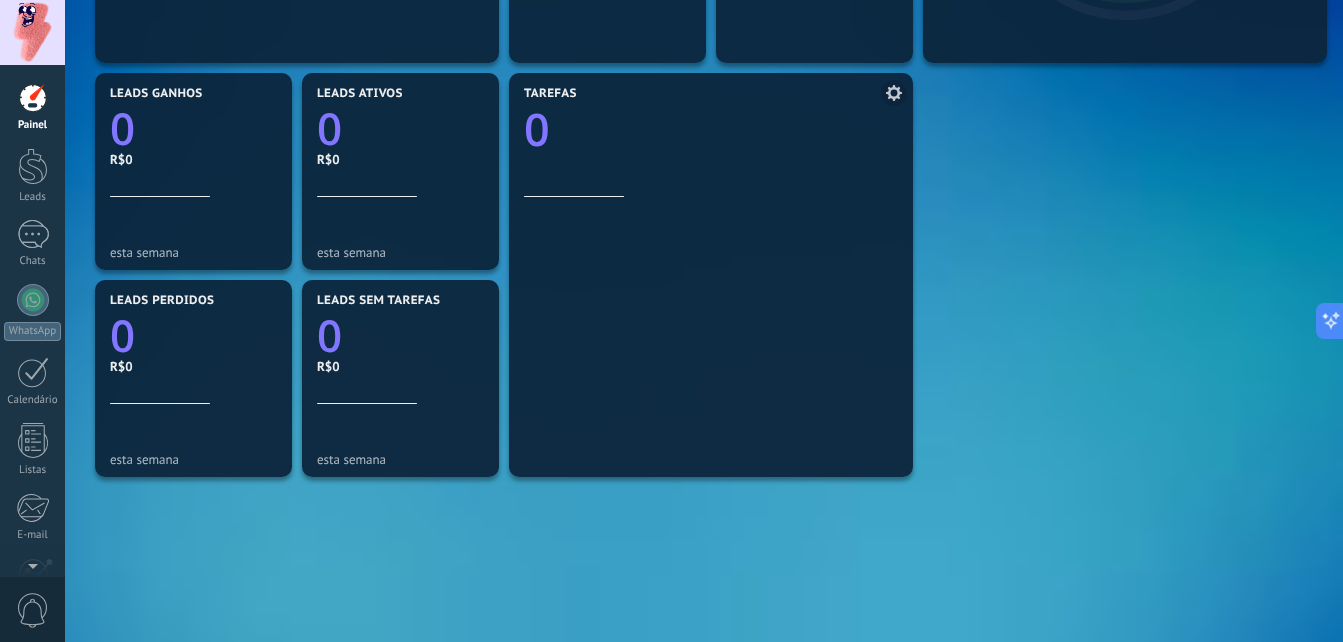 click at bounding box center [894, 93] 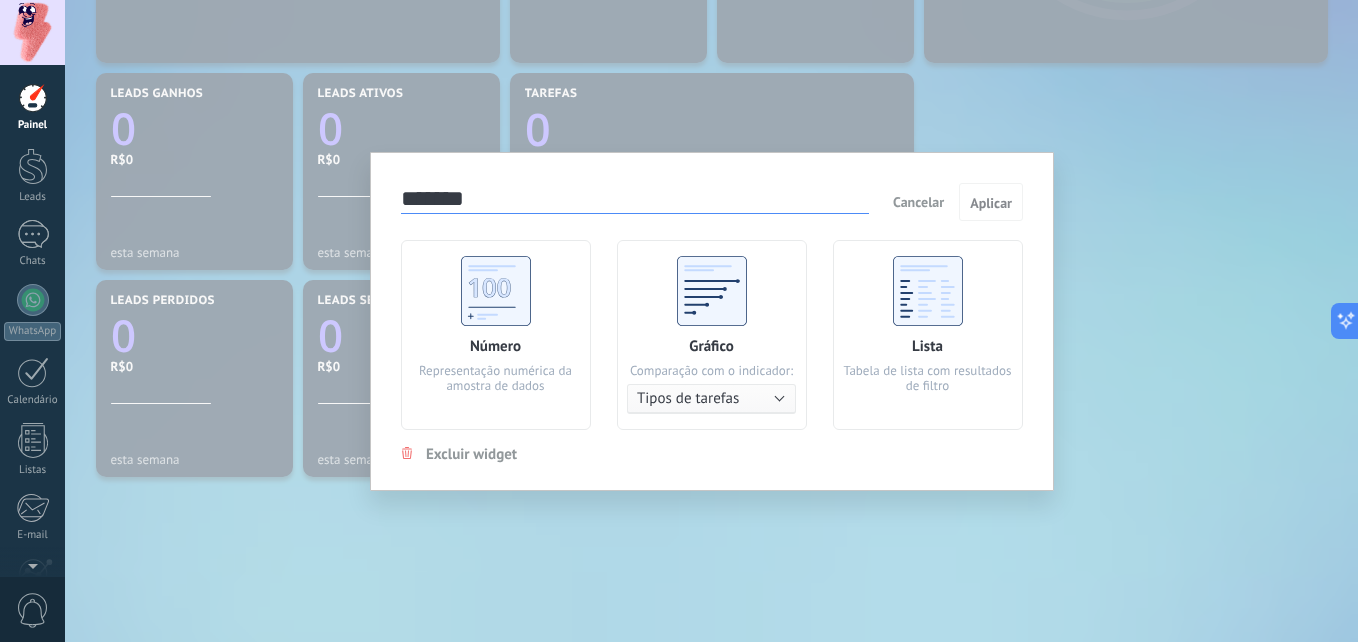 drag, startPoint x: 641, startPoint y: 213, endPoint x: 101, endPoint y: 232, distance: 540.33417 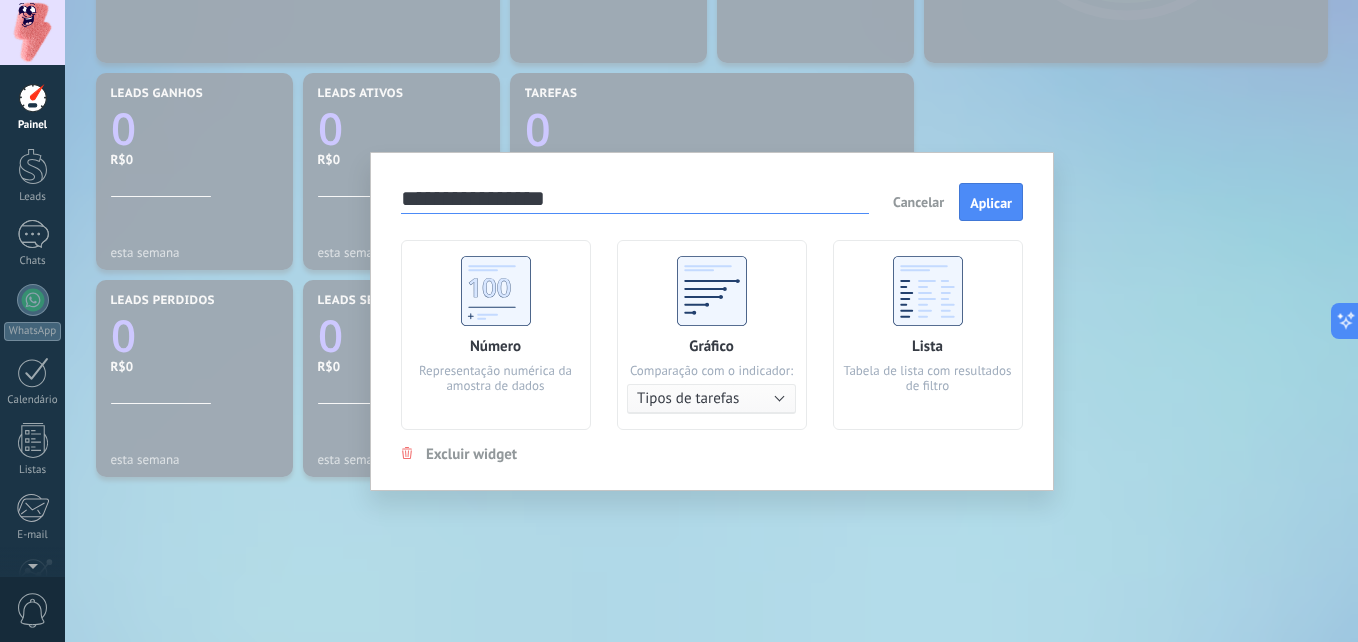 type on "**********" 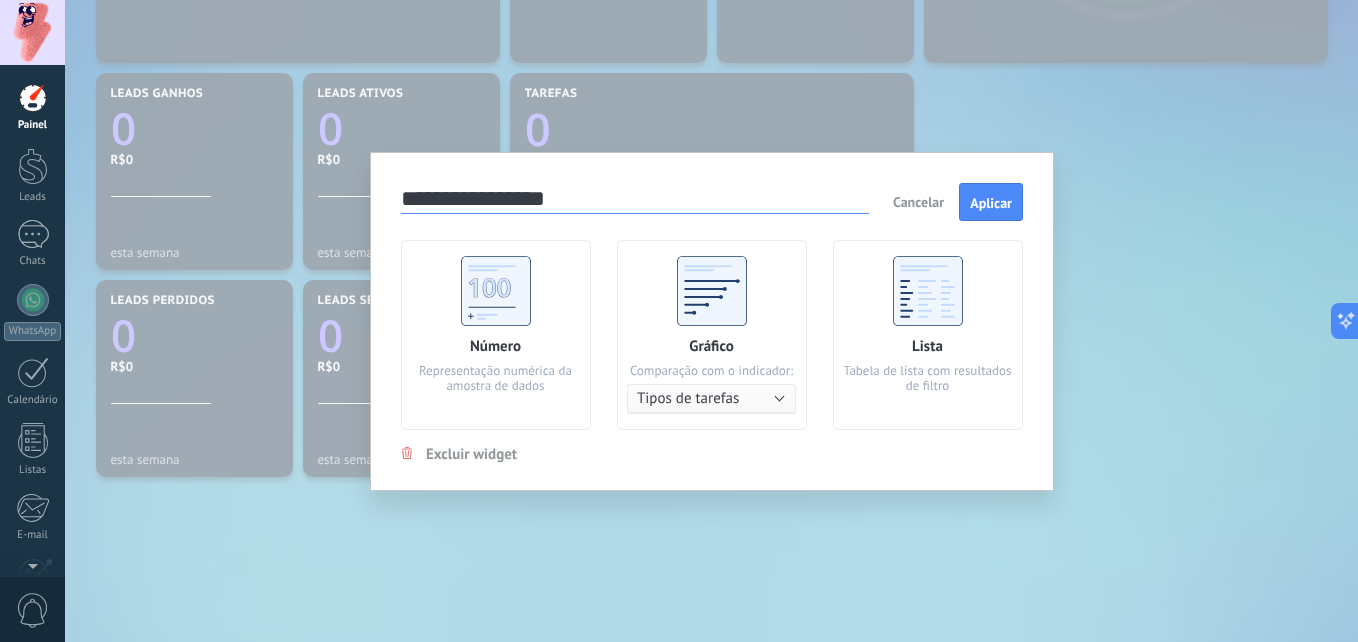 click on "Aplicar" at bounding box center [991, 202] 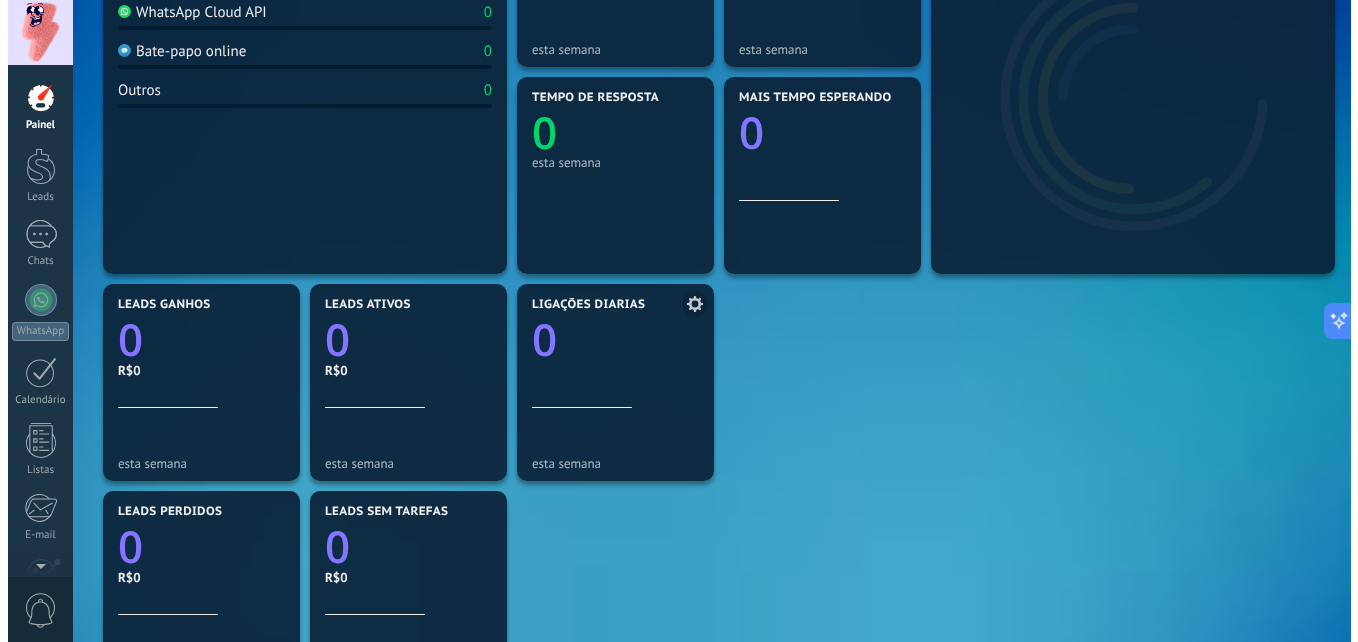 scroll, scrollTop: 400, scrollLeft: 0, axis: vertical 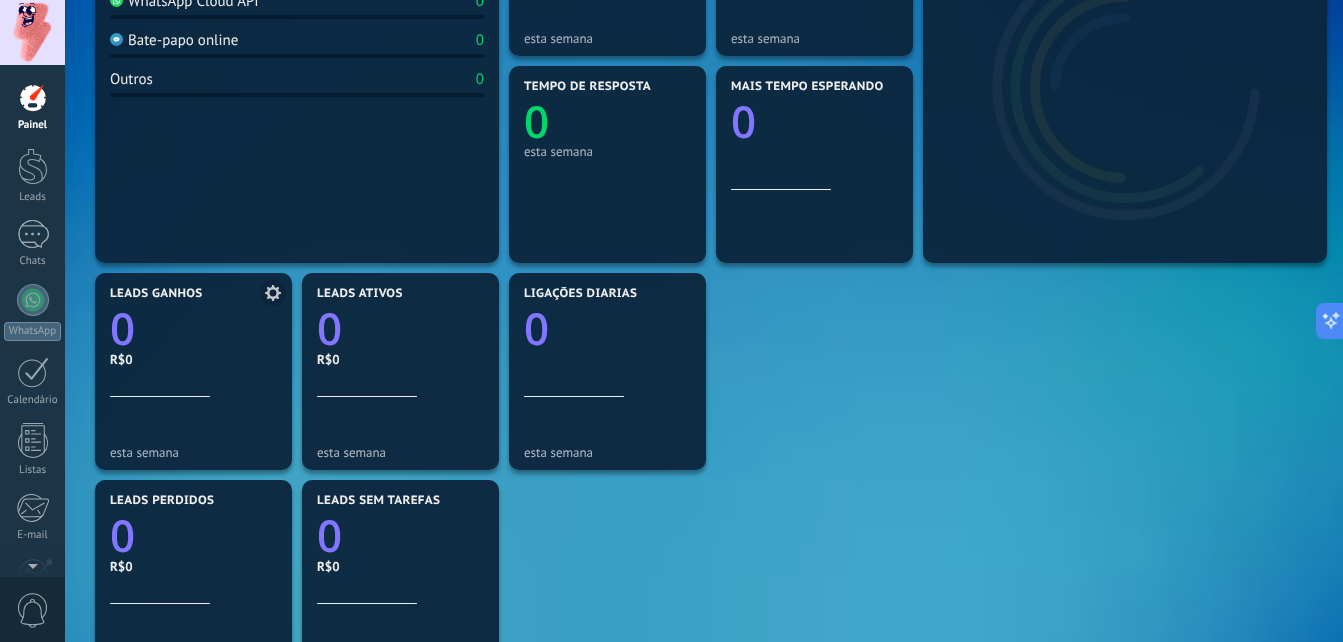 click at bounding box center (273, 293) 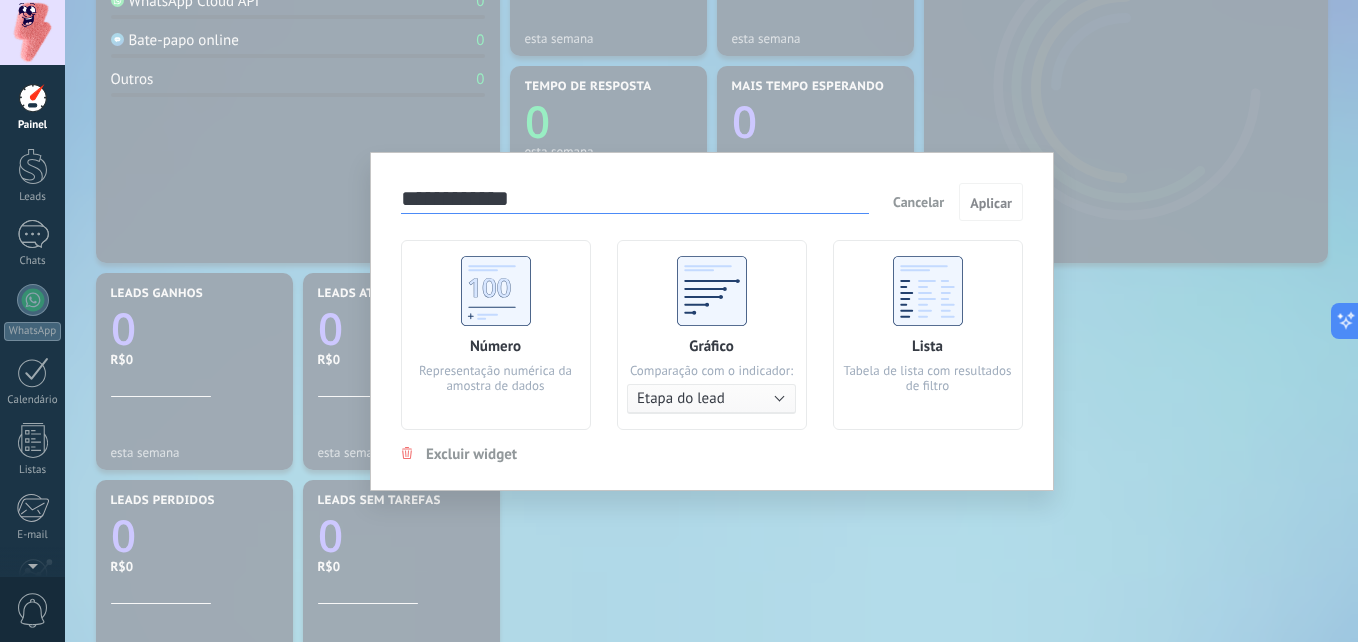 drag, startPoint x: 553, startPoint y: 216, endPoint x: 459, endPoint y: 216, distance: 94 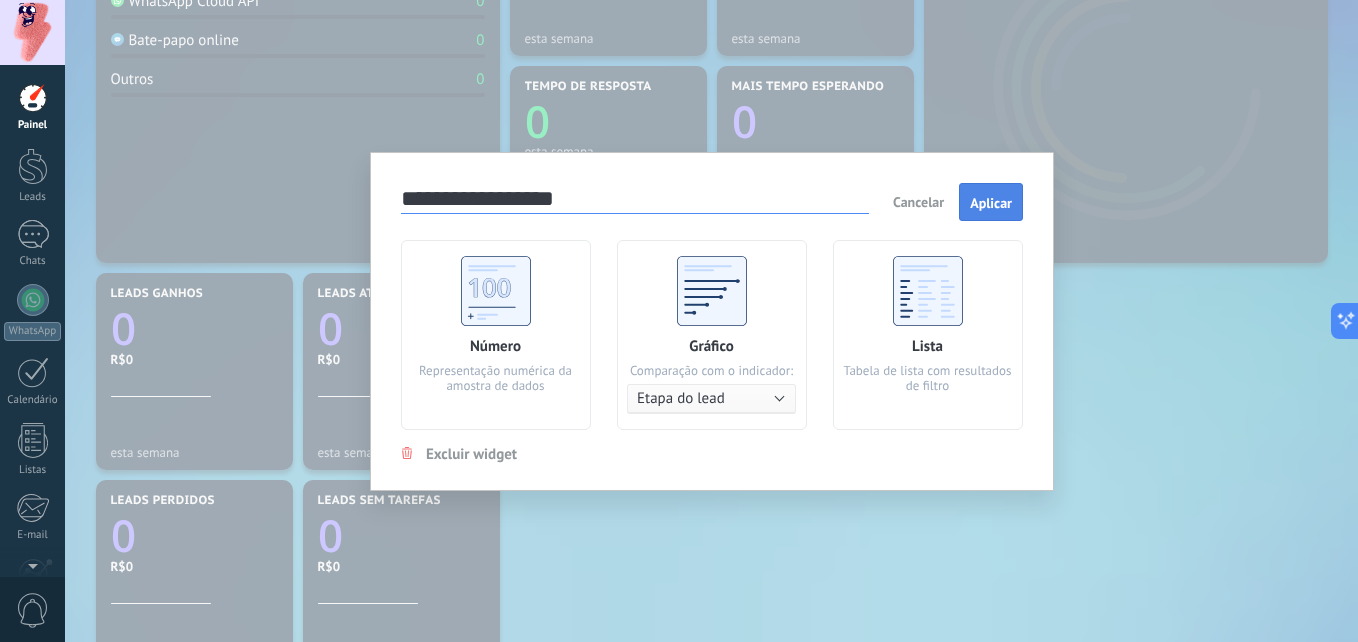 type on "**********" 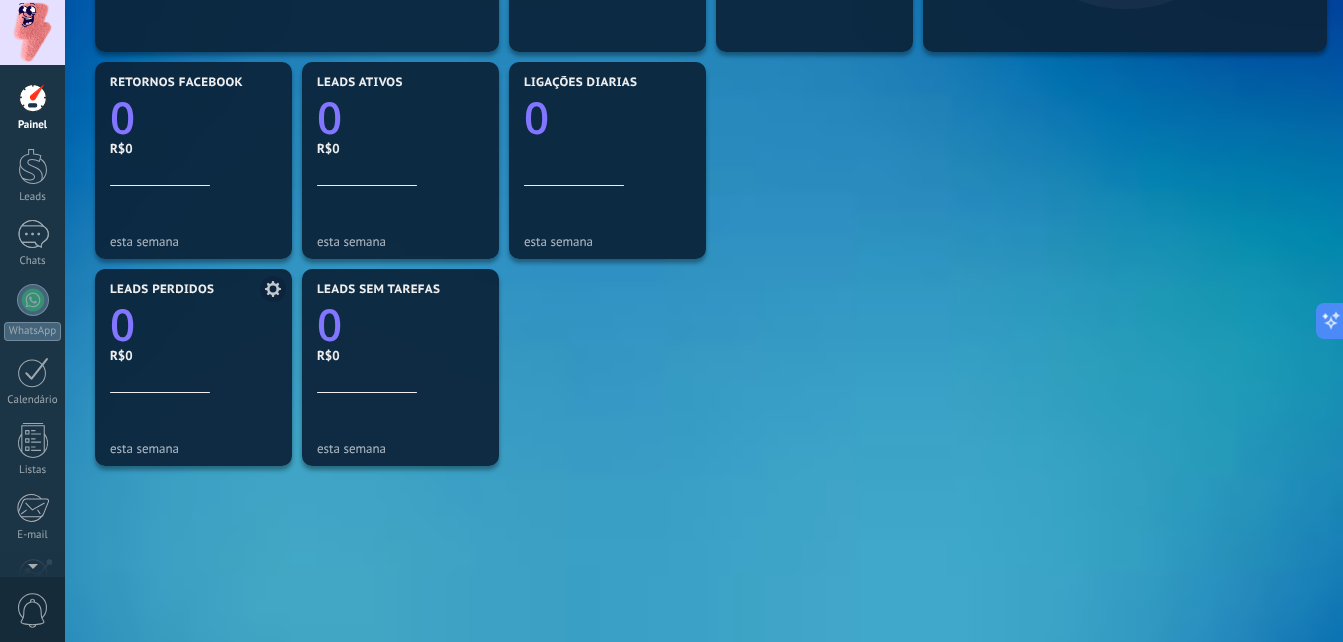 scroll, scrollTop: 600, scrollLeft: 0, axis: vertical 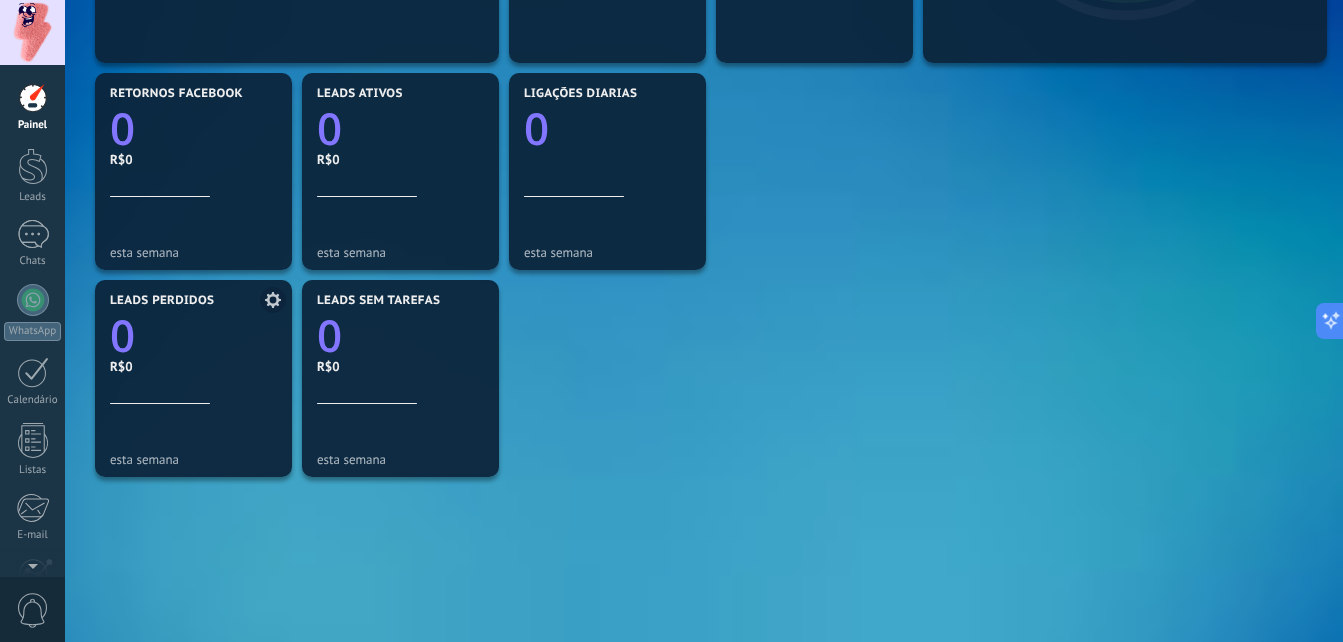 click at bounding box center (273, 300) 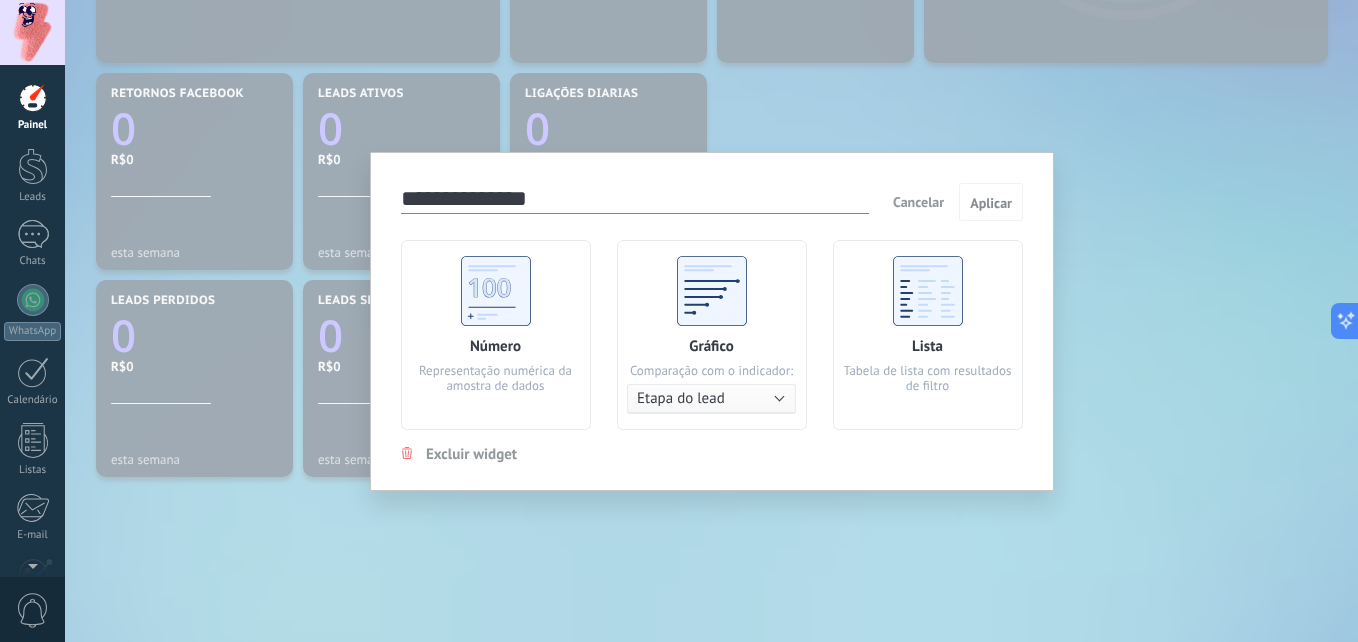 drag, startPoint x: 473, startPoint y: 211, endPoint x: 272, endPoint y: 204, distance: 201.12186 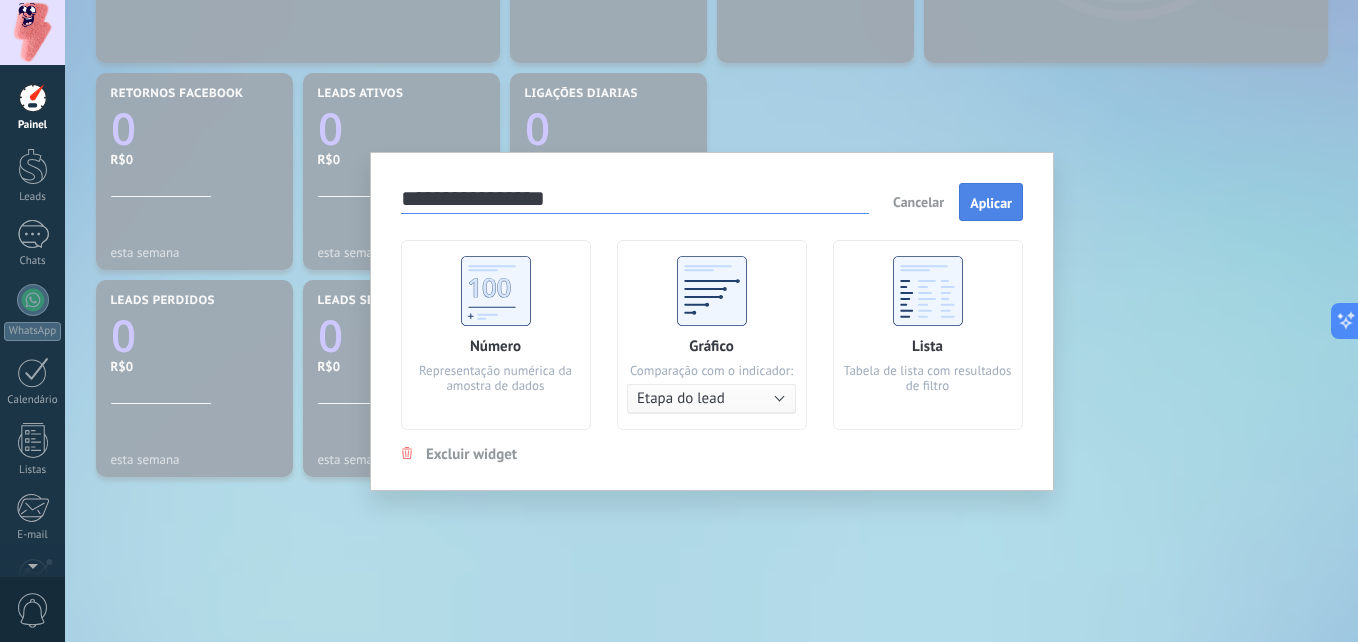 type on "**********" 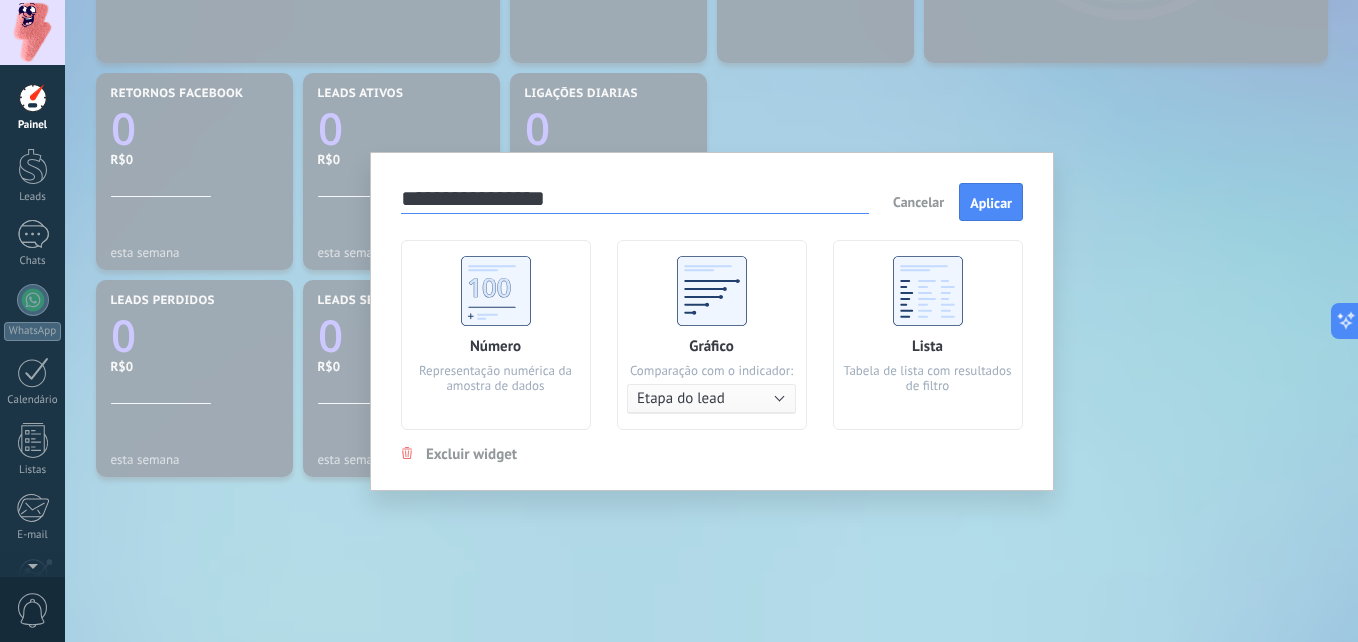 drag, startPoint x: 1002, startPoint y: 194, endPoint x: 986, endPoint y: 210, distance: 22.627417 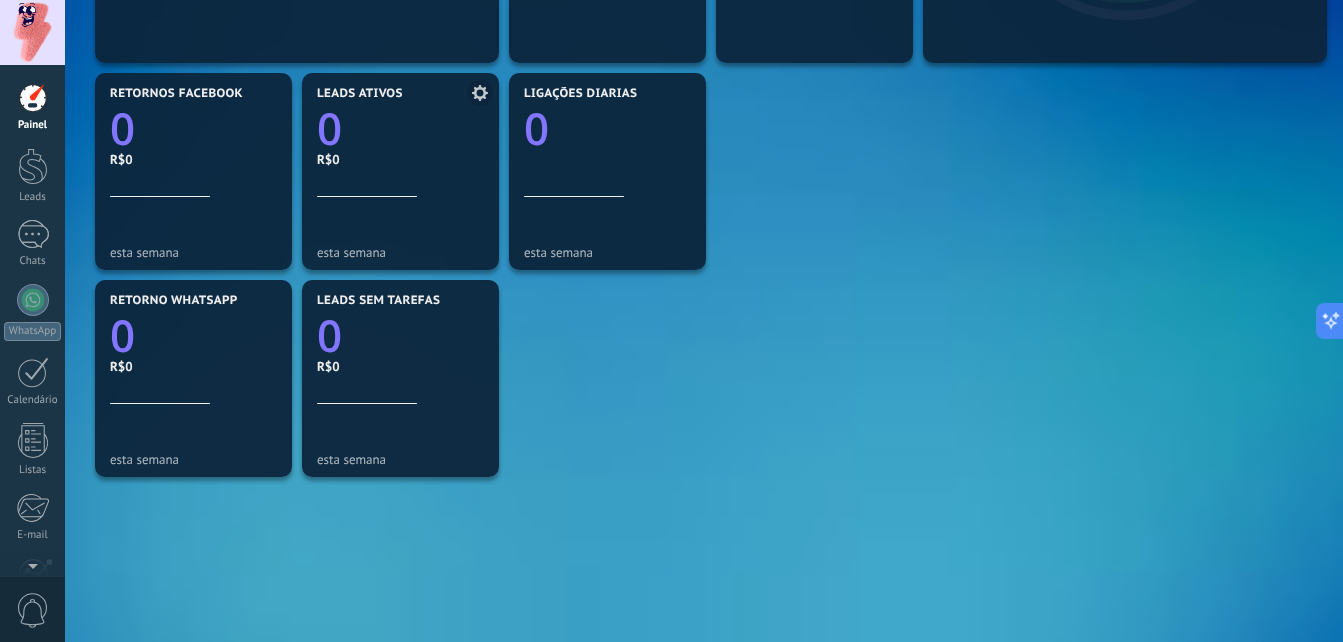 click at bounding box center (480, 93) 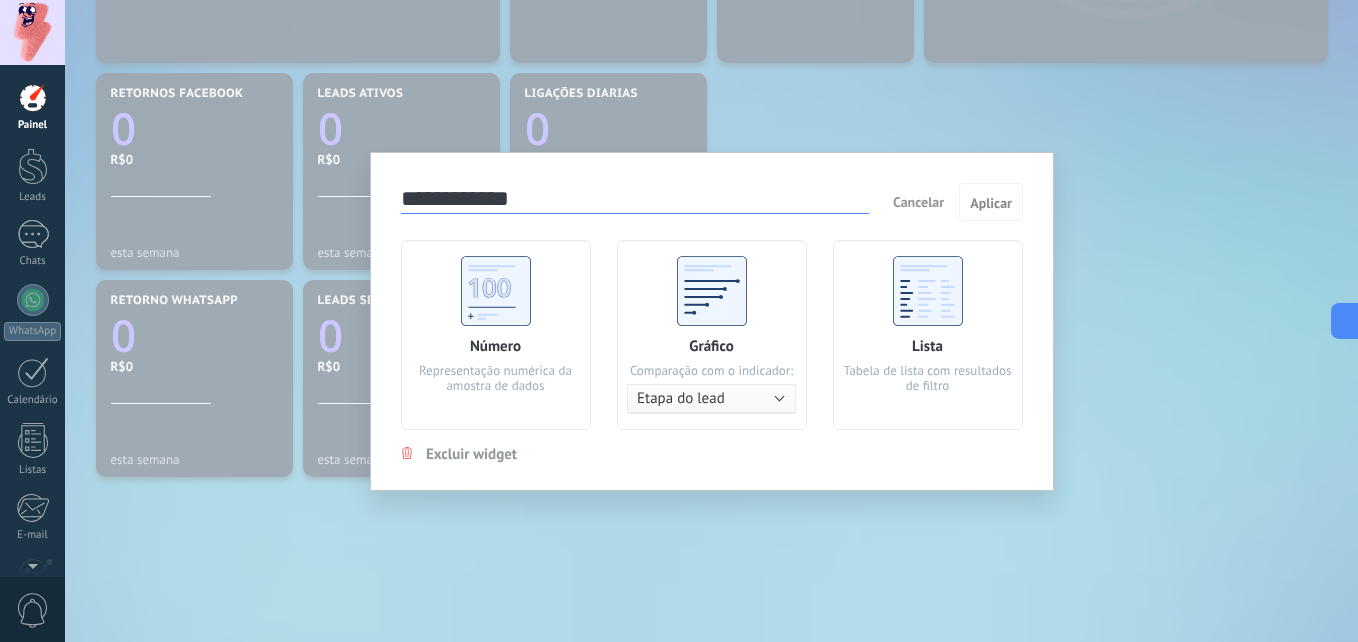 click on "Excluir widget" at bounding box center (471, 454) 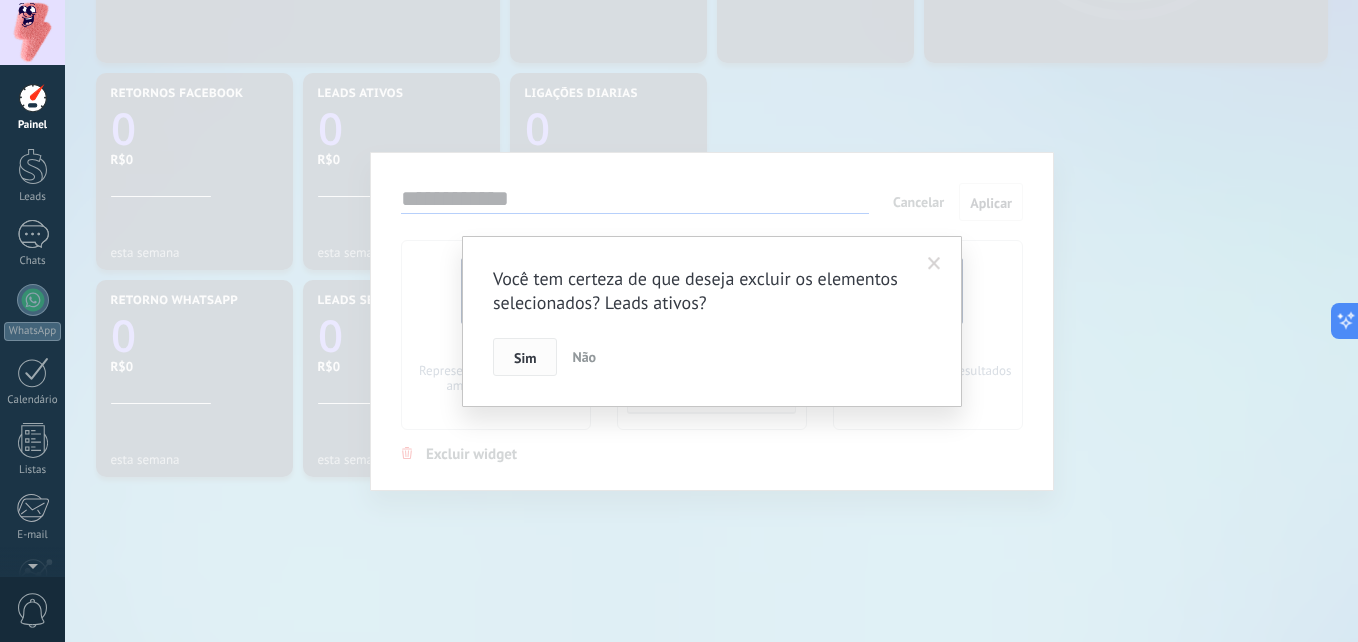 drag, startPoint x: 529, startPoint y: 345, endPoint x: 540, endPoint y: 346, distance: 11.045361 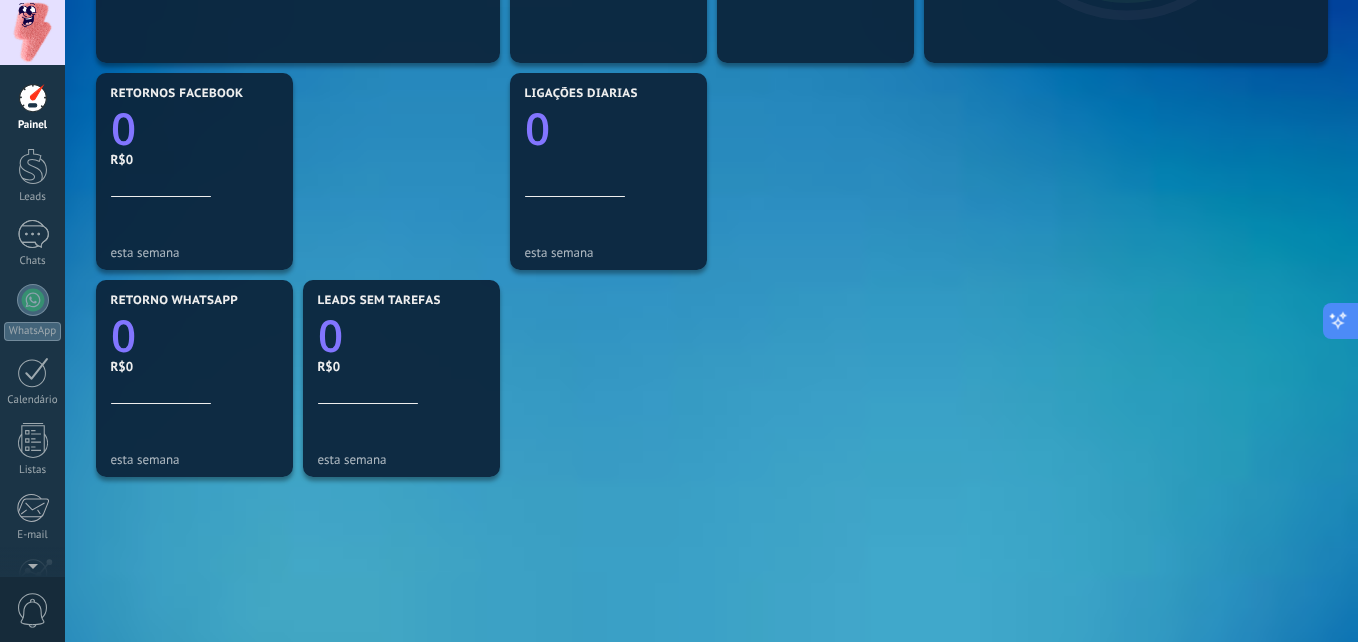 click at bounding box center (1338, 321) 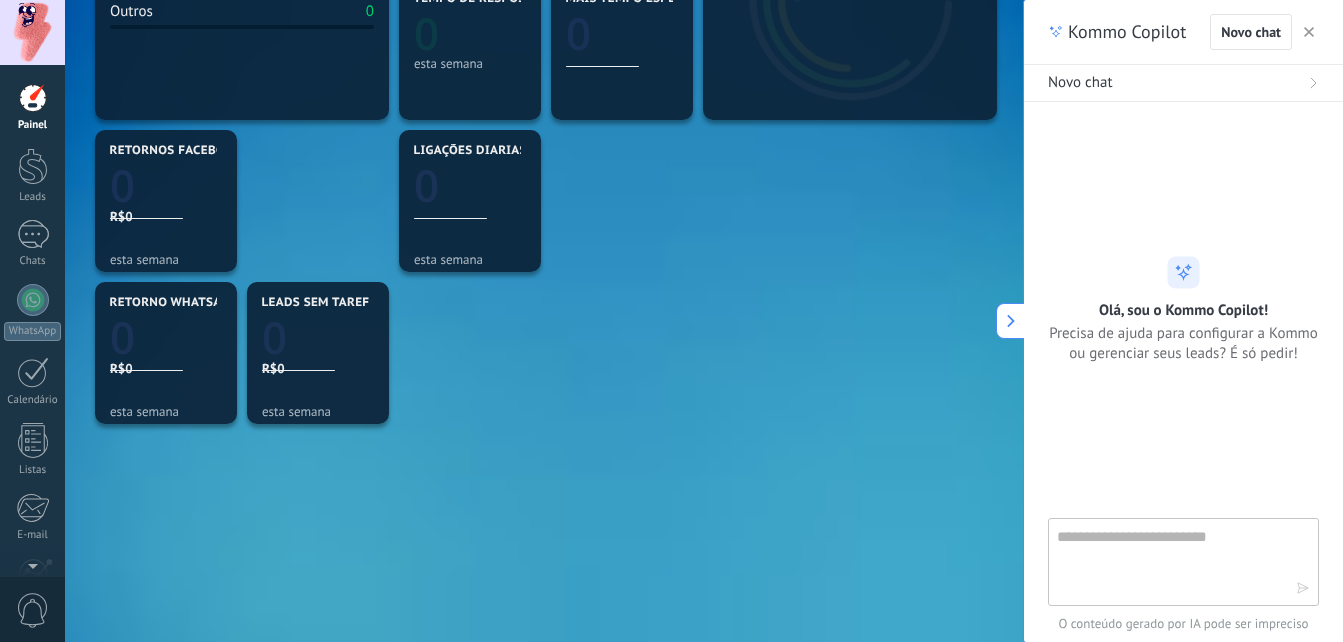 scroll, scrollTop: 428, scrollLeft: 0, axis: vertical 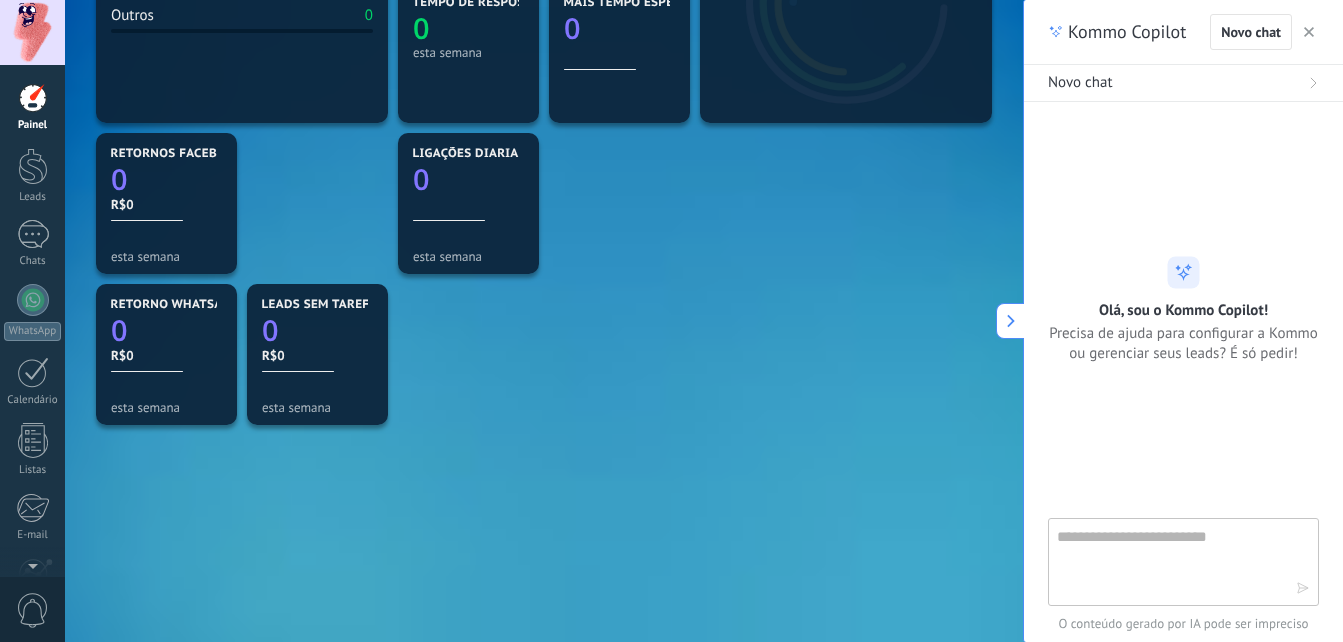 click on "Mensagens recebidas 0 esta semana   WhatsApp Cloud API    0 Bate-papo online   0 Outros   0 Conversas atuais 0   esta semana Chats sem respostas 0   esta semana Tempo de resposta 0 esta semana Mais tempo esperando 0 Dados insuficientes para exibir Fontes de lead Leads sem tarefas 0 R$0 esta semana LIGAÇÕES DIARIAS 0   esta semana RETORNOS FACEBOOK 0 R$0 esta semana RETORNO WHATSAPP 0 R$0 esta semana" at bounding box center (544, 203) 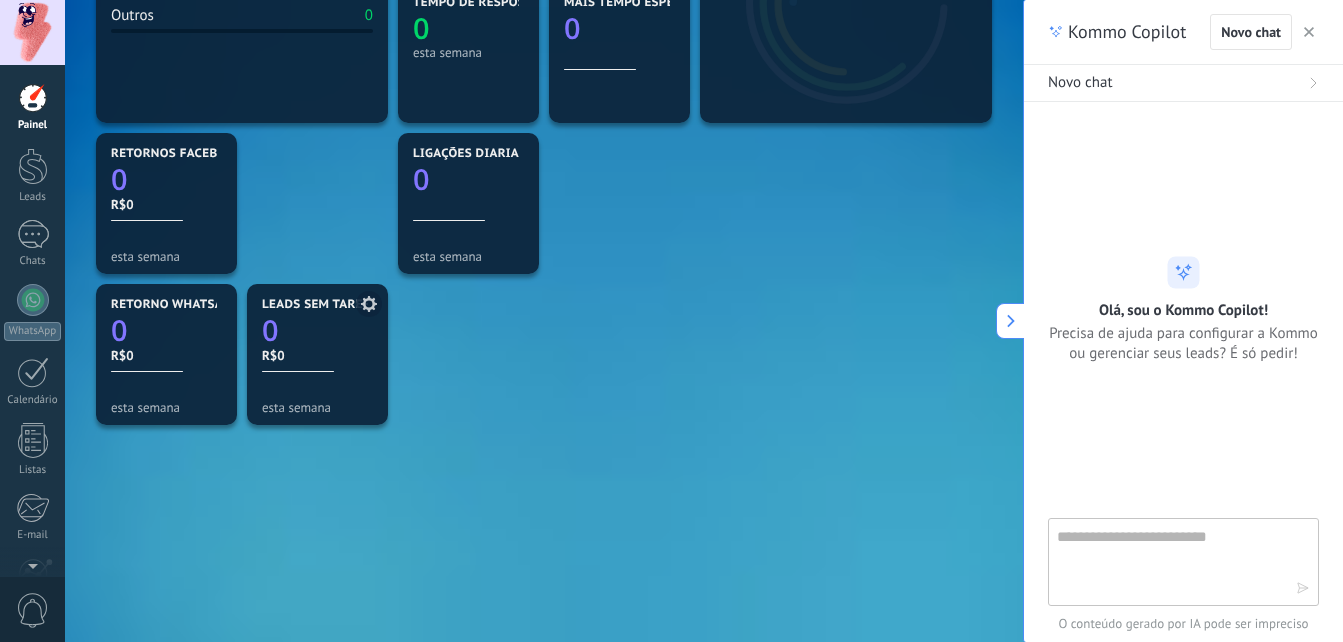 click at bounding box center [369, 304] 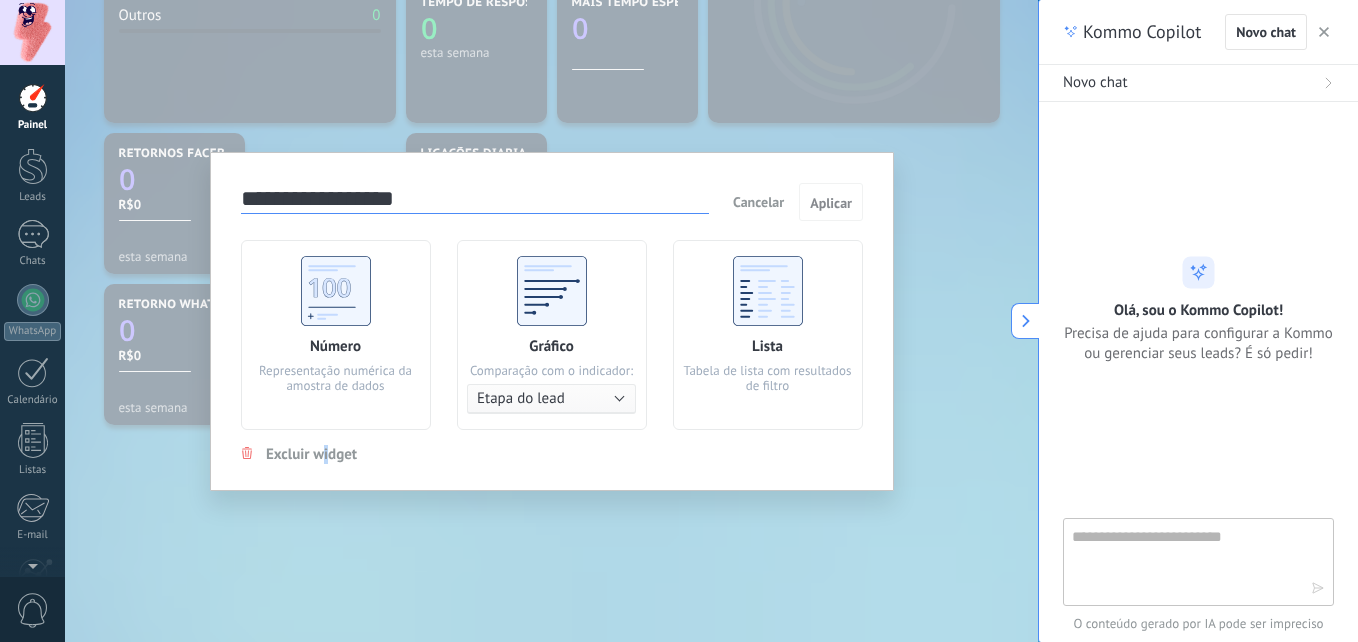 click on "Excluir widget" at bounding box center (311, 454) 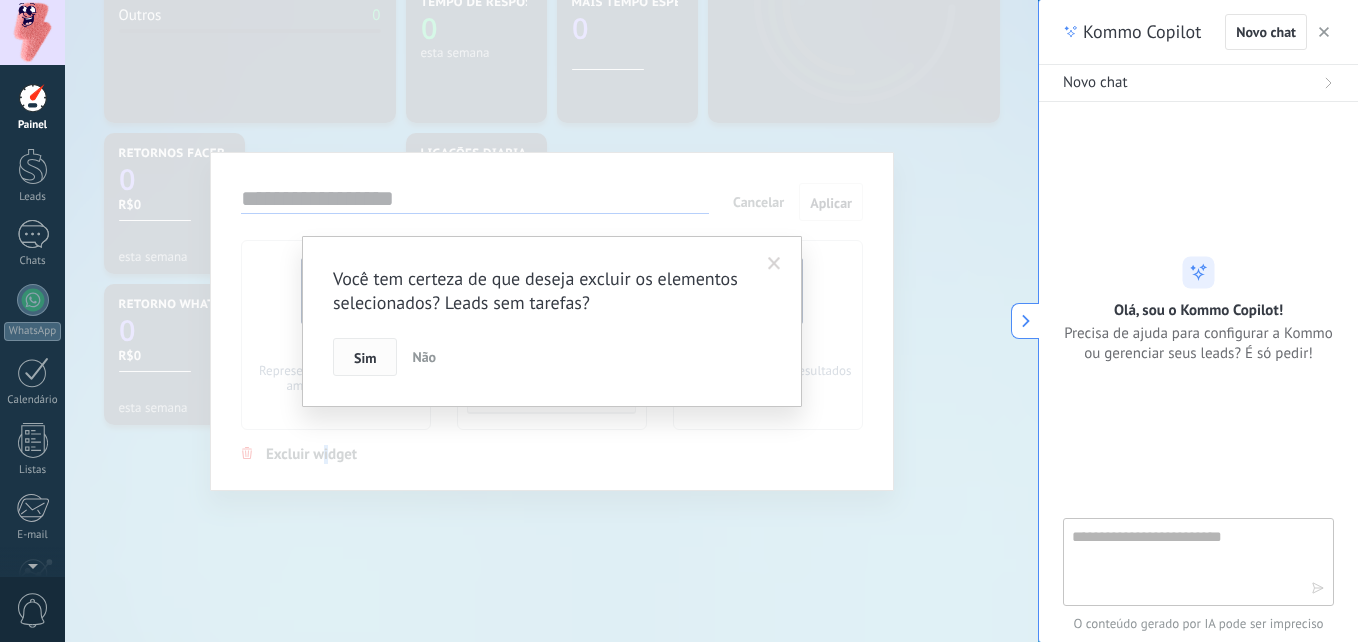 click on "Sim" at bounding box center (365, 358) 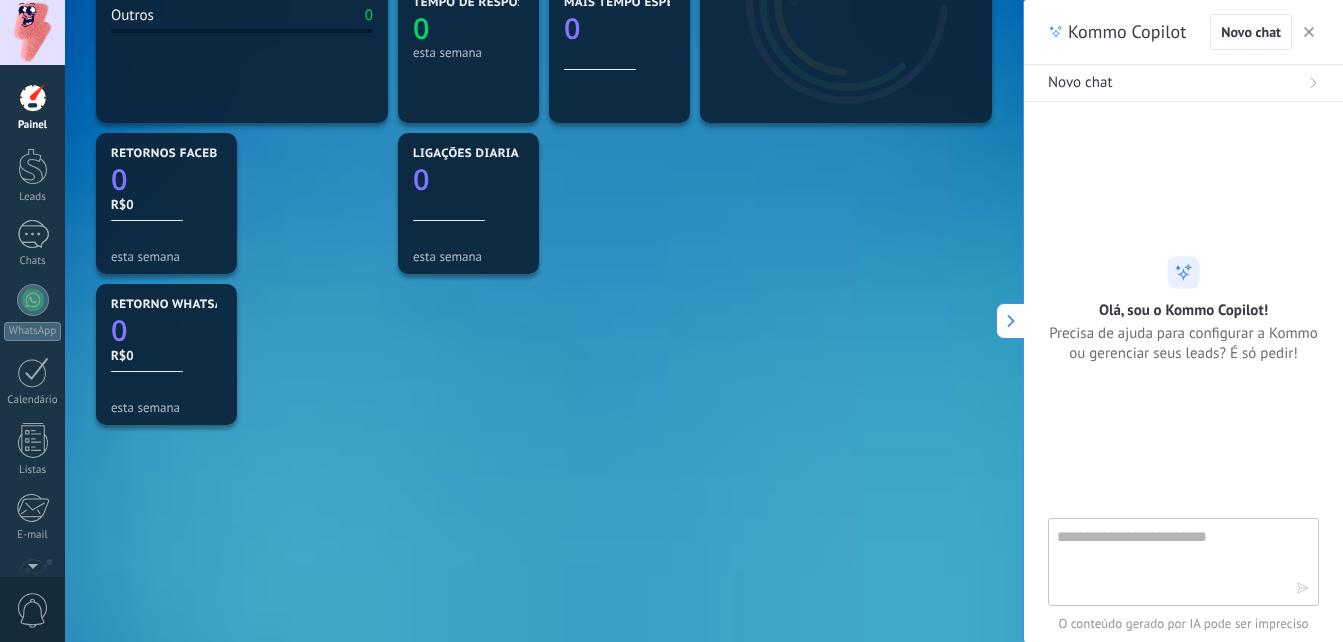 click at bounding box center (1309, 32) 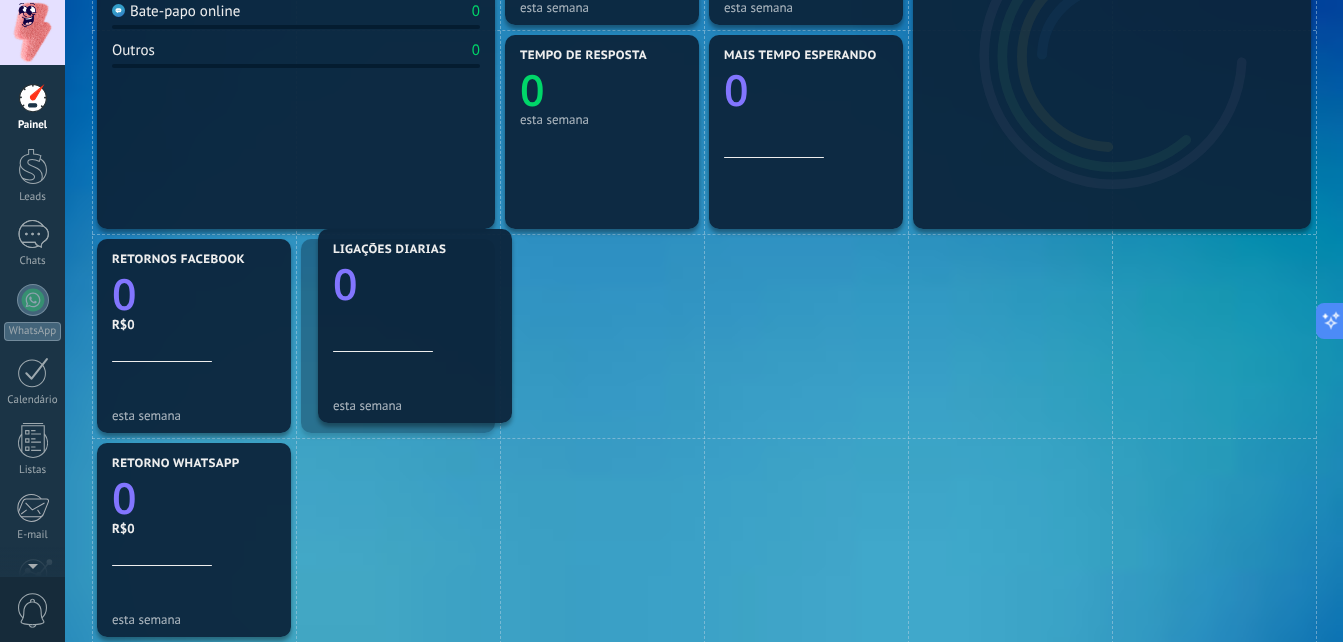 drag, startPoint x: 565, startPoint y: 351, endPoint x: 368, endPoint y: 341, distance: 197.25365 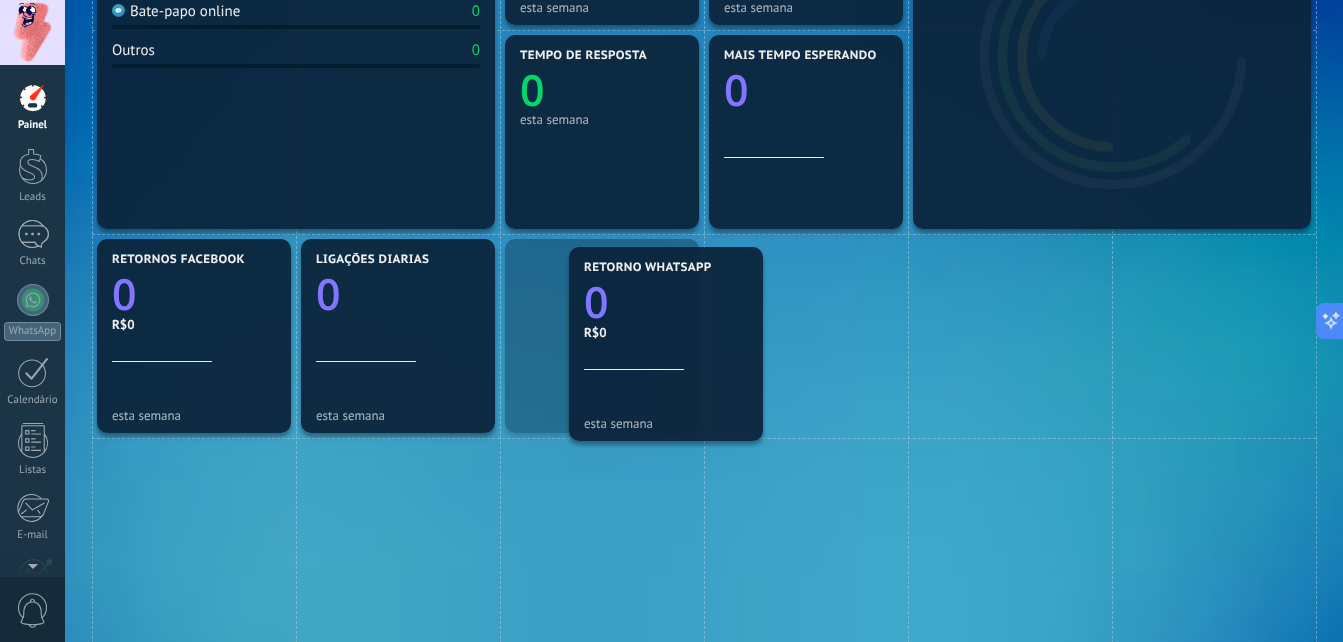 drag, startPoint x: 542, startPoint y: 438, endPoint x: 672, endPoint y: 336, distance: 165.23923 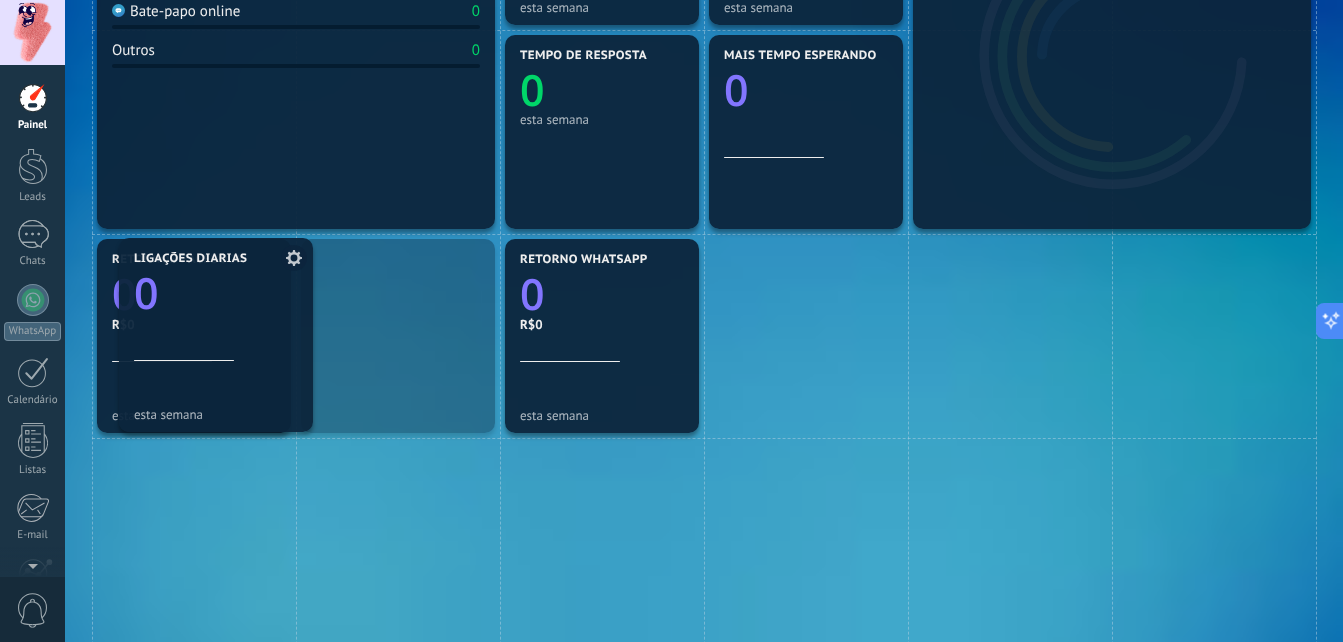 drag, startPoint x: 430, startPoint y: 383, endPoint x: 226, endPoint y: 382, distance: 204.00246 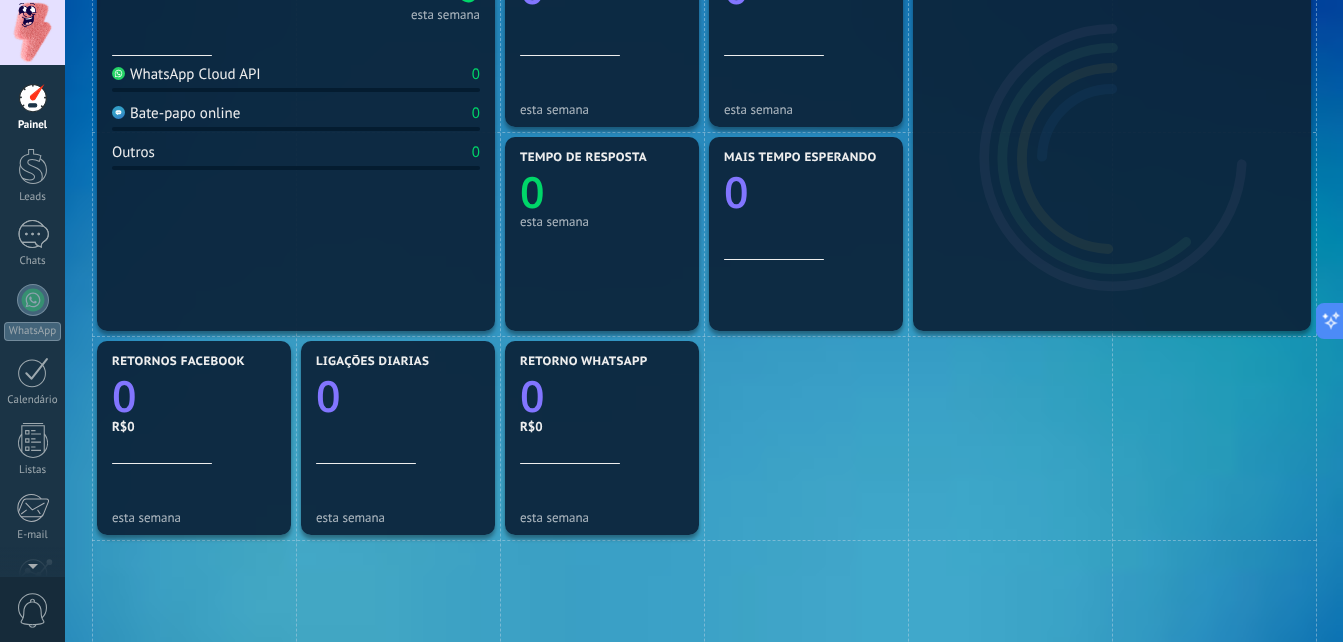 scroll, scrollTop: 228, scrollLeft: 0, axis: vertical 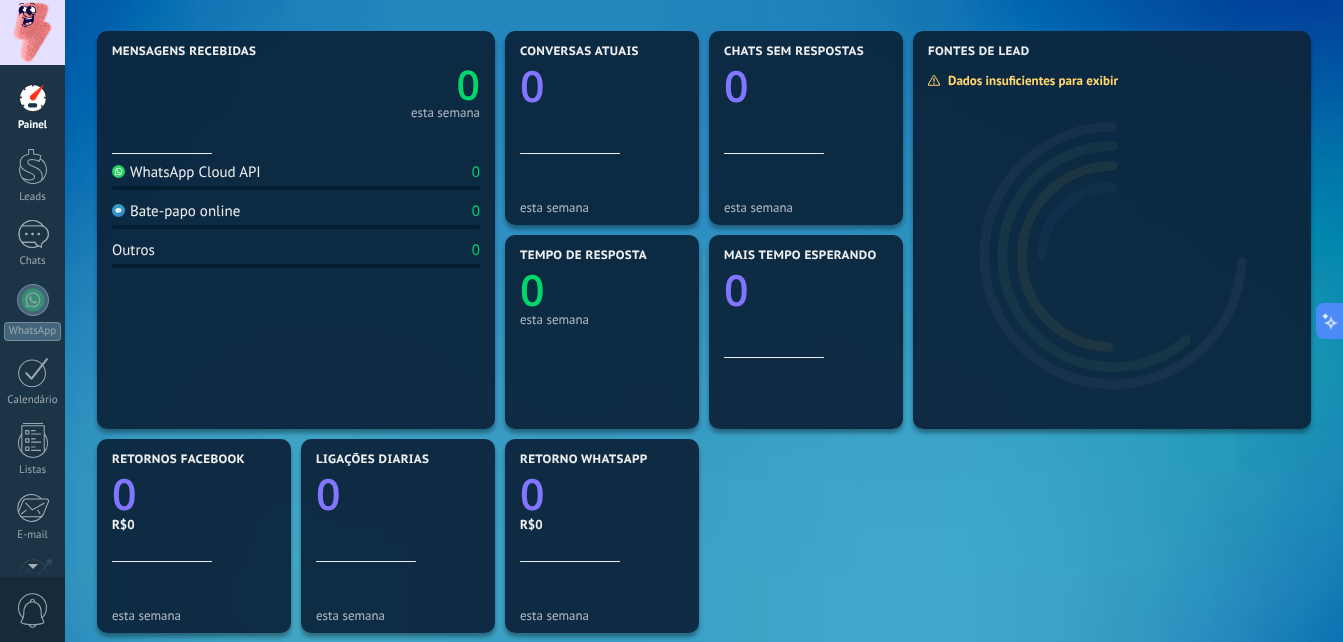 click on "0" at bounding box center (602, 284) 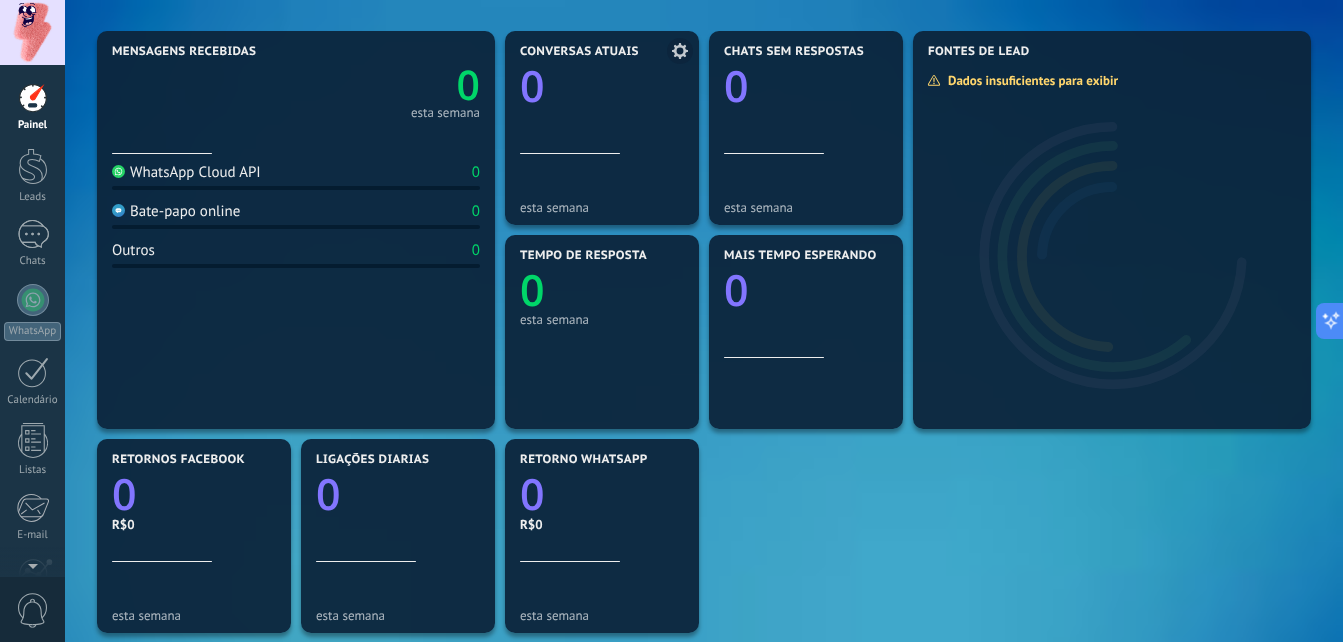 click at bounding box center (680, 51) 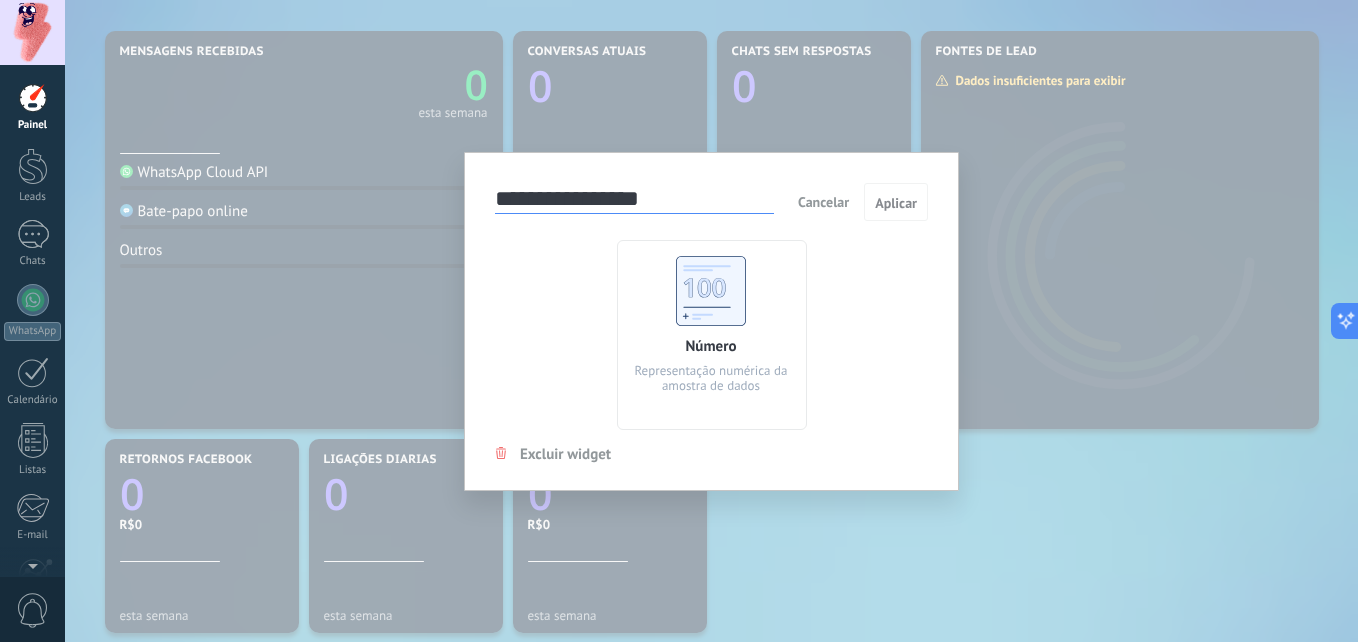 click on "**********" at bounding box center [711, 321] 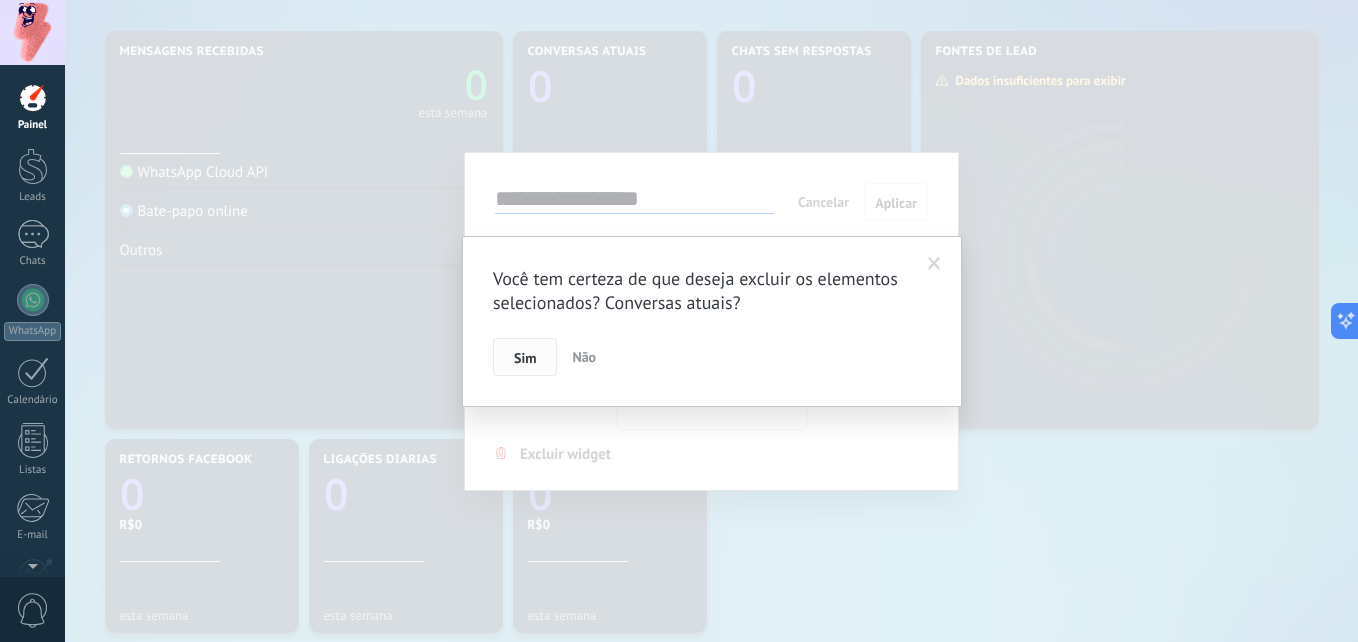 click on "Sim" at bounding box center (525, 357) 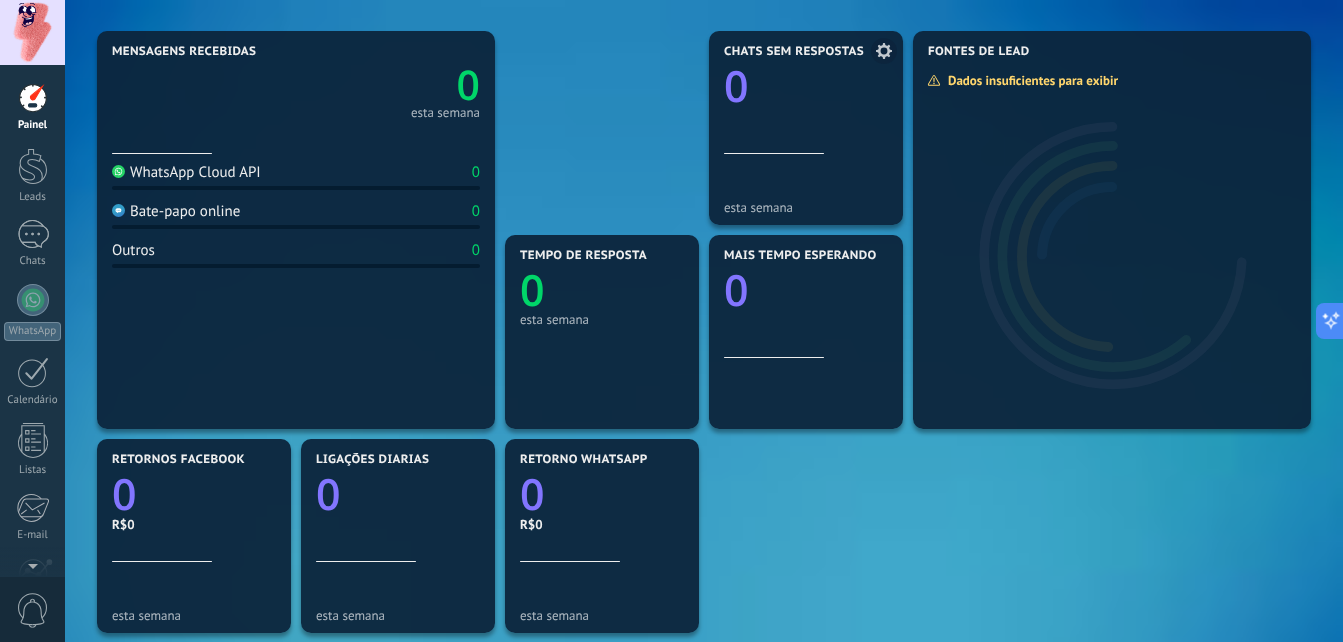 click at bounding box center [884, 51] 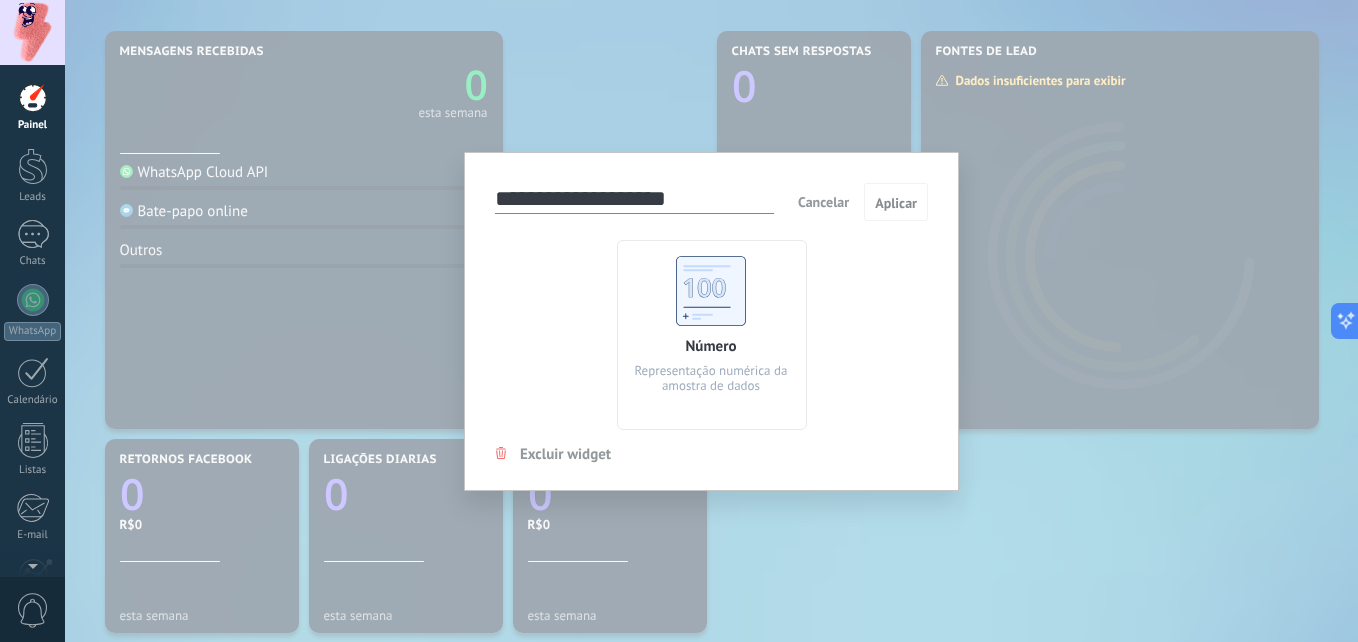 click on "Excluir widget" at bounding box center [551, 452] 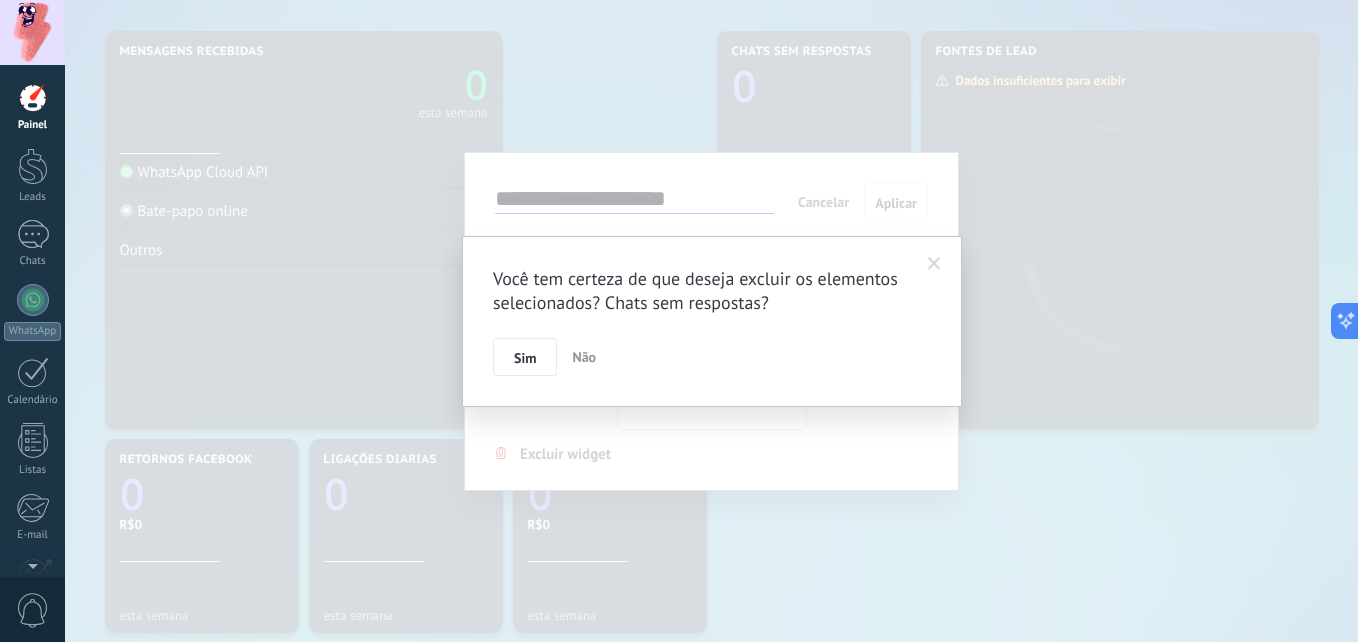 drag, startPoint x: 527, startPoint y: 353, endPoint x: 631, endPoint y: 340, distance: 104.80935 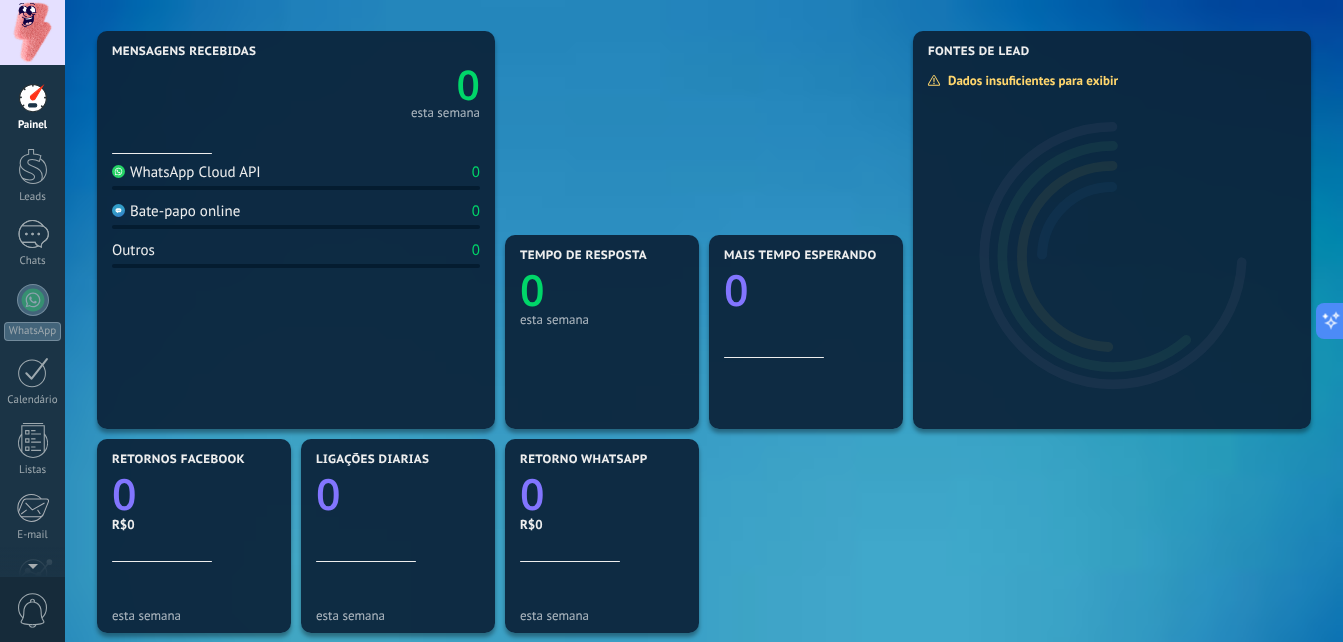 click on "Mais tempo esperando" at bounding box center [800, 256] 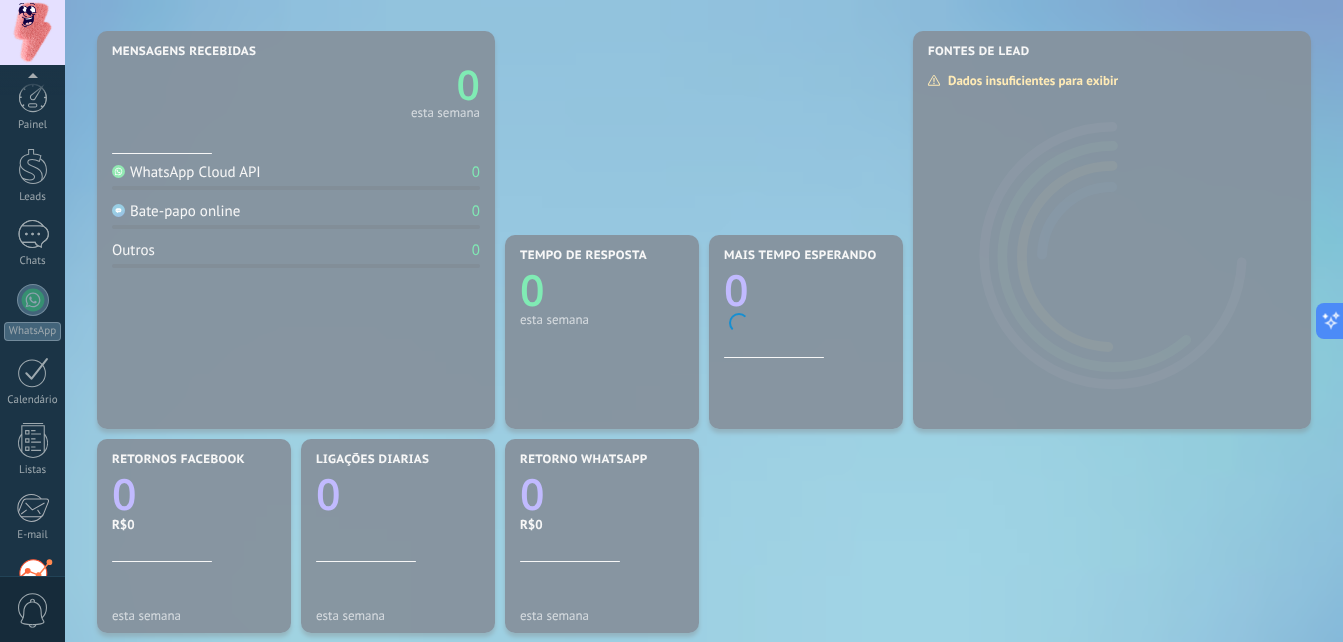 scroll, scrollTop: 190, scrollLeft: 0, axis: vertical 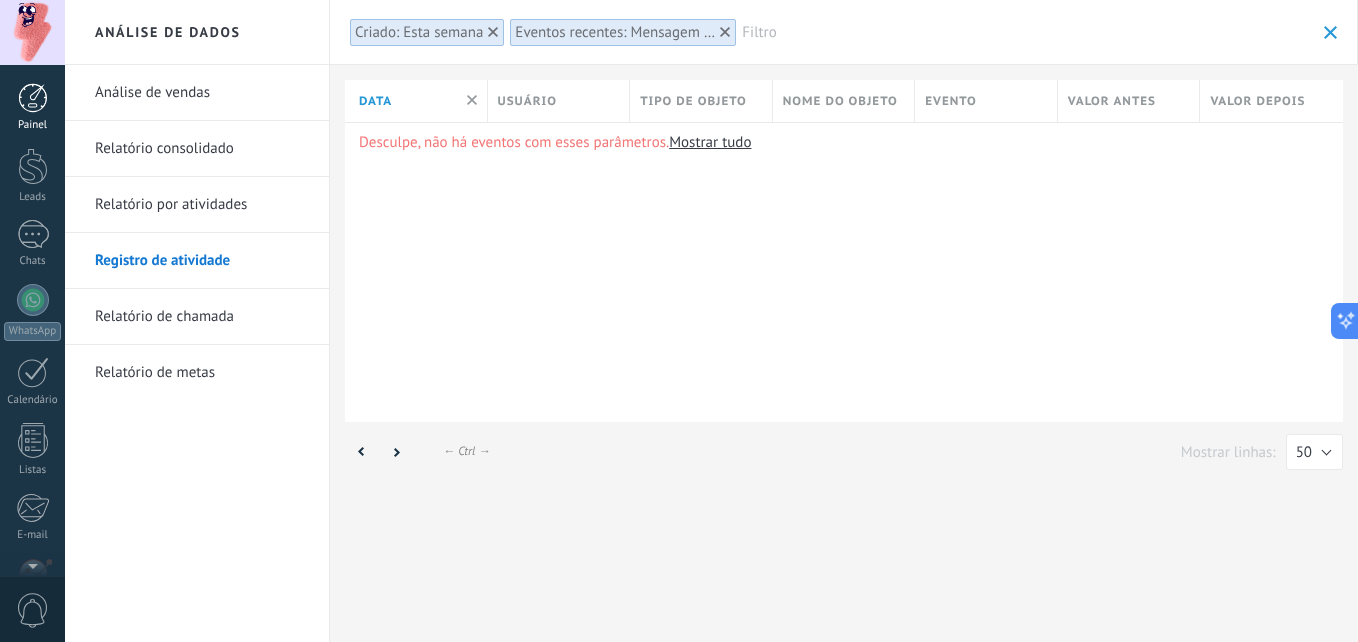 click at bounding box center [33, 98] 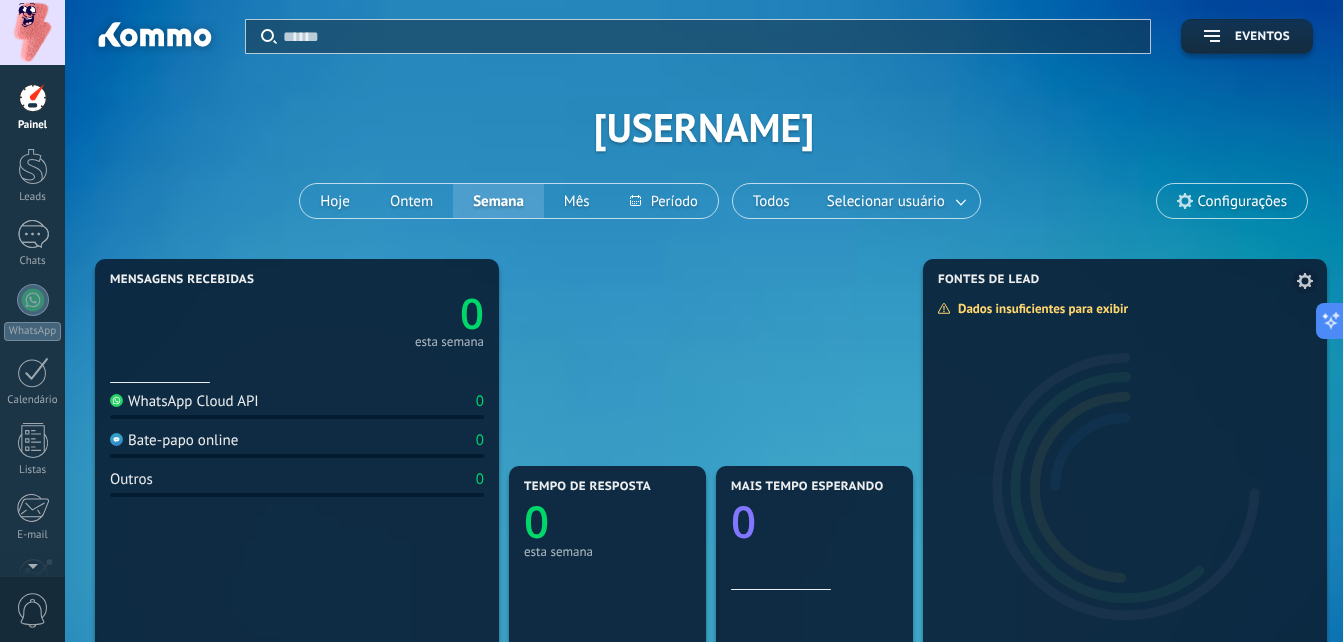 click at bounding box center [1305, 281] 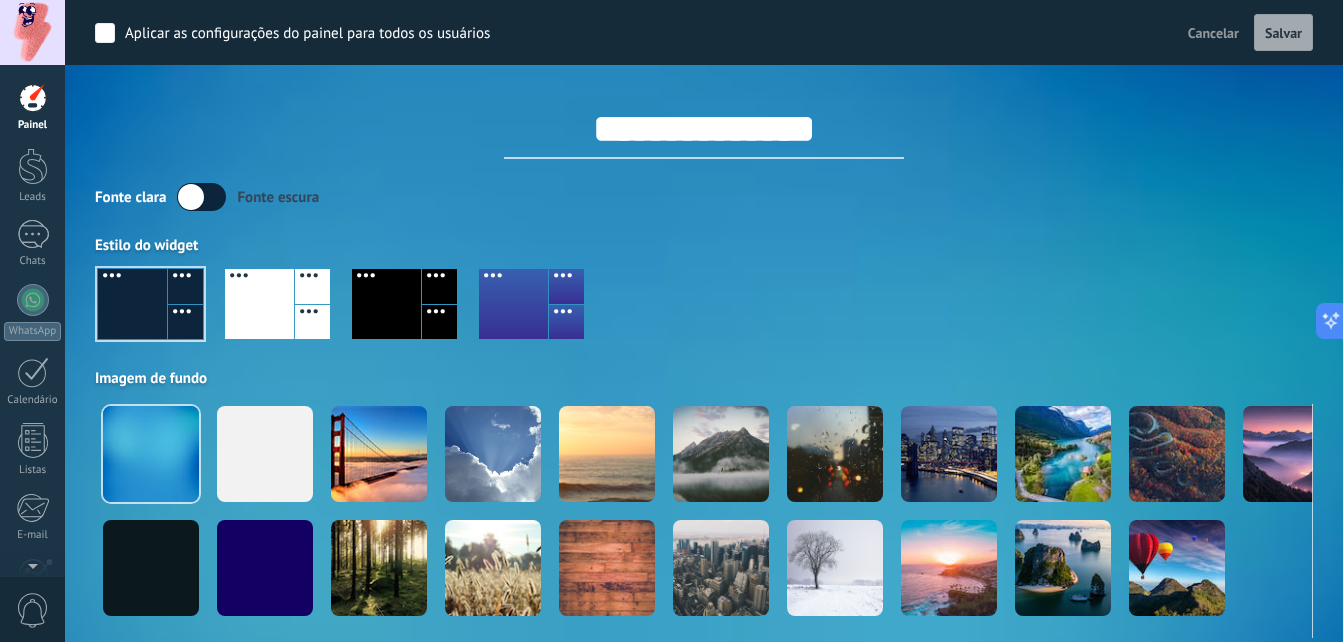click on "Painel" at bounding box center (32, 107) 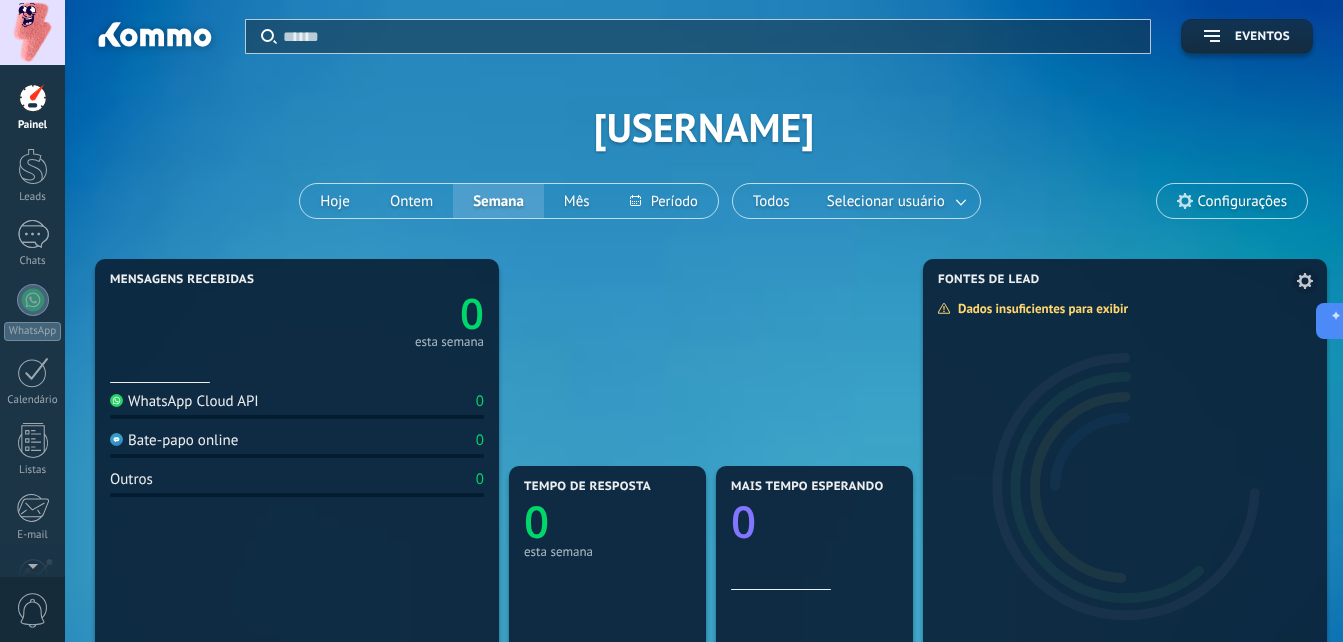 click at bounding box center [1305, 281] 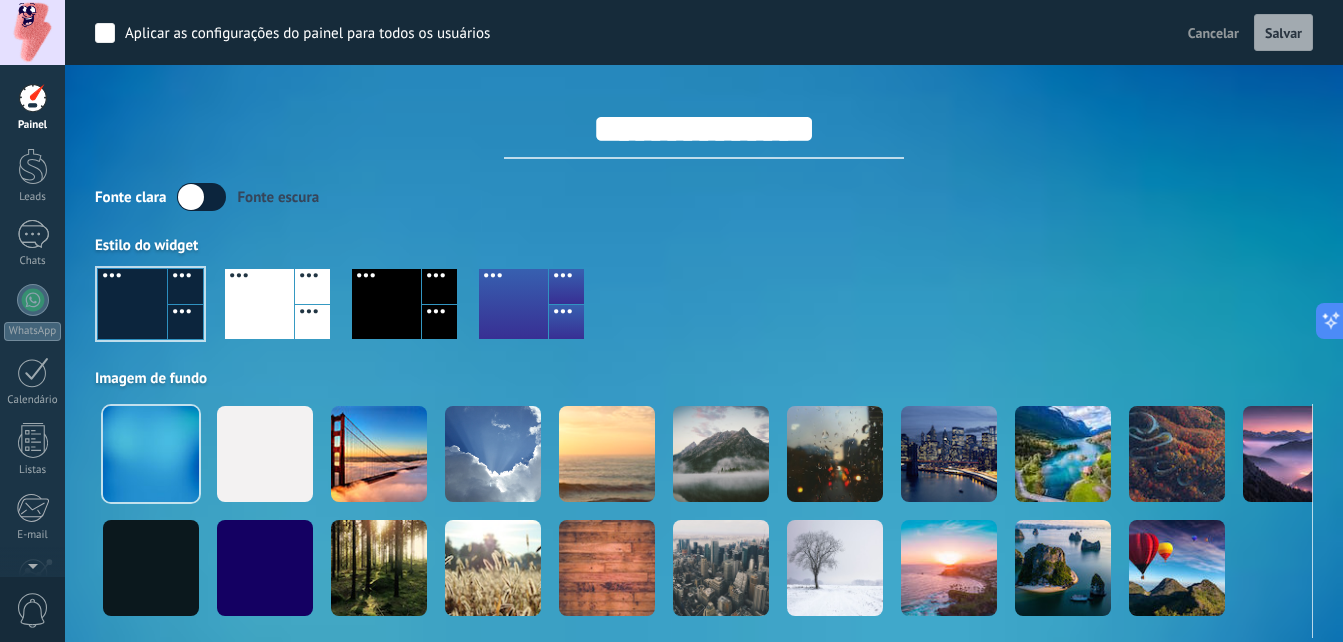 click at bounding box center (33, 98) 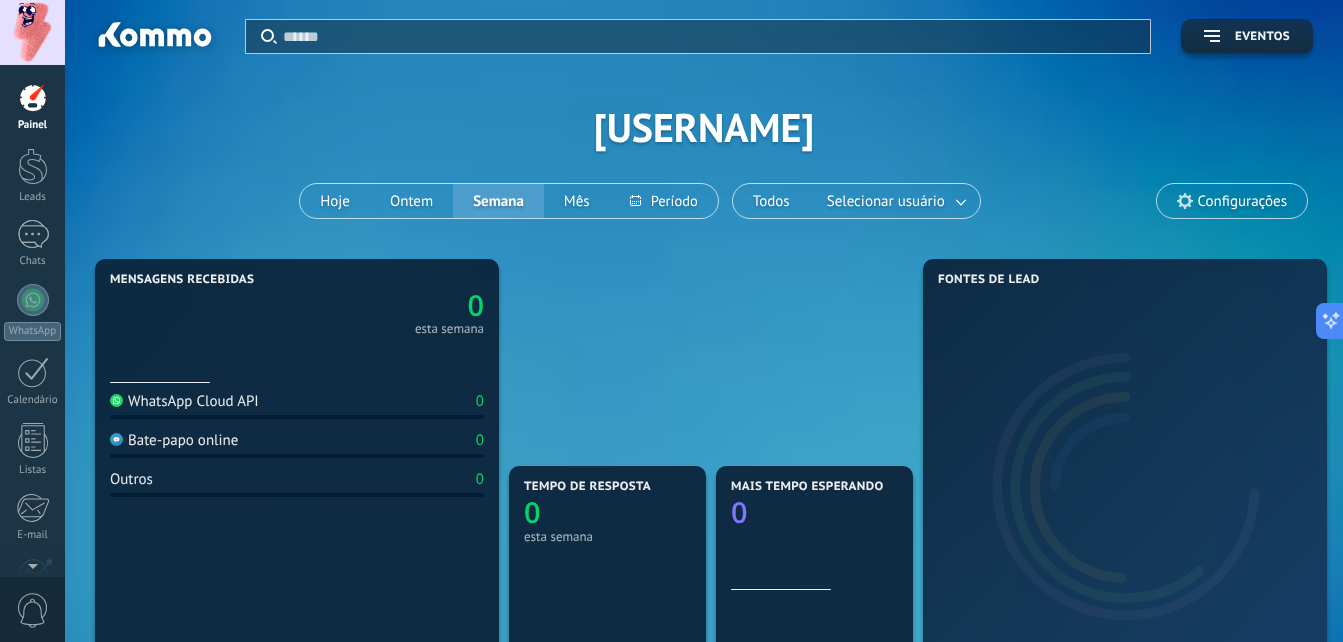 click on "Configurações" at bounding box center [1232, 201] 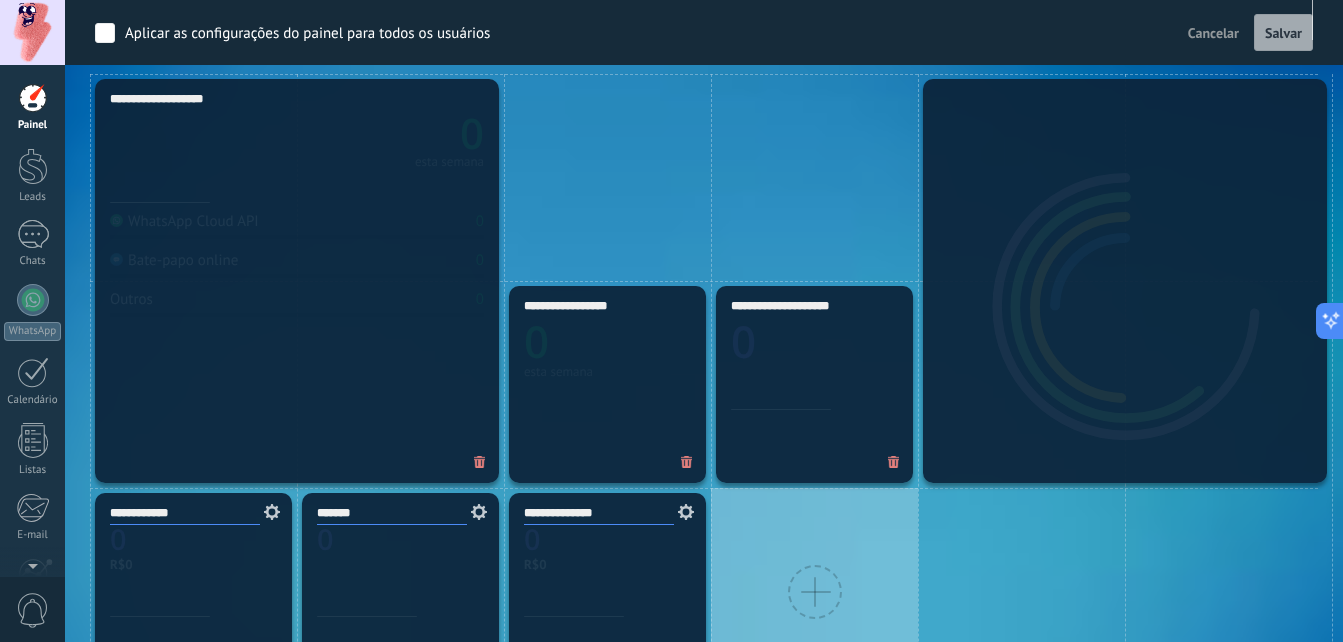 scroll, scrollTop: 600, scrollLeft: 0, axis: vertical 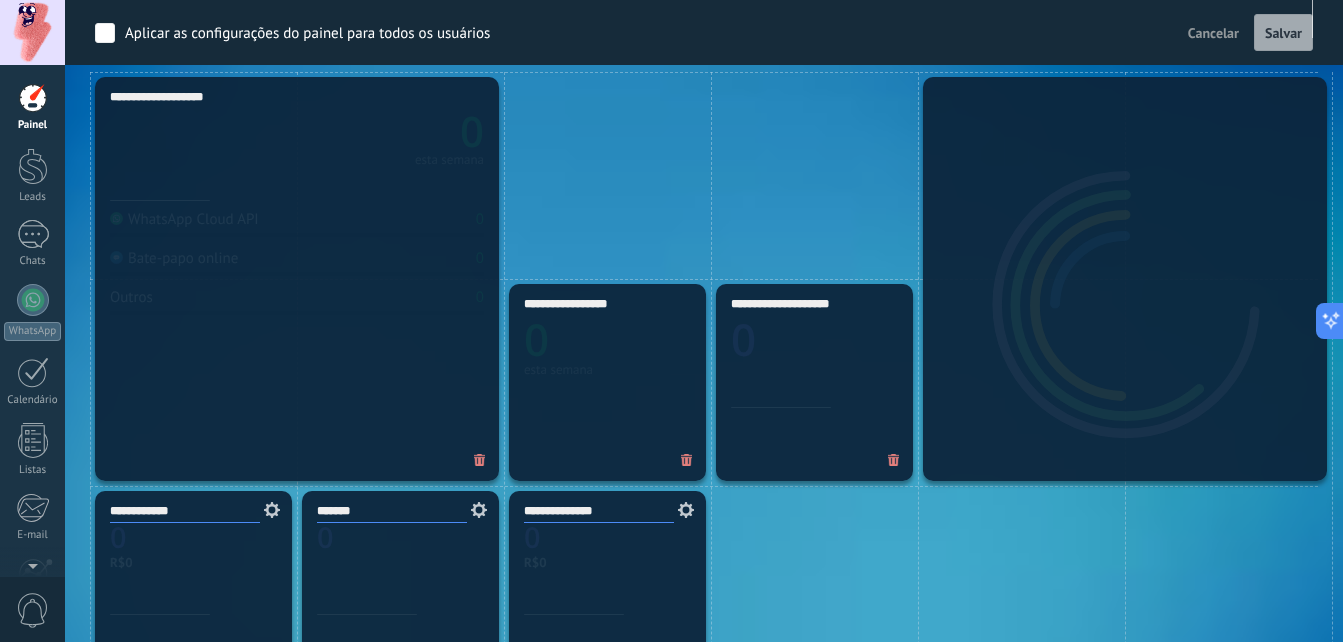 click at bounding box center [894, 460] 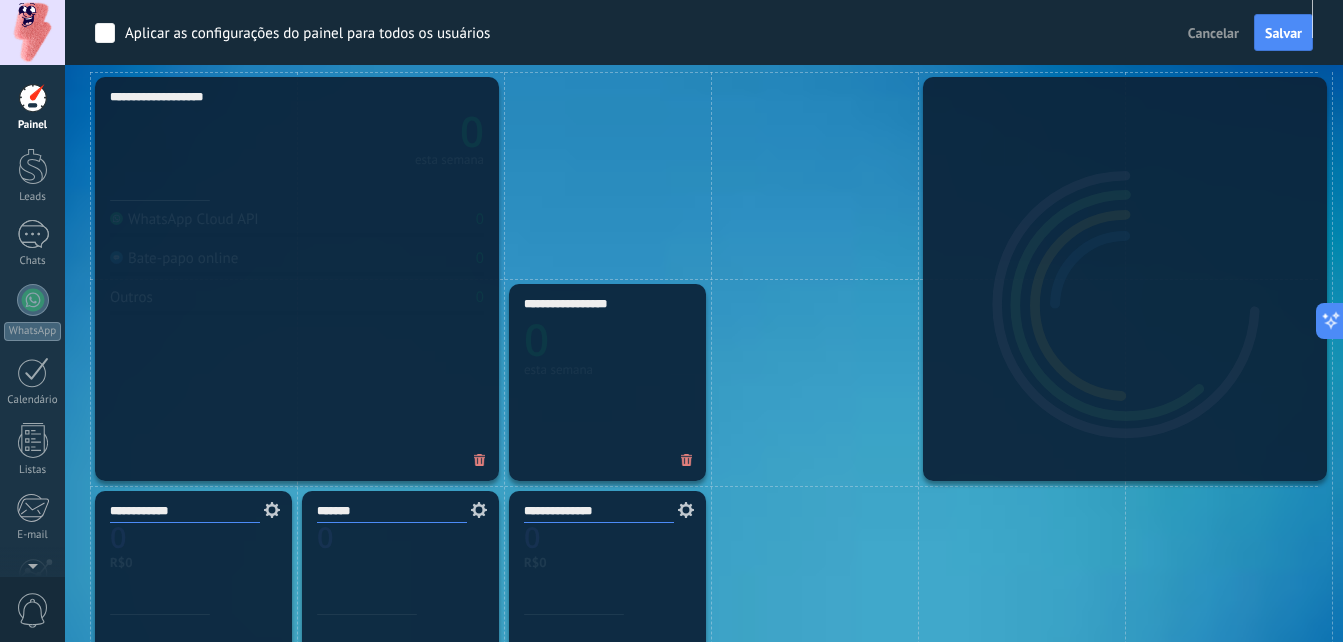 click at bounding box center [687, 460] 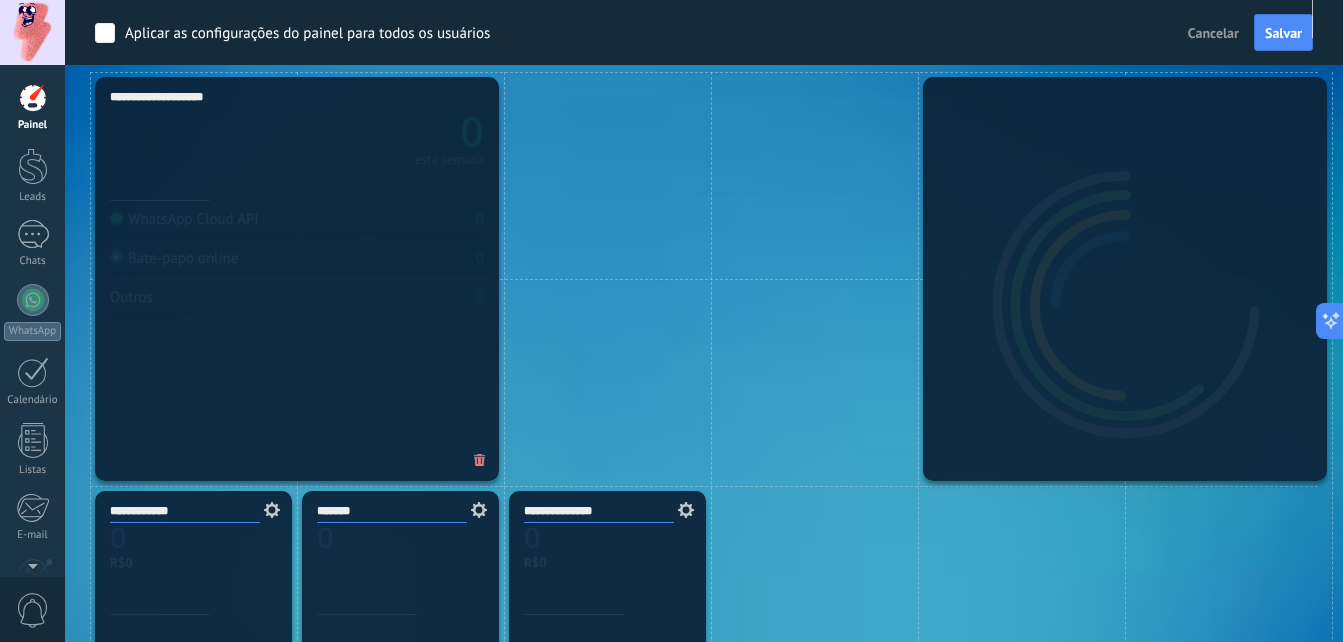 click at bounding box center [480, 460] 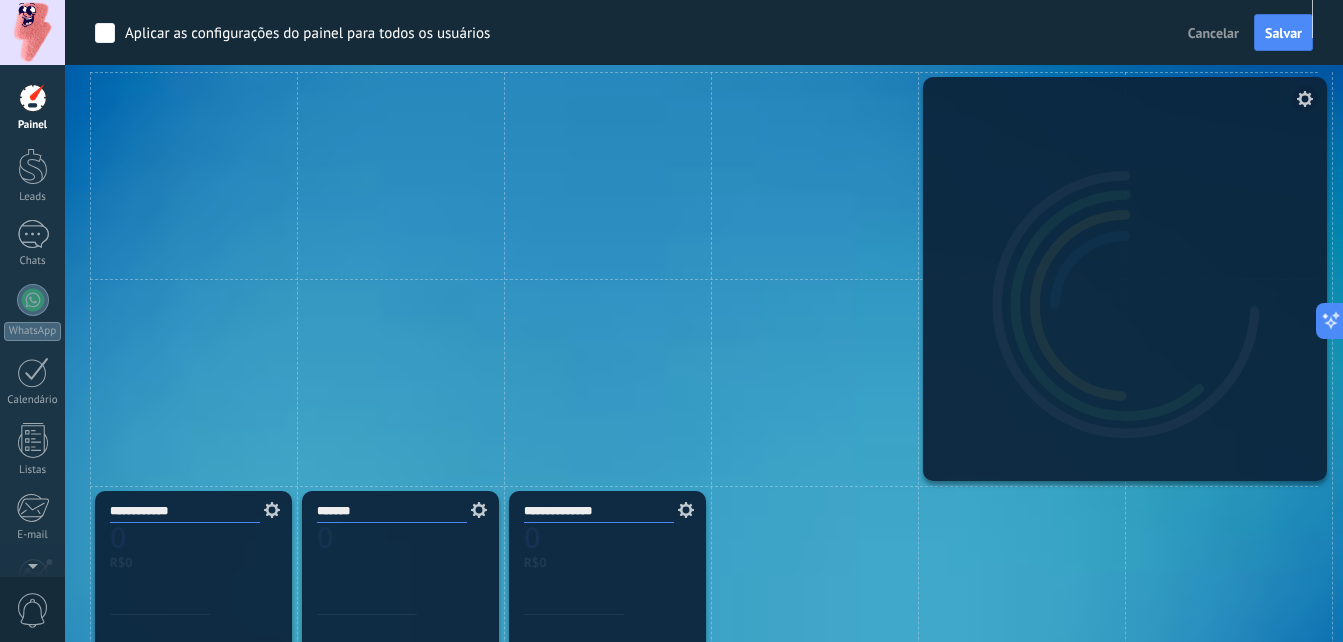 click at bounding box center [1305, 99] 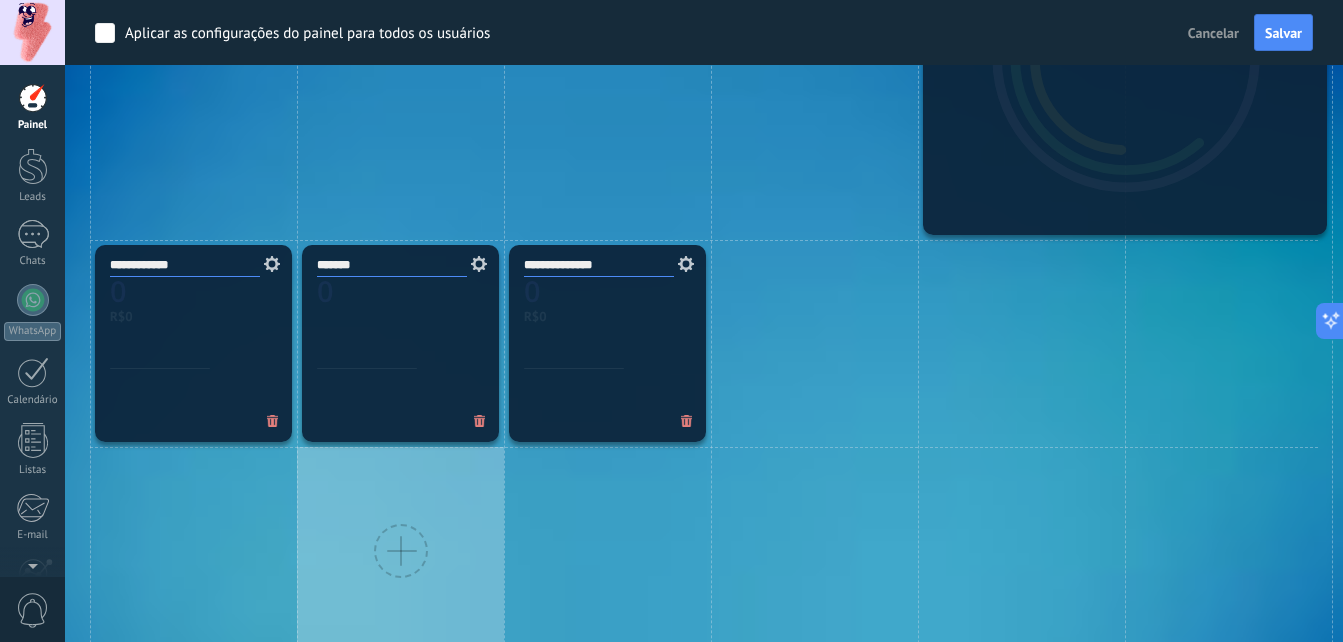 scroll, scrollTop: 900, scrollLeft: 0, axis: vertical 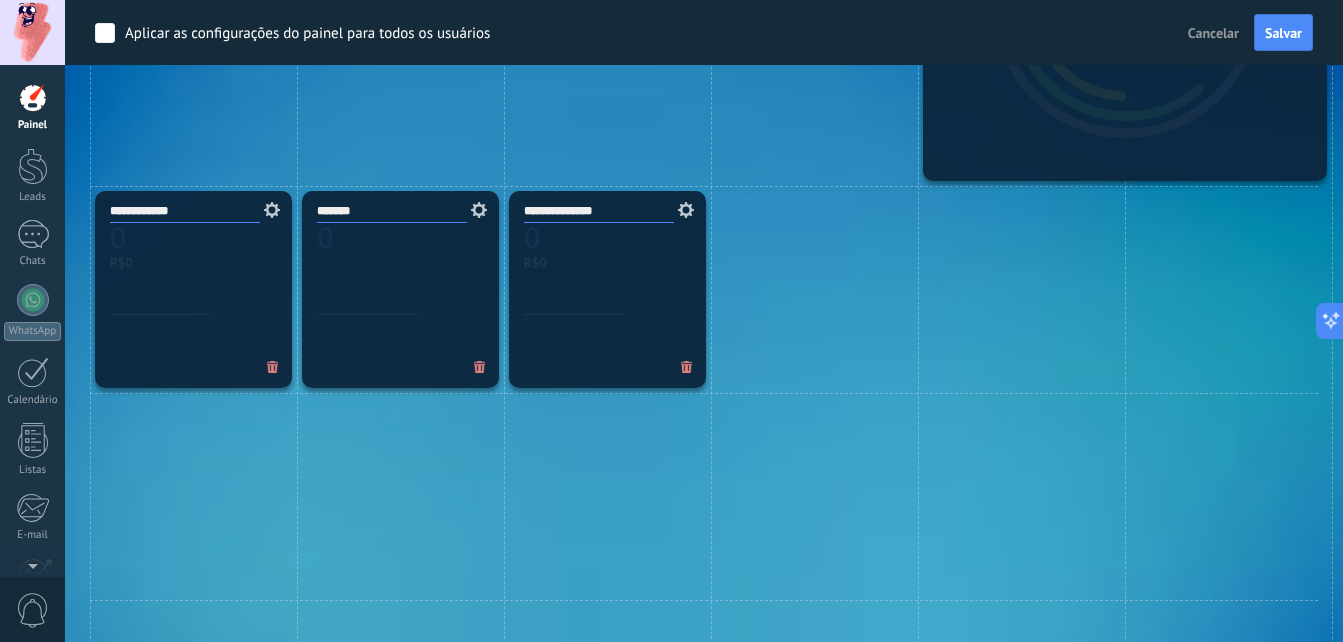 drag, startPoint x: 237, startPoint y: 216, endPoint x: 77, endPoint y: 222, distance: 160.11246 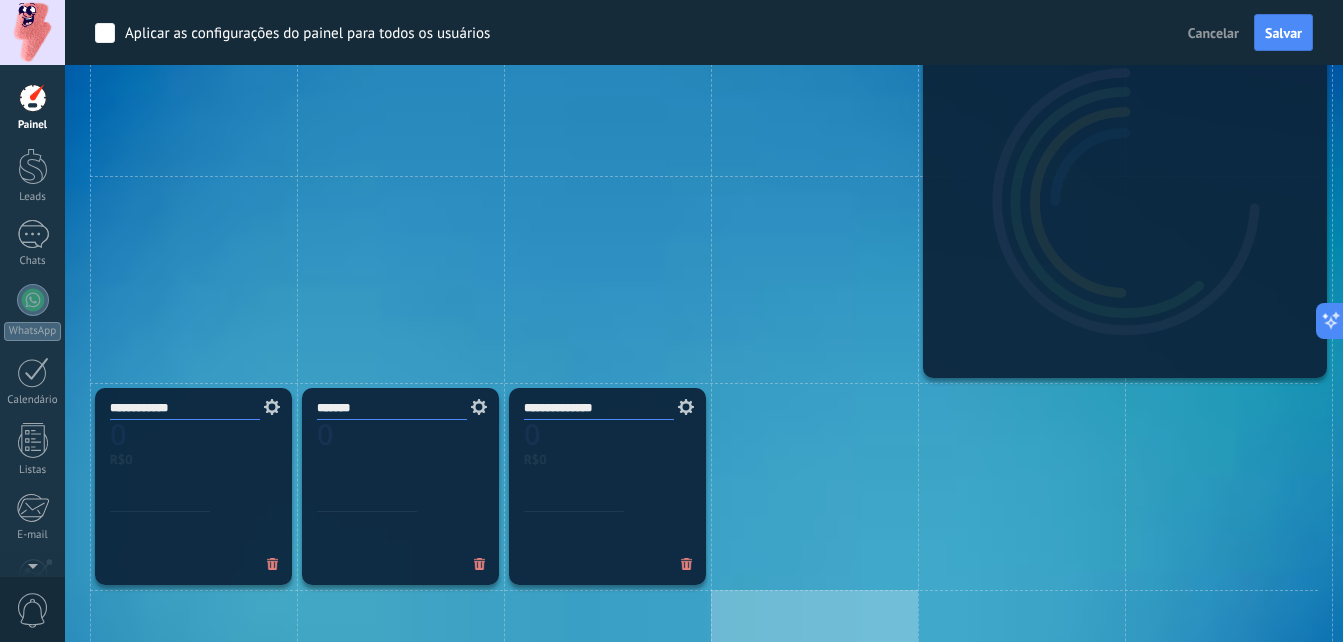 scroll, scrollTop: 700, scrollLeft: 0, axis: vertical 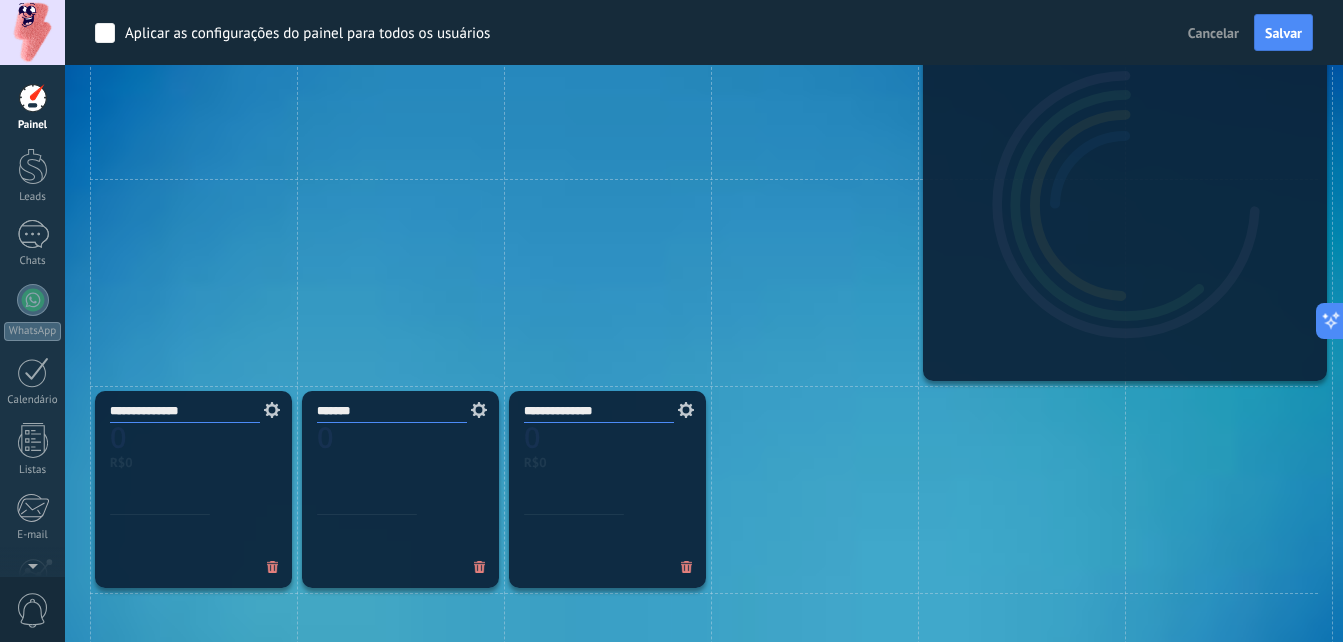 type on "**********" 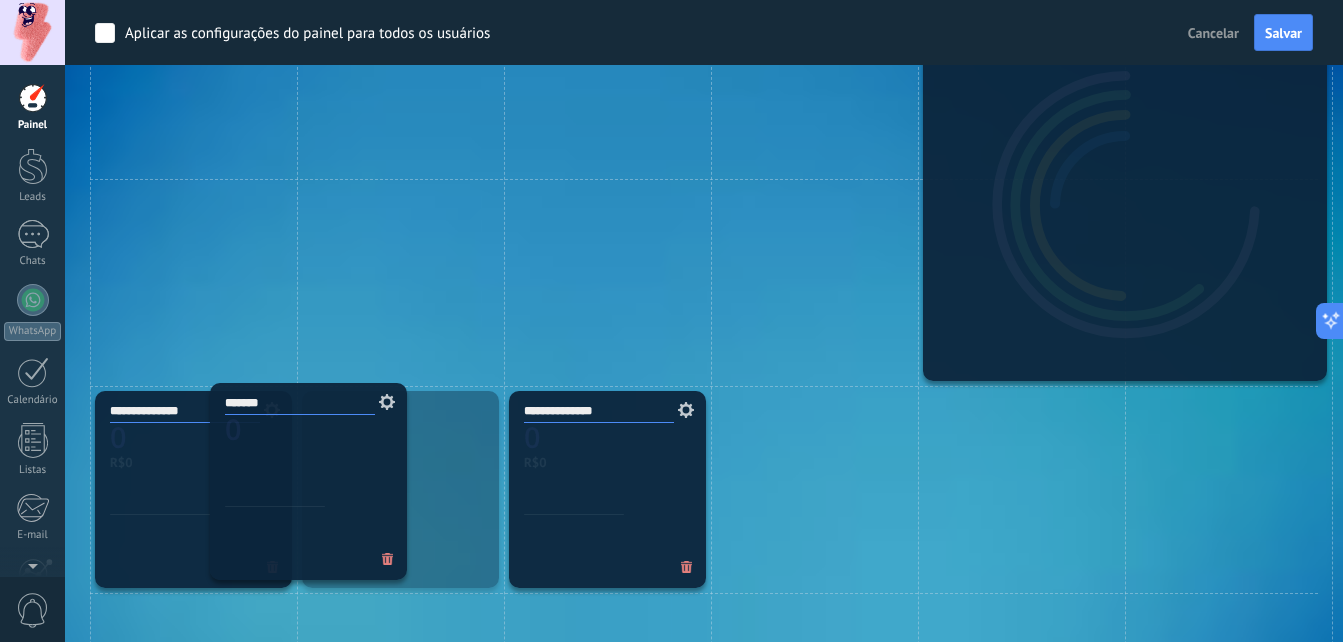 drag, startPoint x: 421, startPoint y: 427, endPoint x: 353, endPoint y: 418, distance: 68.593 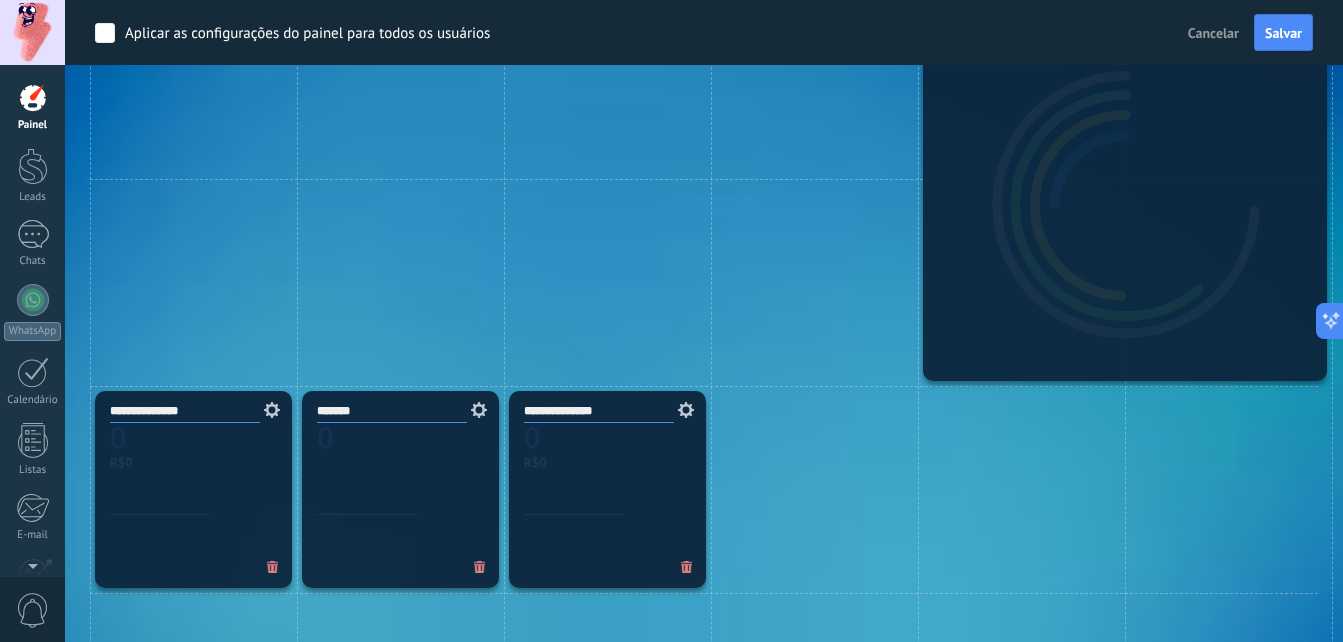 drag, startPoint x: 373, startPoint y: 419, endPoint x: 298, endPoint y: 430, distance: 75.802376 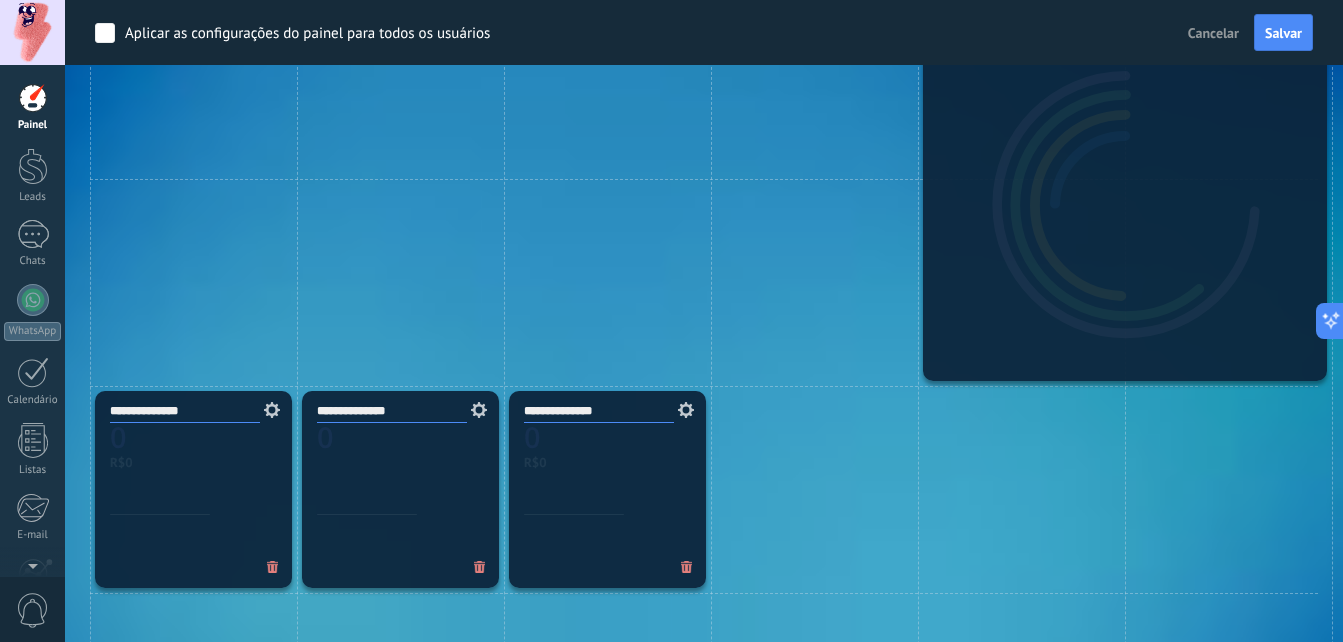 type on "**********" 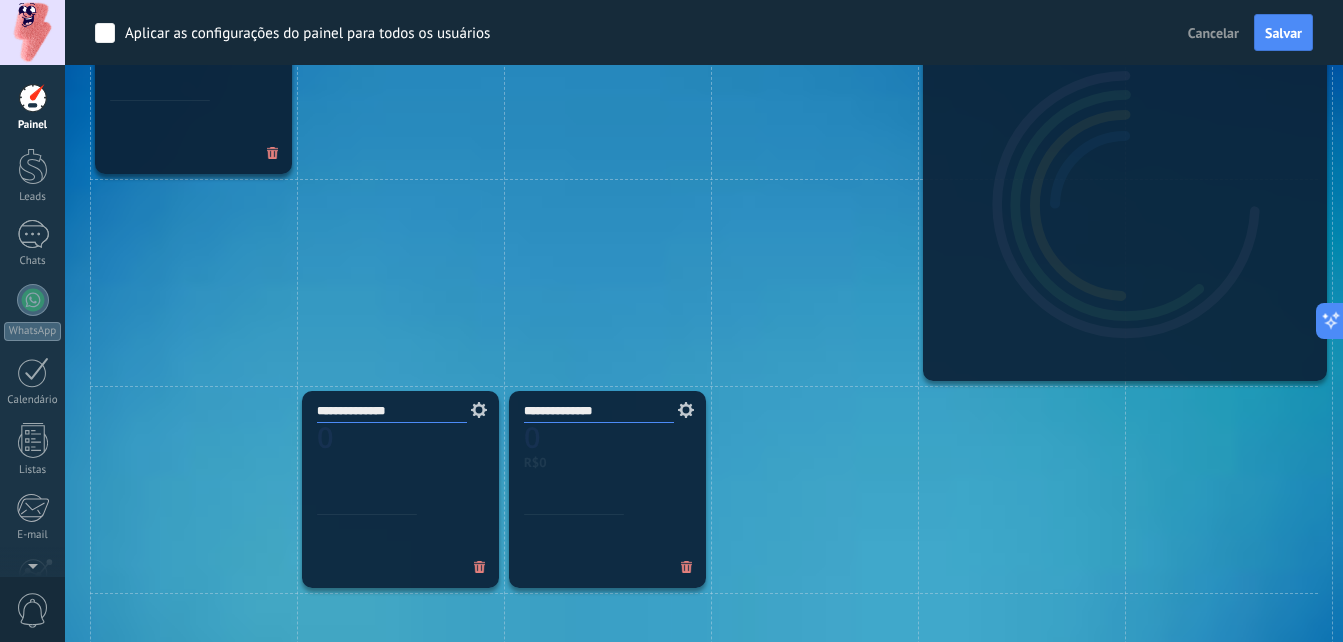 drag, startPoint x: 193, startPoint y: 478, endPoint x: 192, endPoint y: 42, distance: 436.00116 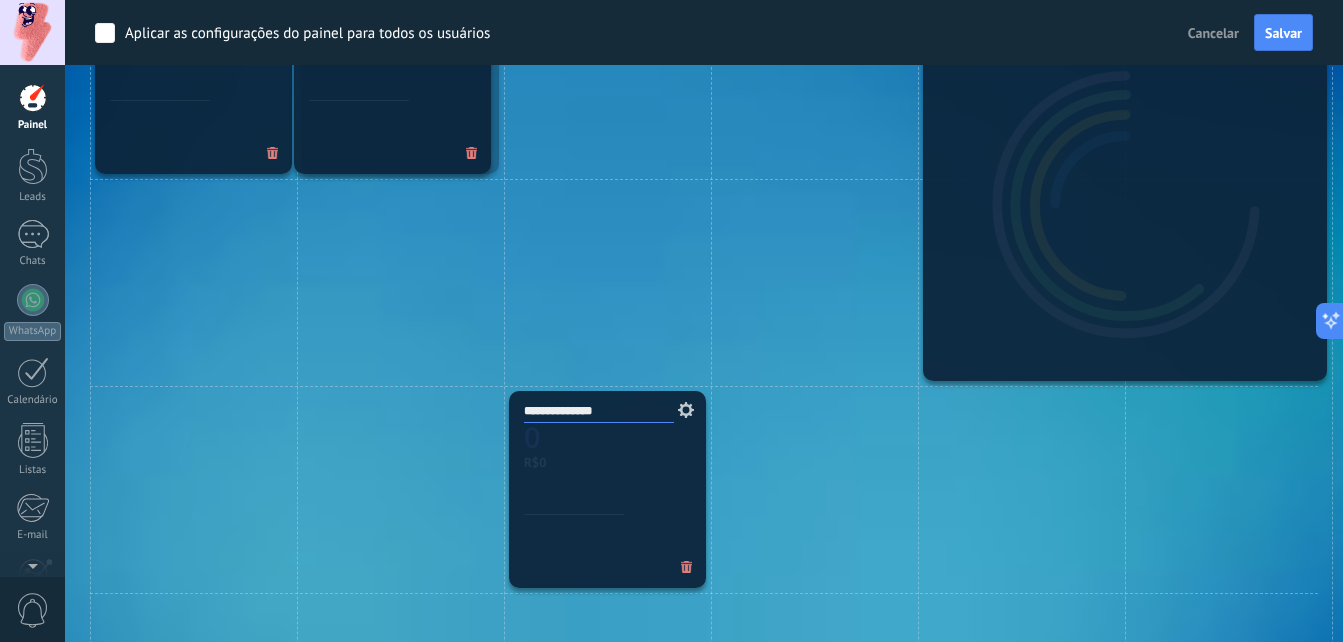 drag, startPoint x: 388, startPoint y: 534, endPoint x: 373, endPoint y: 116, distance: 418.26904 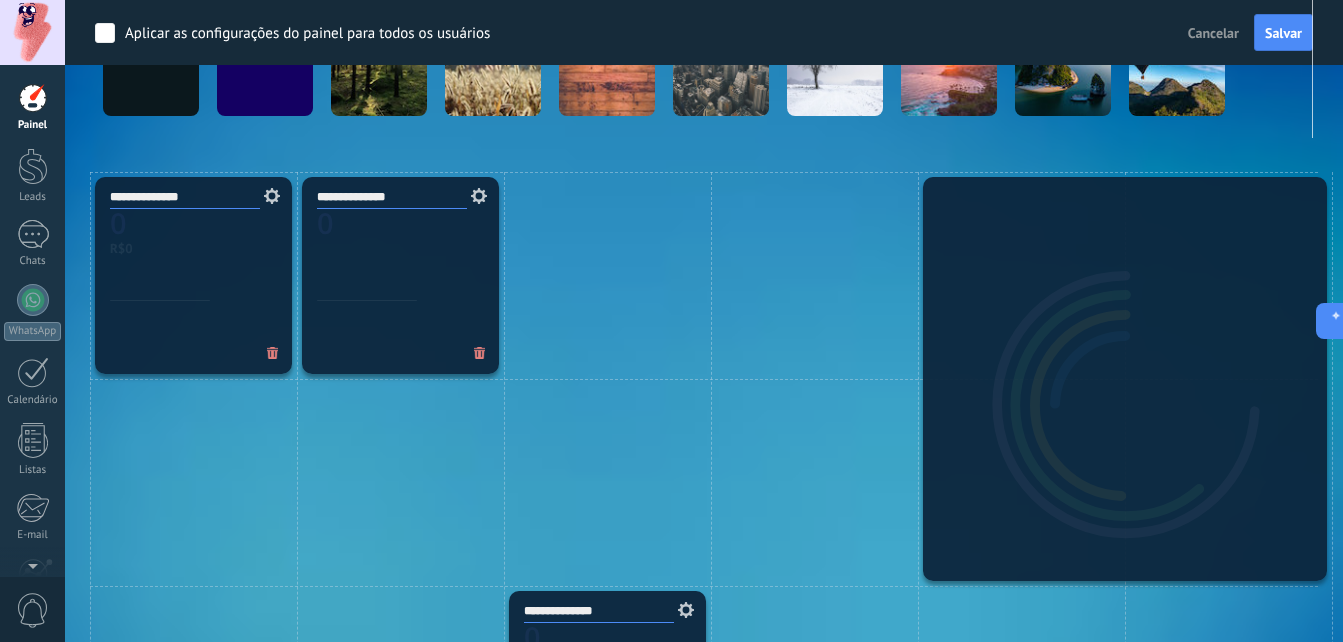 scroll, scrollTop: 700, scrollLeft: 0, axis: vertical 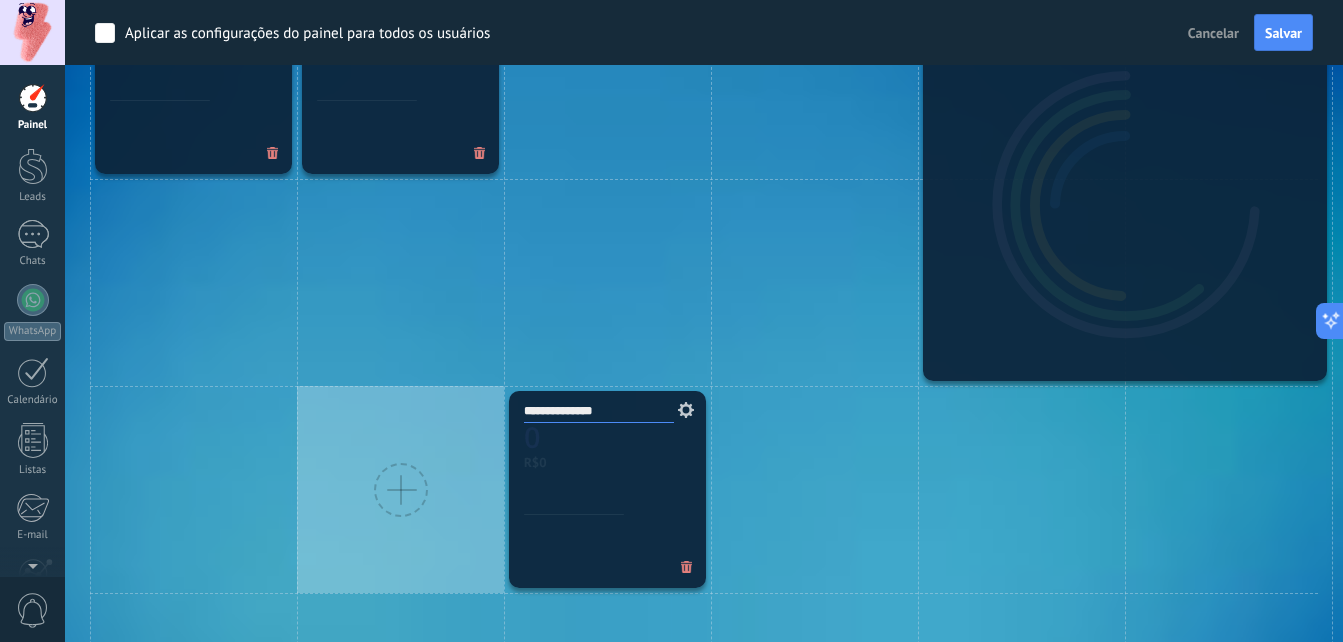 drag, startPoint x: 641, startPoint y: 413, endPoint x: 408, endPoint y: 417, distance: 233.03433 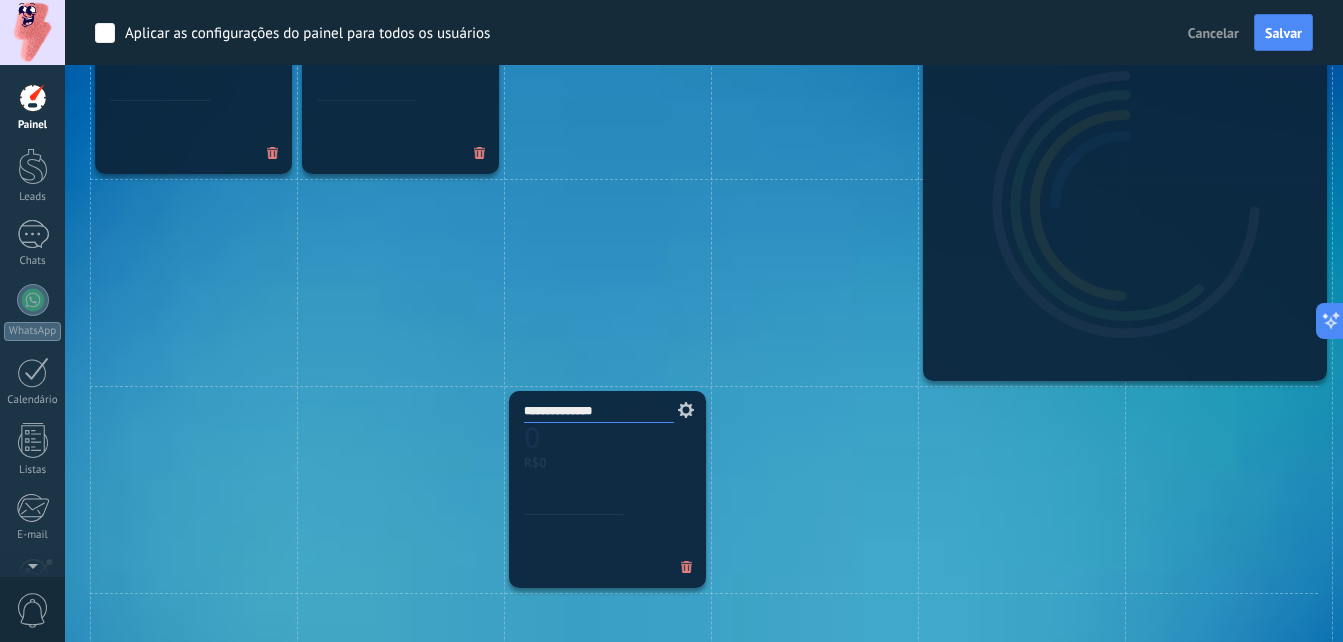 drag, startPoint x: 649, startPoint y: 414, endPoint x: 522, endPoint y: 388, distance: 129.6341 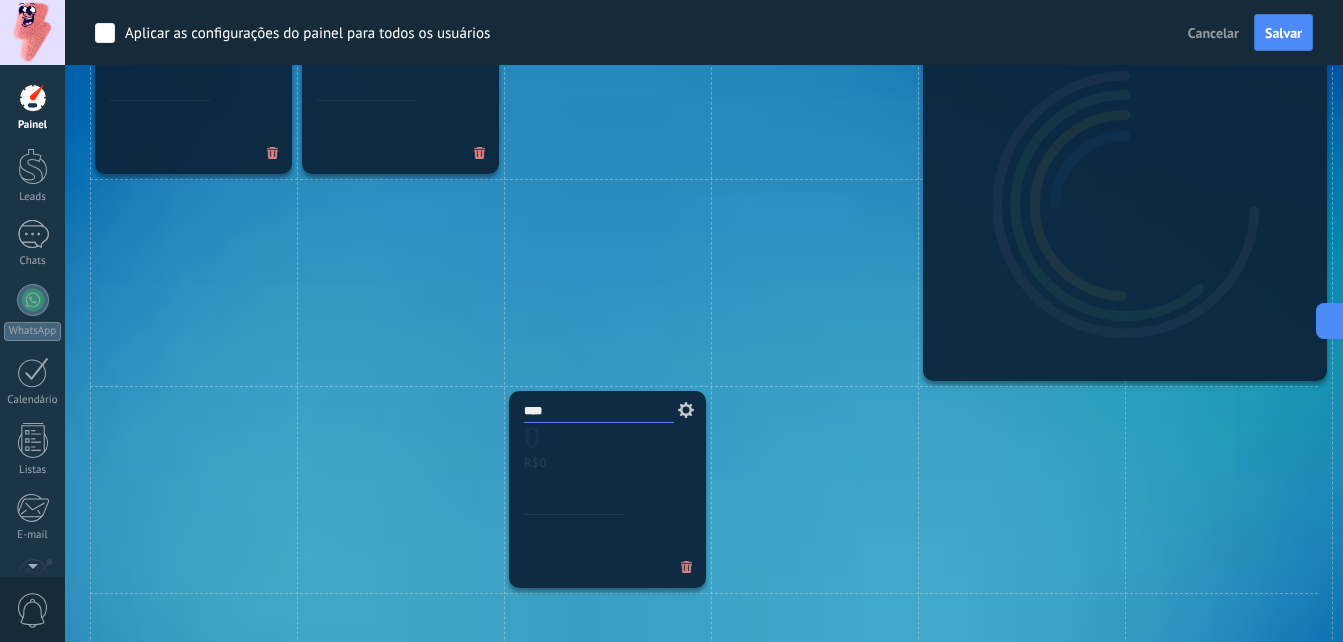 type on "**********" 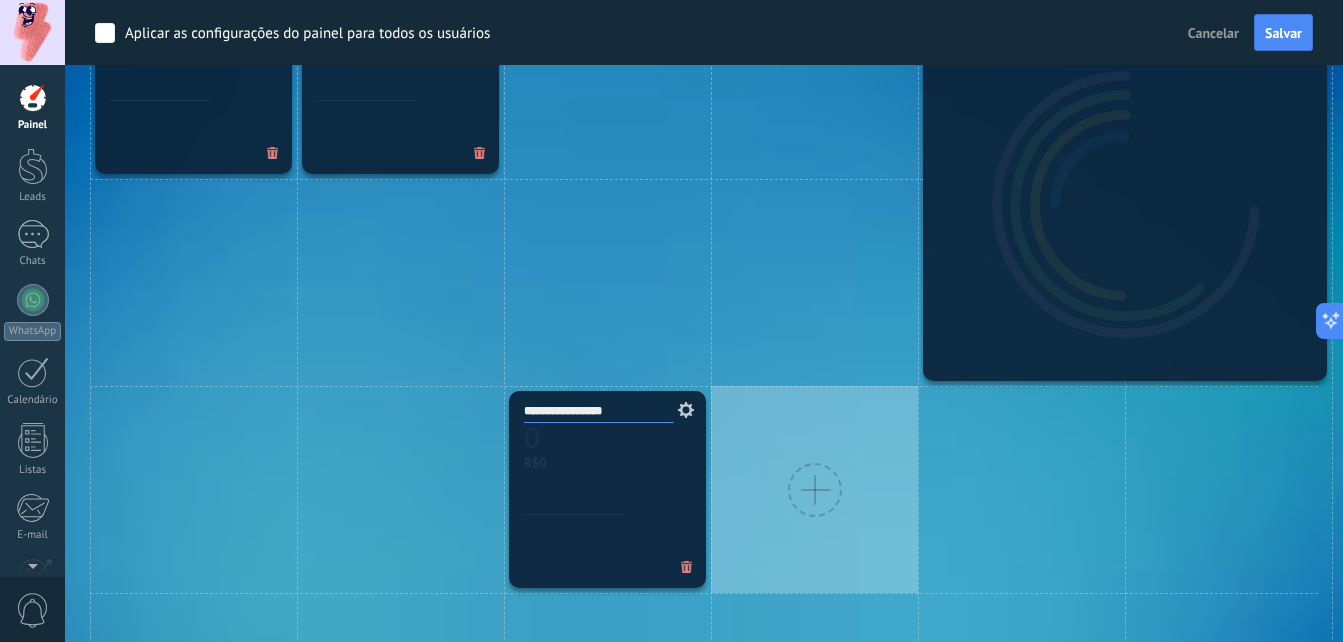 click at bounding box center [814, 489] 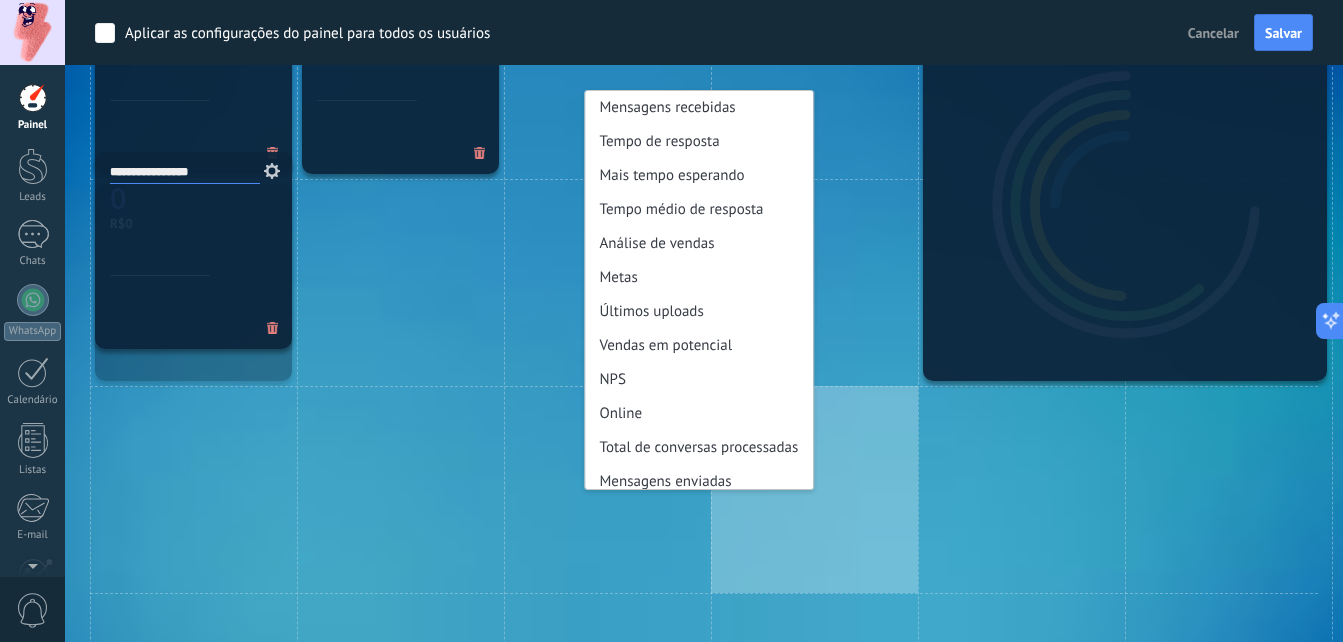 drag, startPoint x: 663, startPoint y: 545, endPoint x: 241, endPoint y: 306, distance: 484.97937 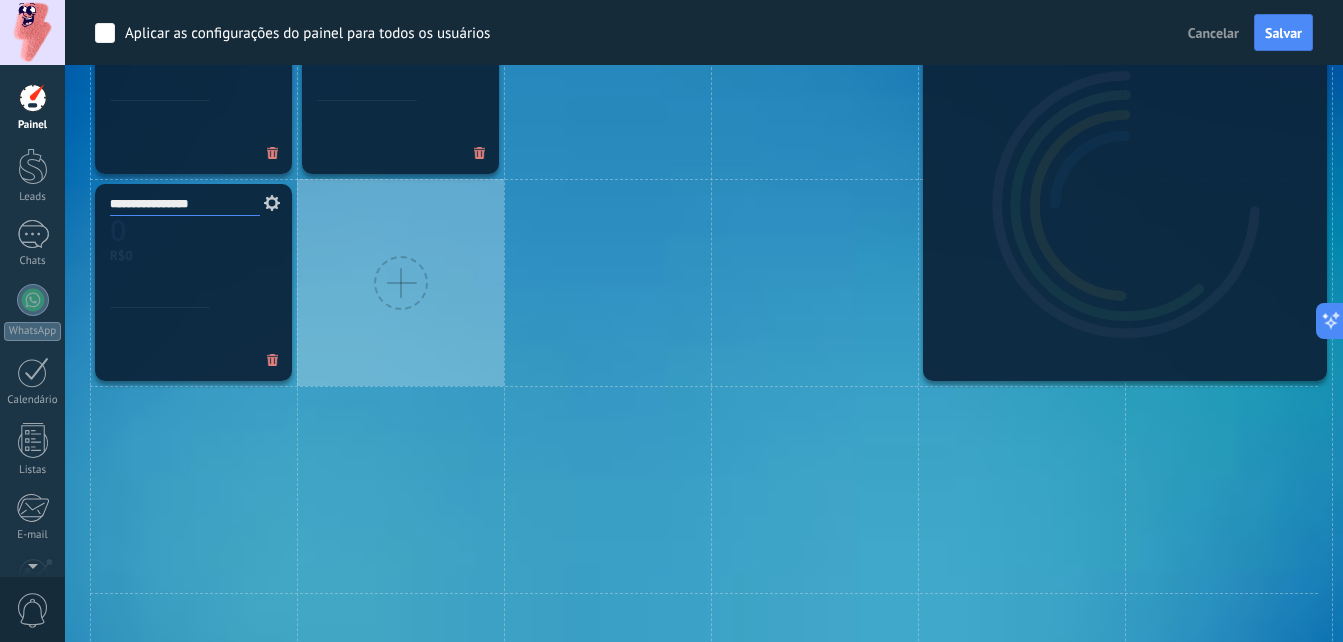 click at bounding box center (401, 283) 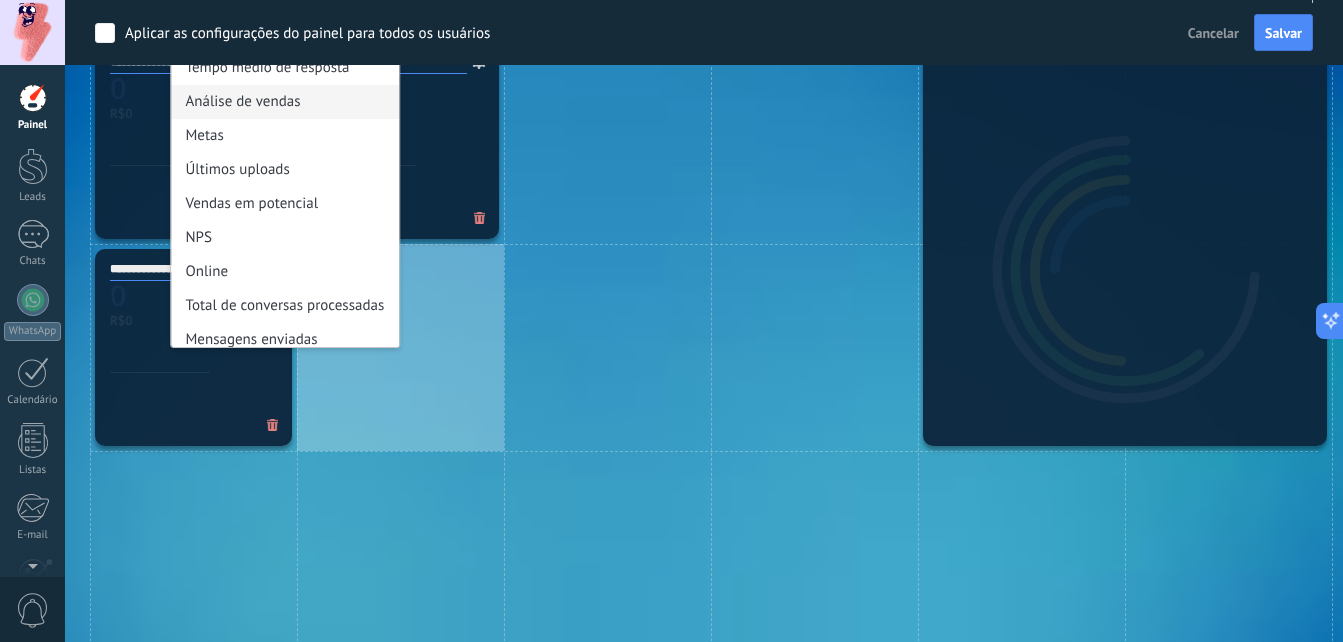 scroll, scrollTop: 500, scrollLeft: 0, axis: vertical 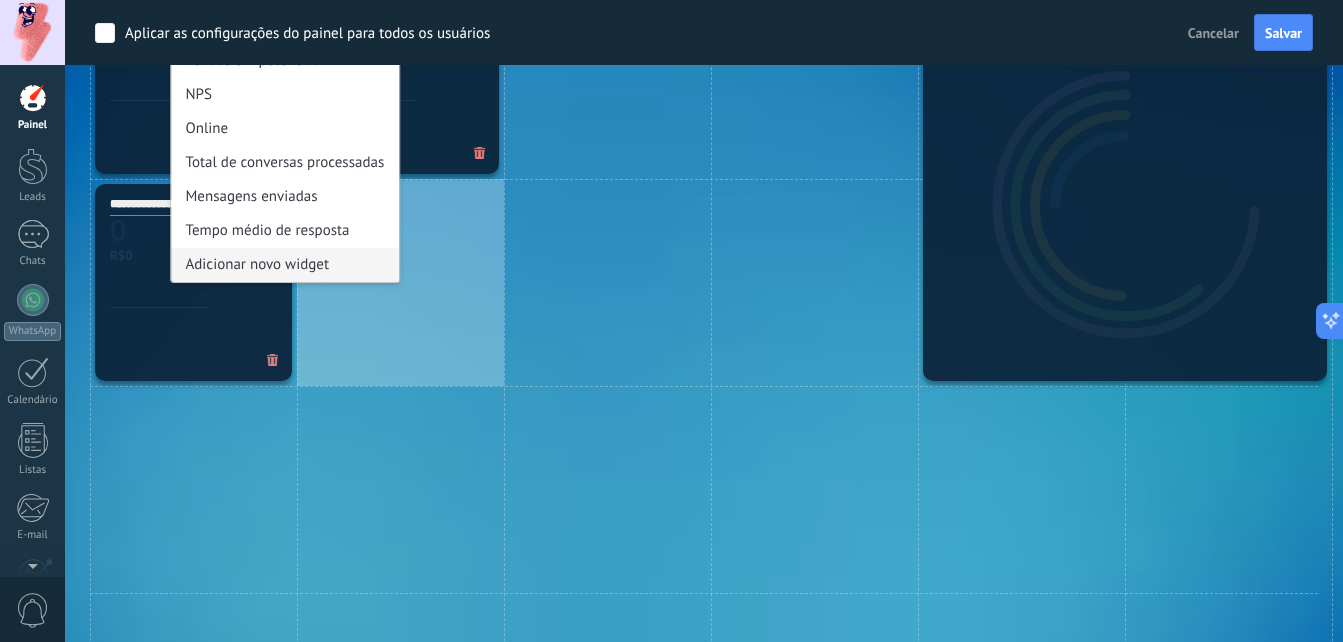 click on "Adicionar novo widget" at bounding box center [285, 265] 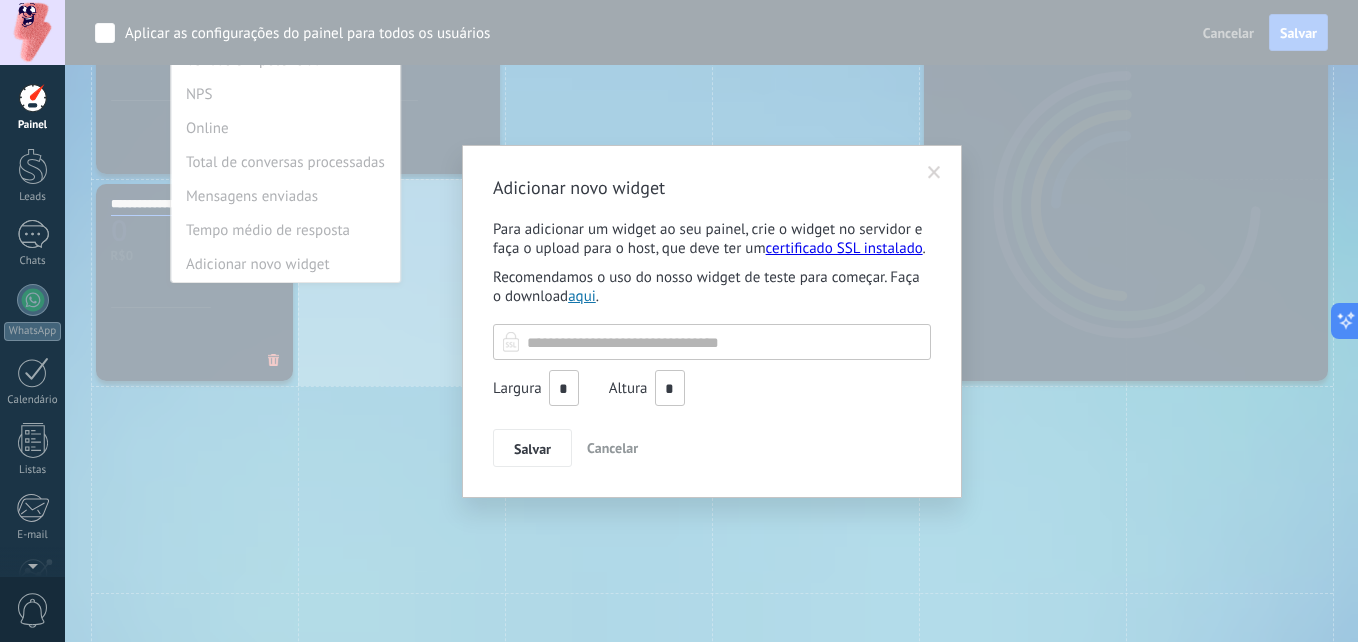 drag, startPoint x: 628, startPoint y: 351, endPoint x: 475, endPoint y: 368, distance: 153.94154 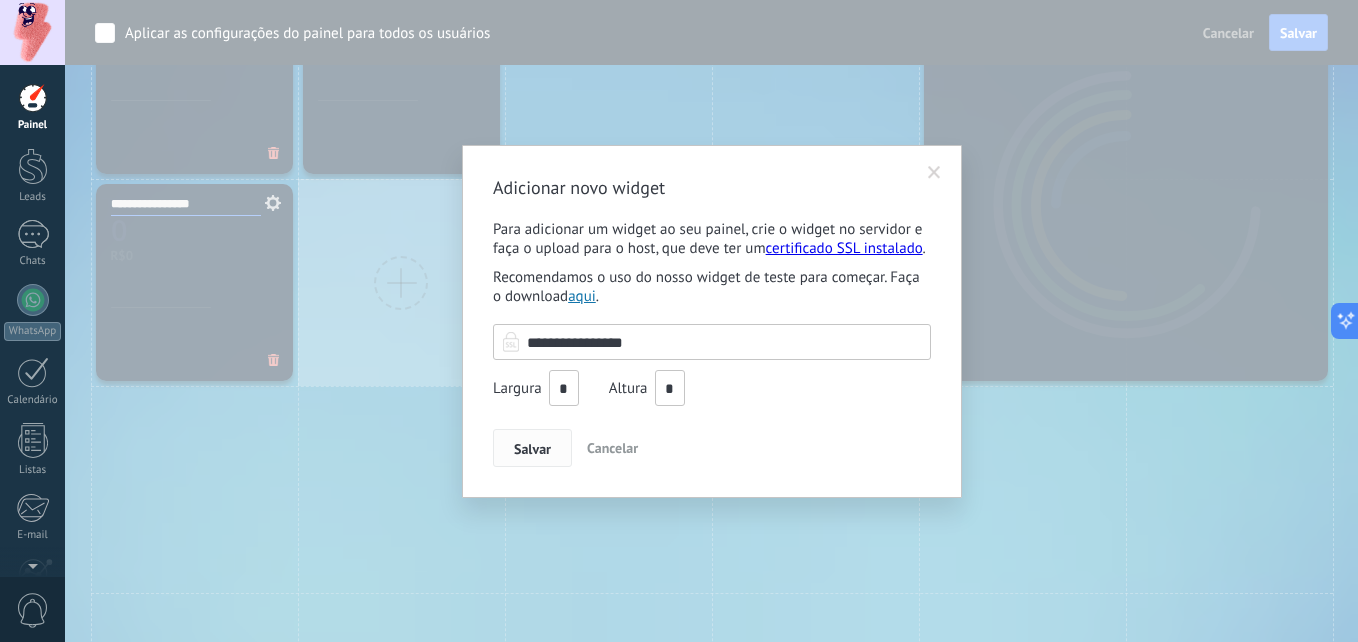 click on "Salvar" at bounding box center (532, 449) 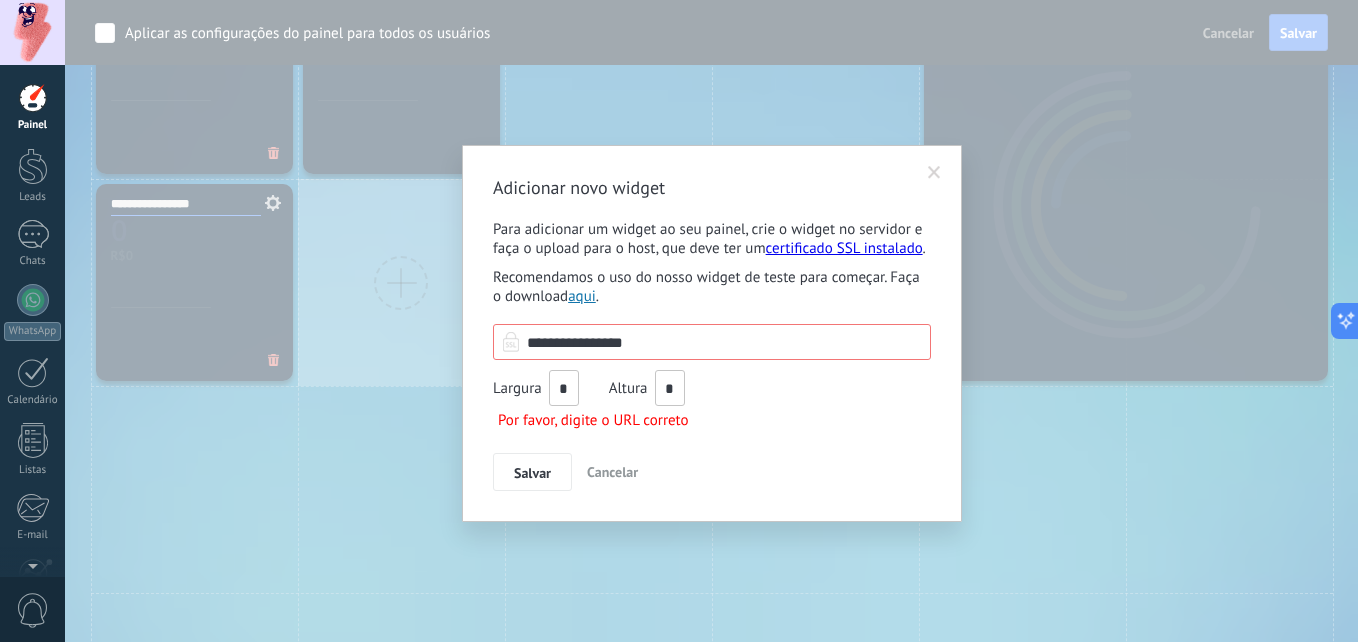 click on "**********" at bounding box center [712, 342] 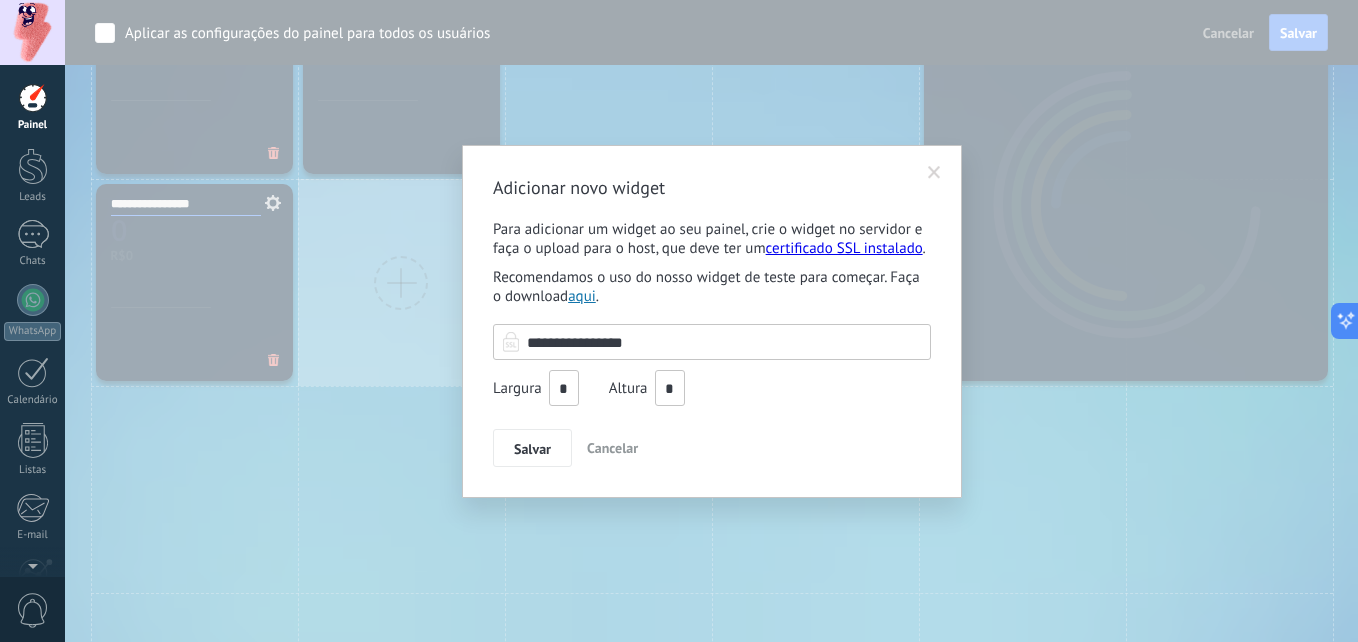 click on "Salvar" at bounding box center (532, 448) 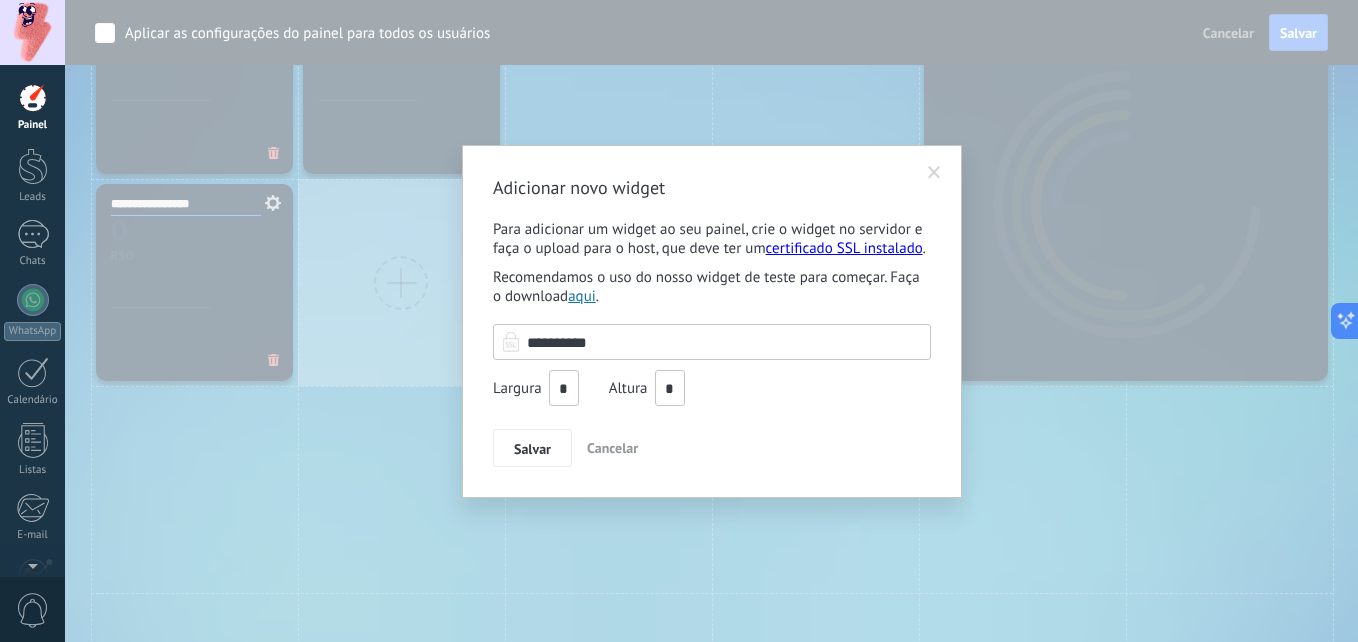 type on "**********" 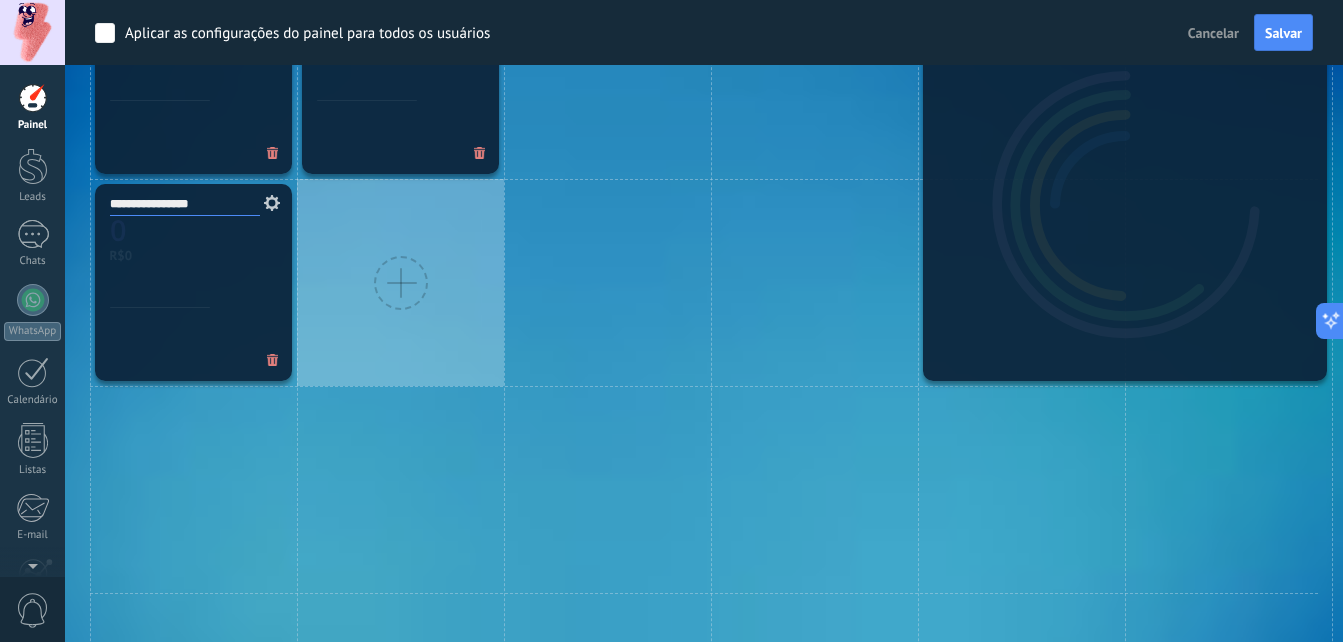click at bounding box center [401, 283] 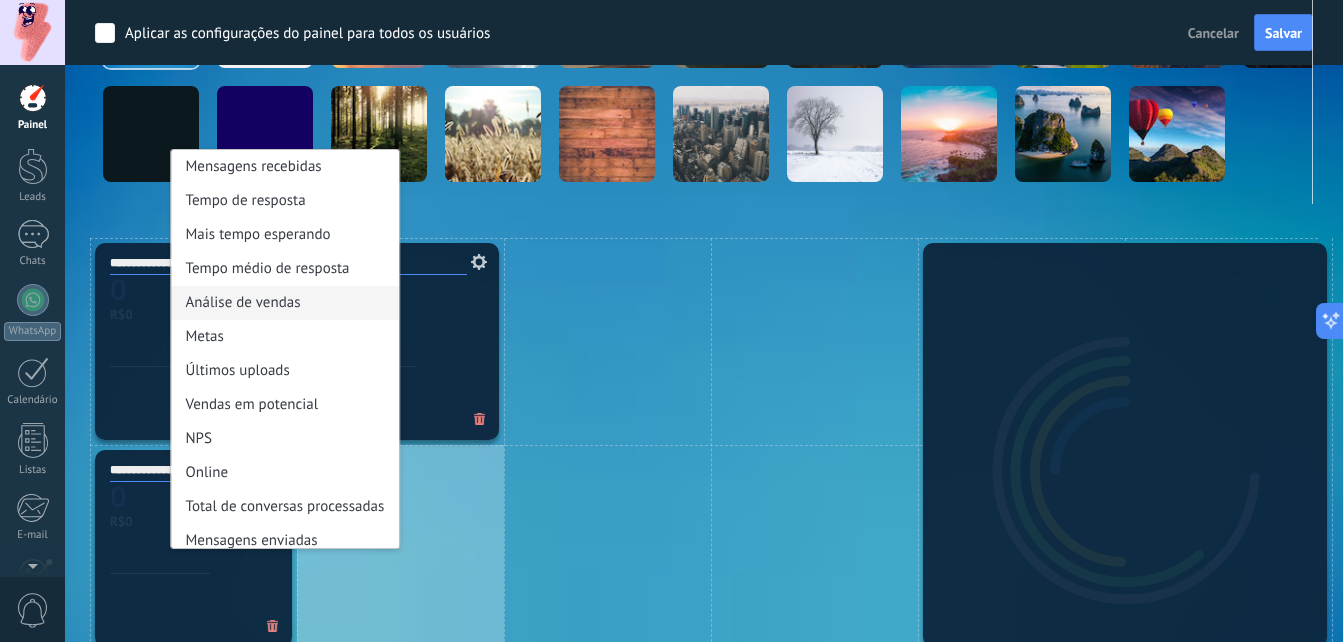 scroll, scrollTop: 400, scrollLeft: 0, axis: vertical 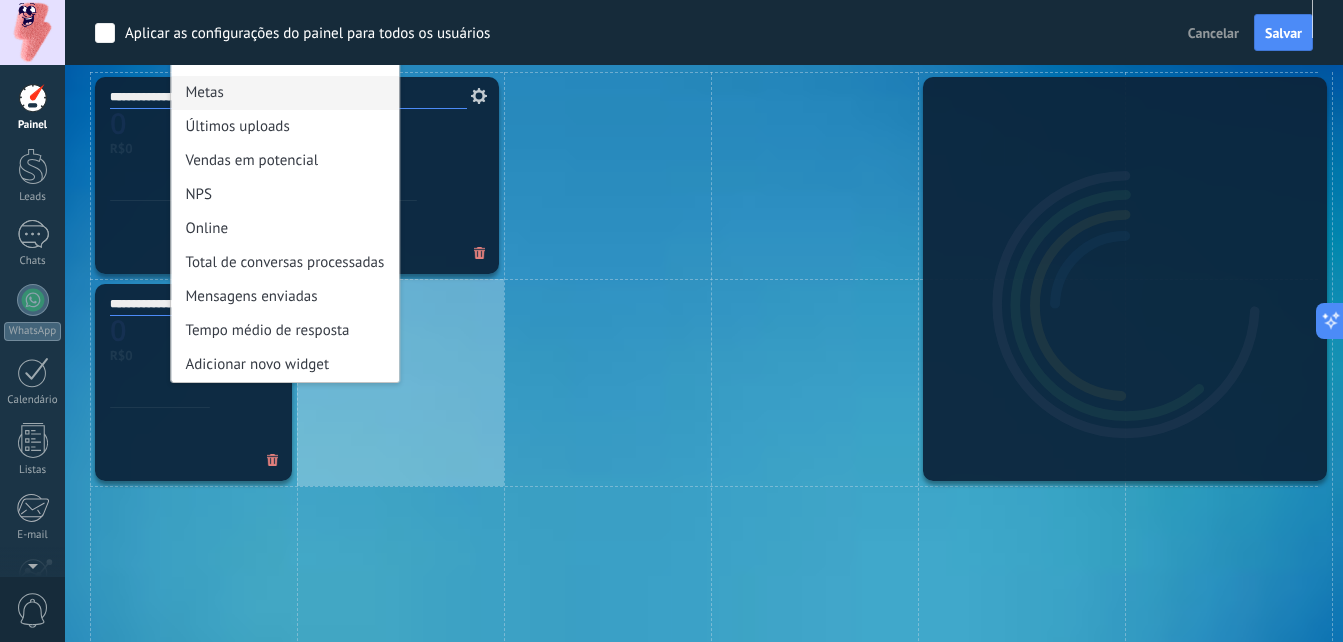 click on "Metas" at bounding box center [285, 93] 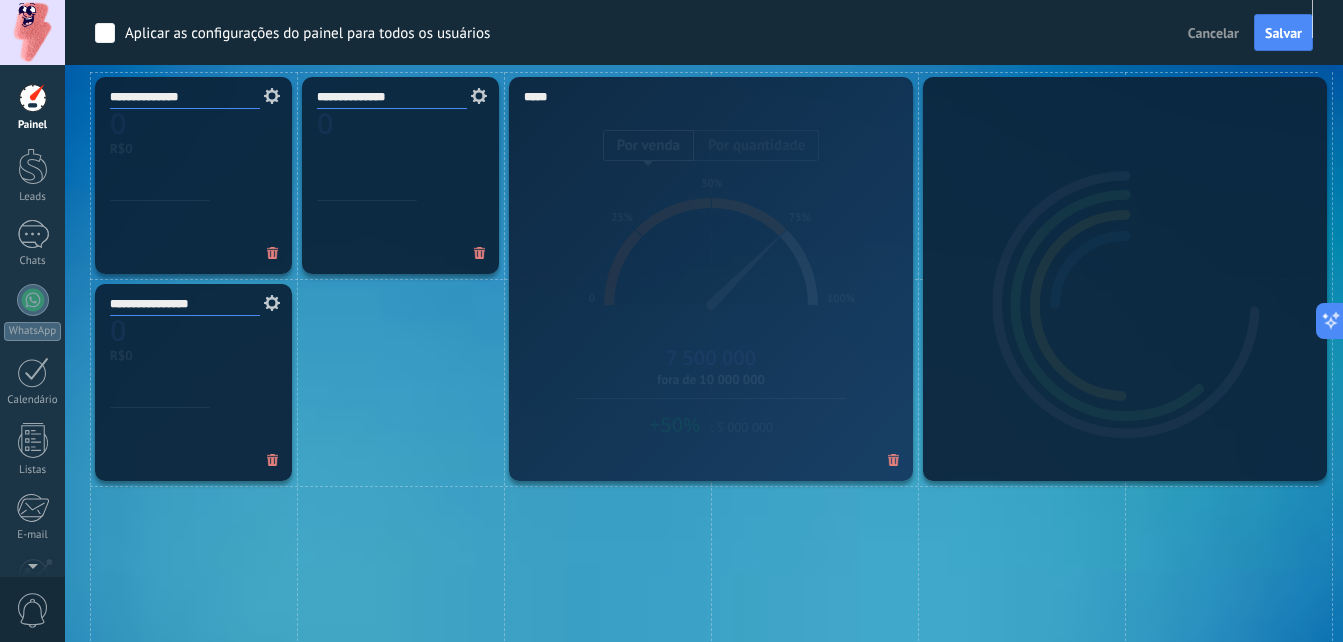 click on "Metas Por venda Por quantidade 0 25% 50% 75% 100% 7 500 000 fora de 10 000 000 +50% : 5 000 000 *****" at bounding box center [711, 279] 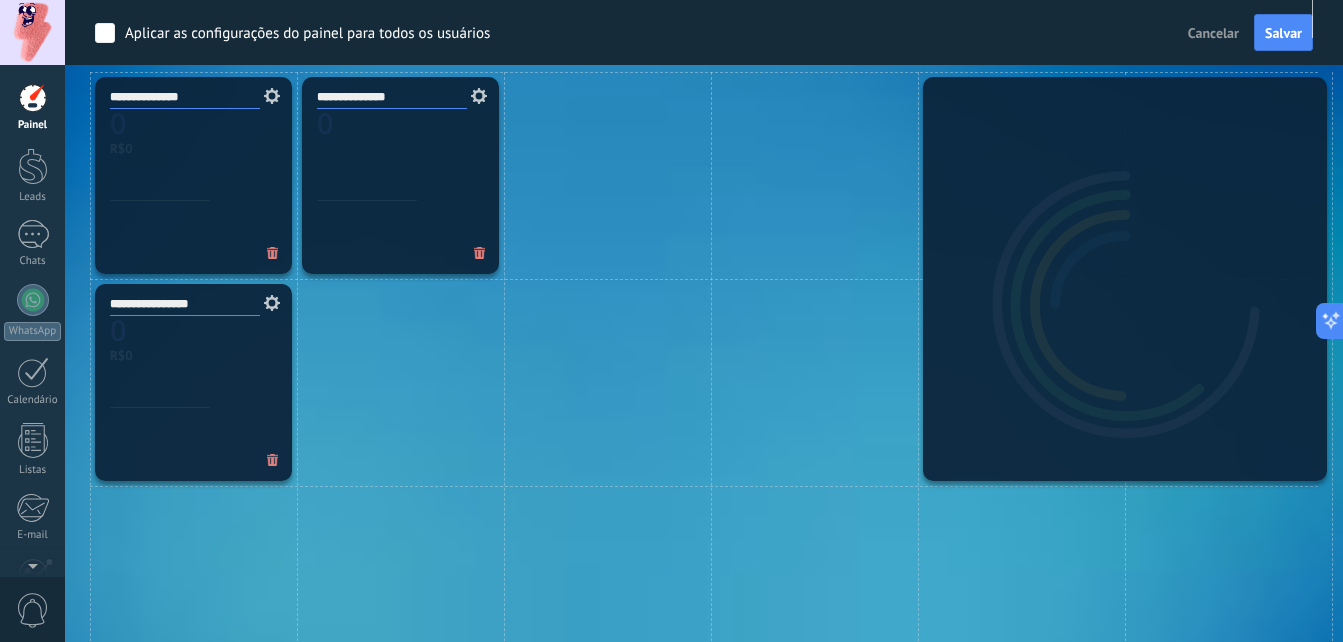 click at bounding box center (704, 589) 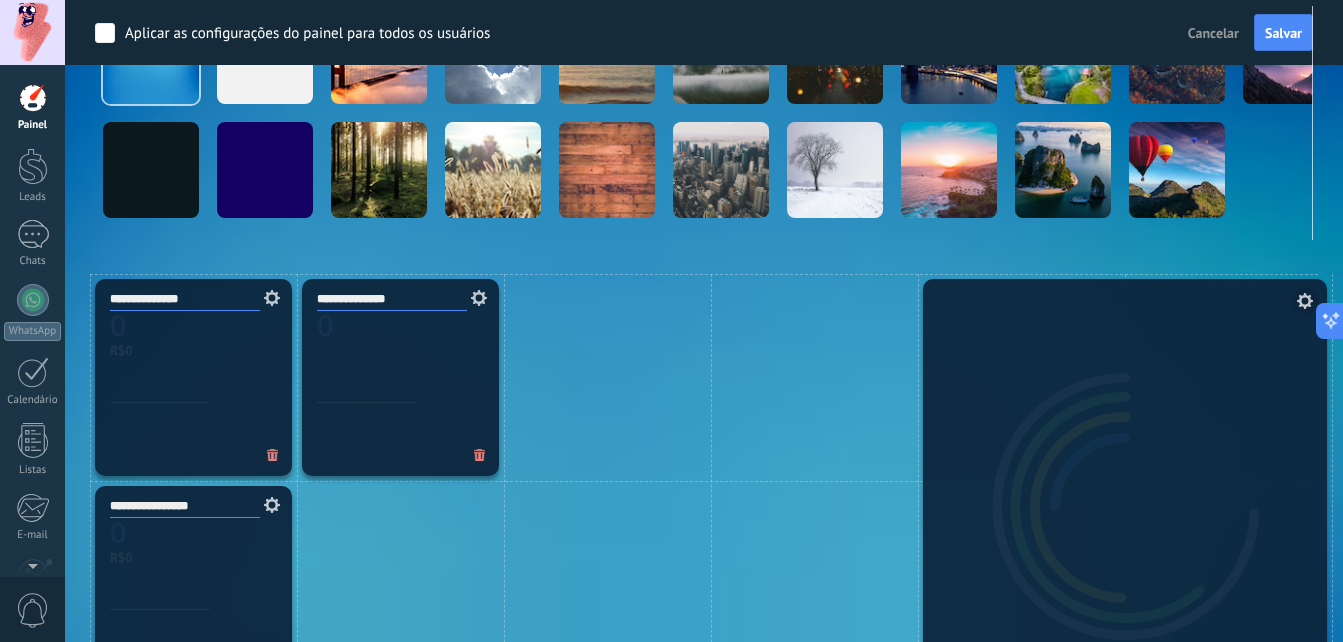 scroll, scrollTop: 500, scrollLeft: 0, axis: vertical 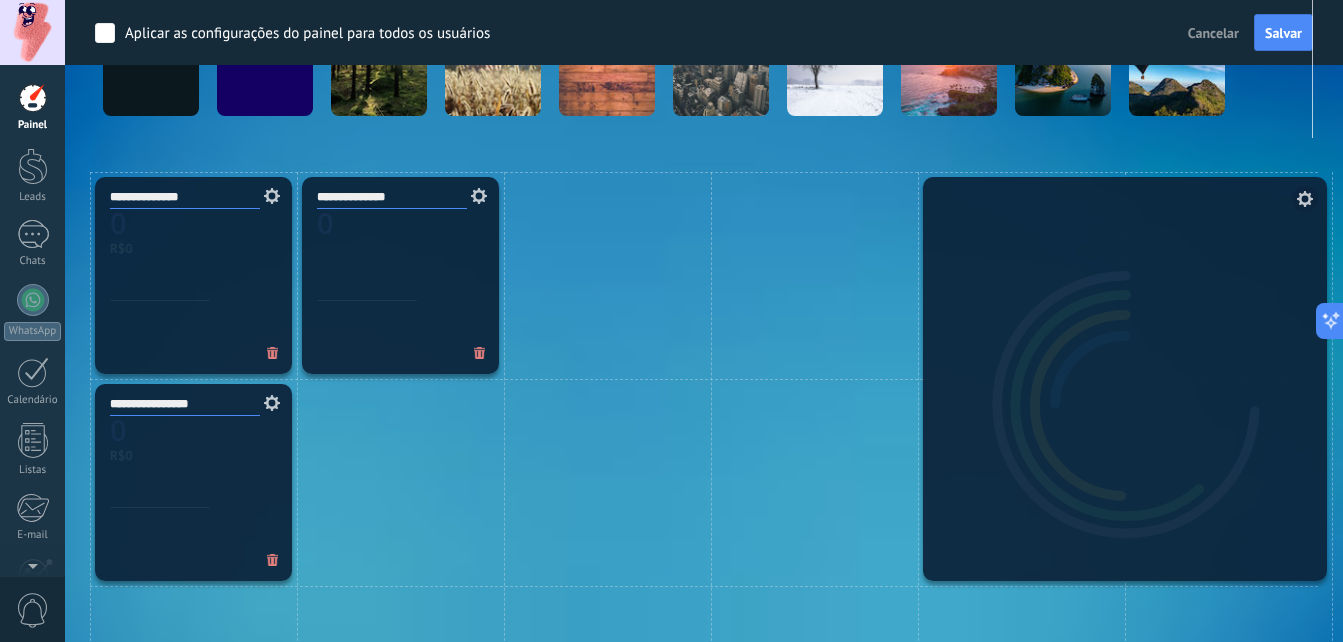 click at bounding box center [1305, 199] 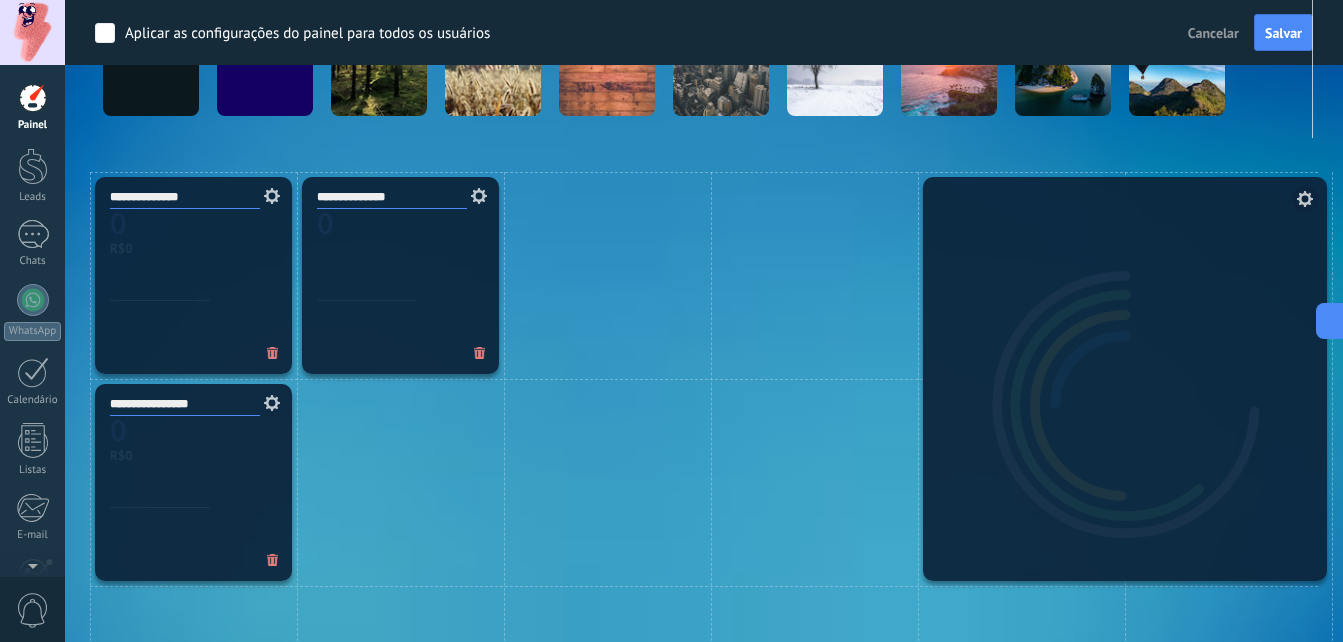 click at bounding box center (1305, 199) 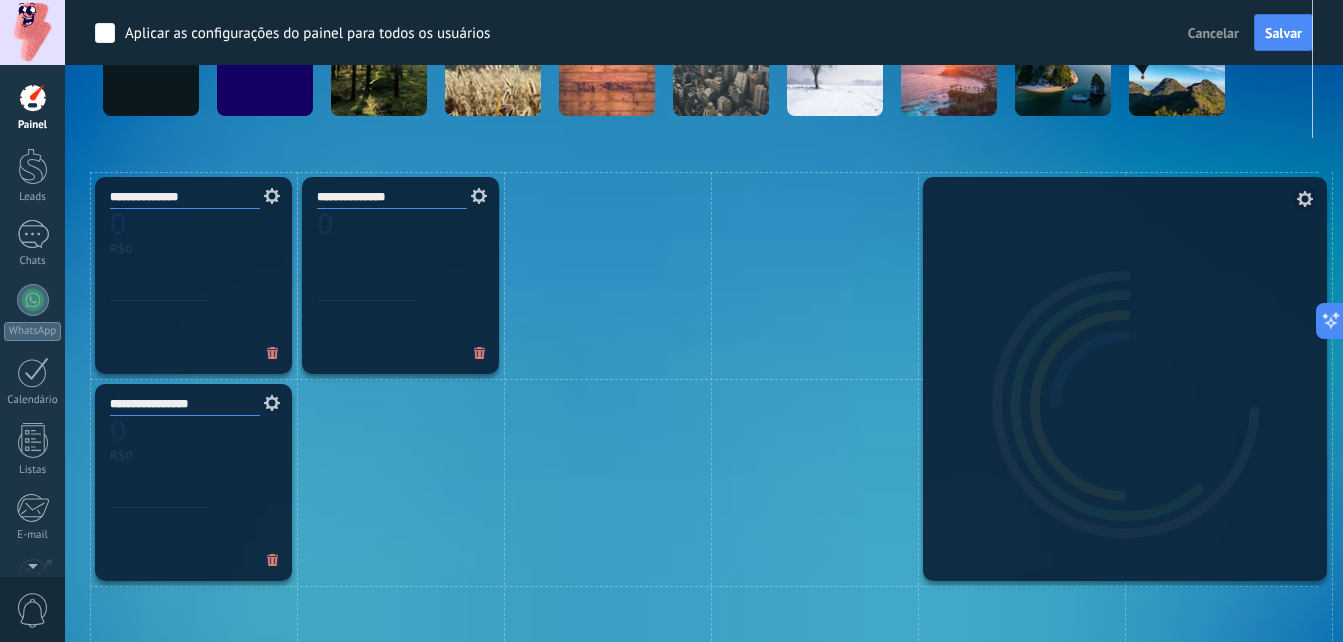 click at bounding box center [1305, 199] 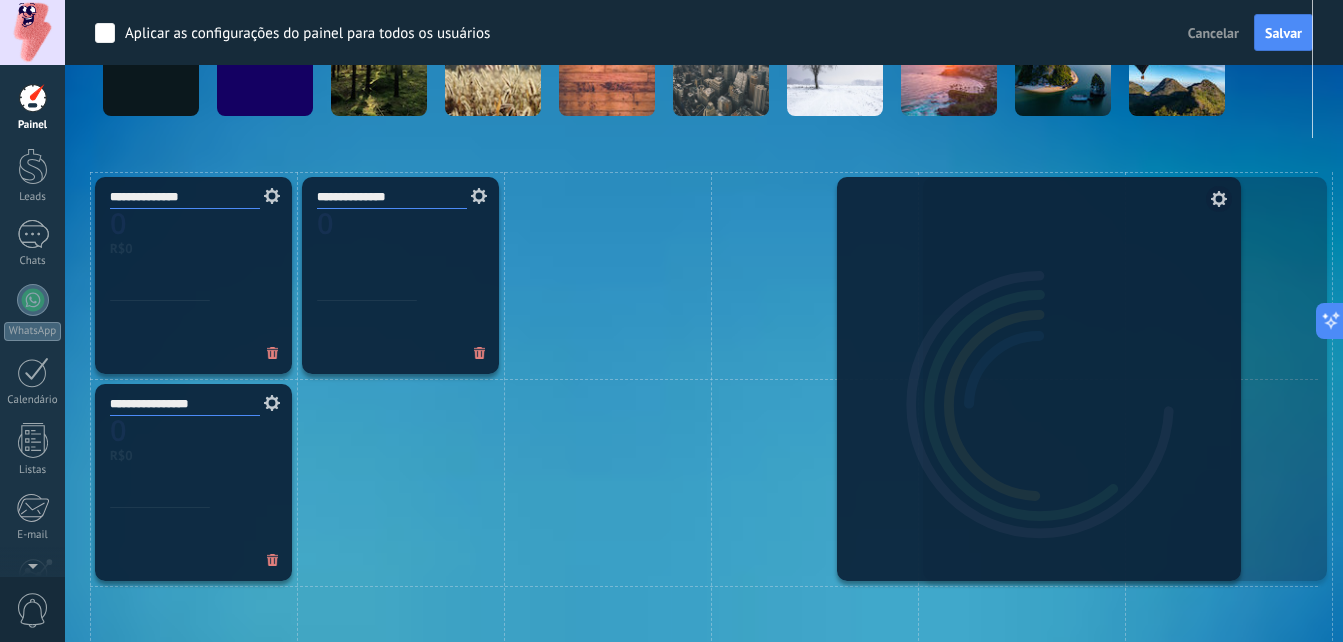 drag, startPoint x: 1014, startPoint y: 421, endPoint x: 928, endPoint y: 381, distance: 94.847244 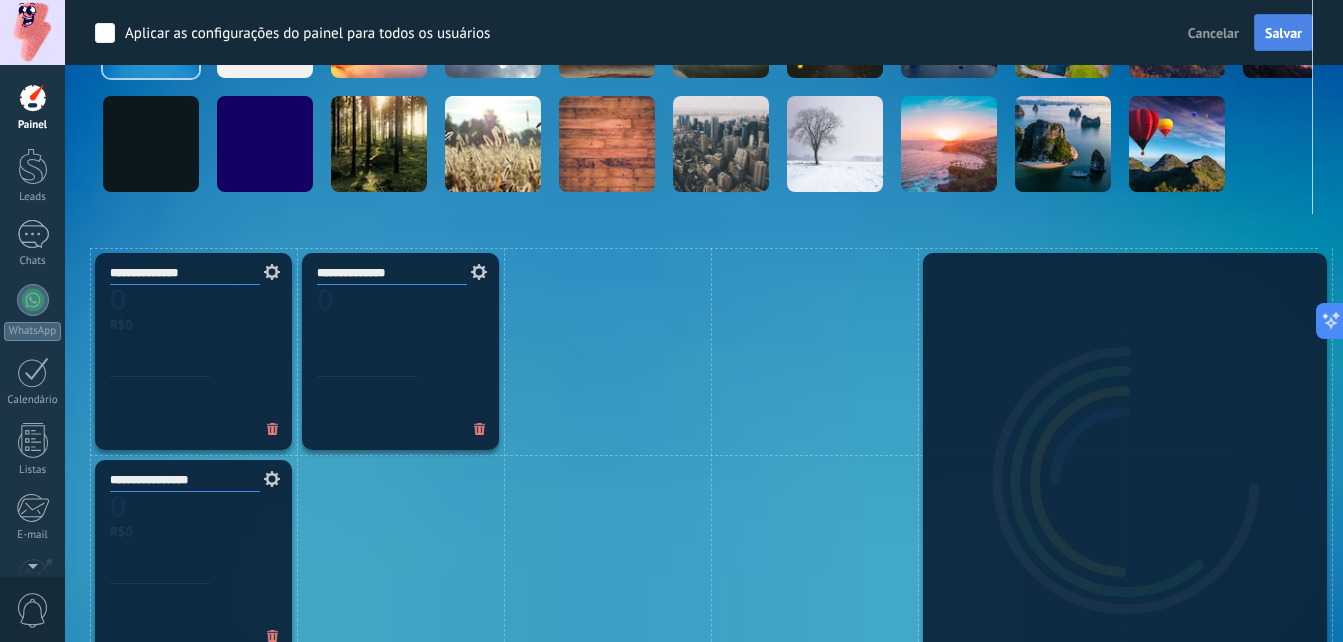 scroll, scrollTop: 300, scrollLeft: 0, axis: vertical 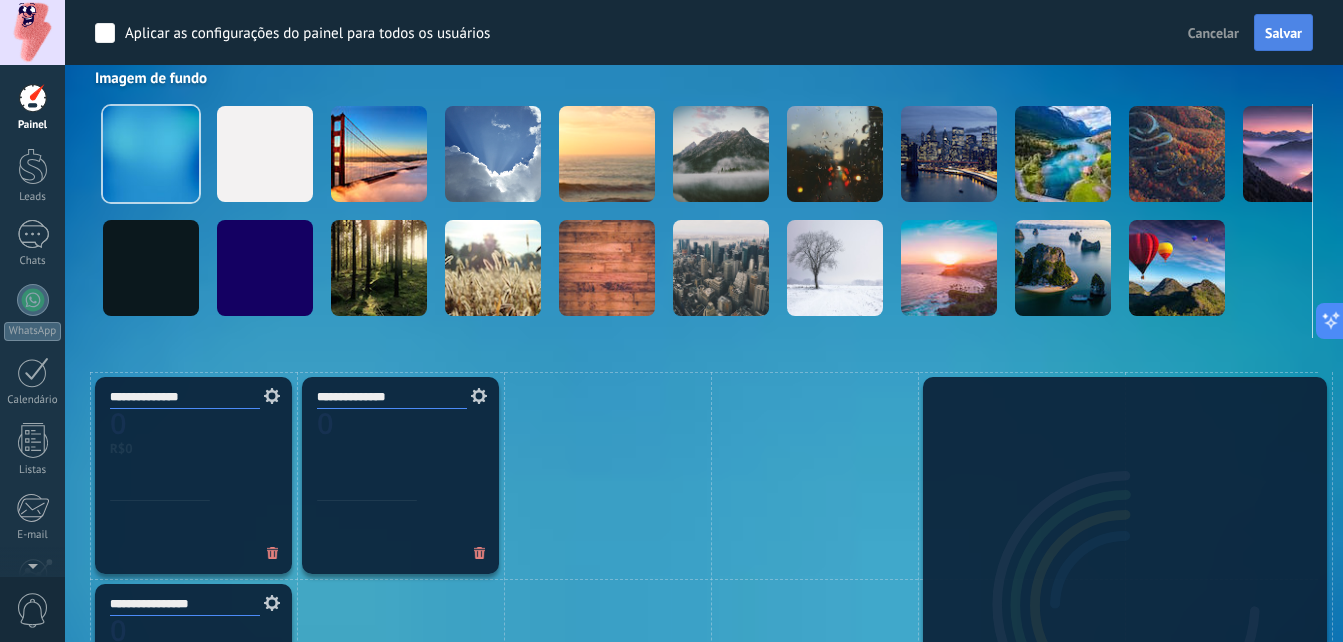 click on "Salvar" at bounding box center [1283, 33] 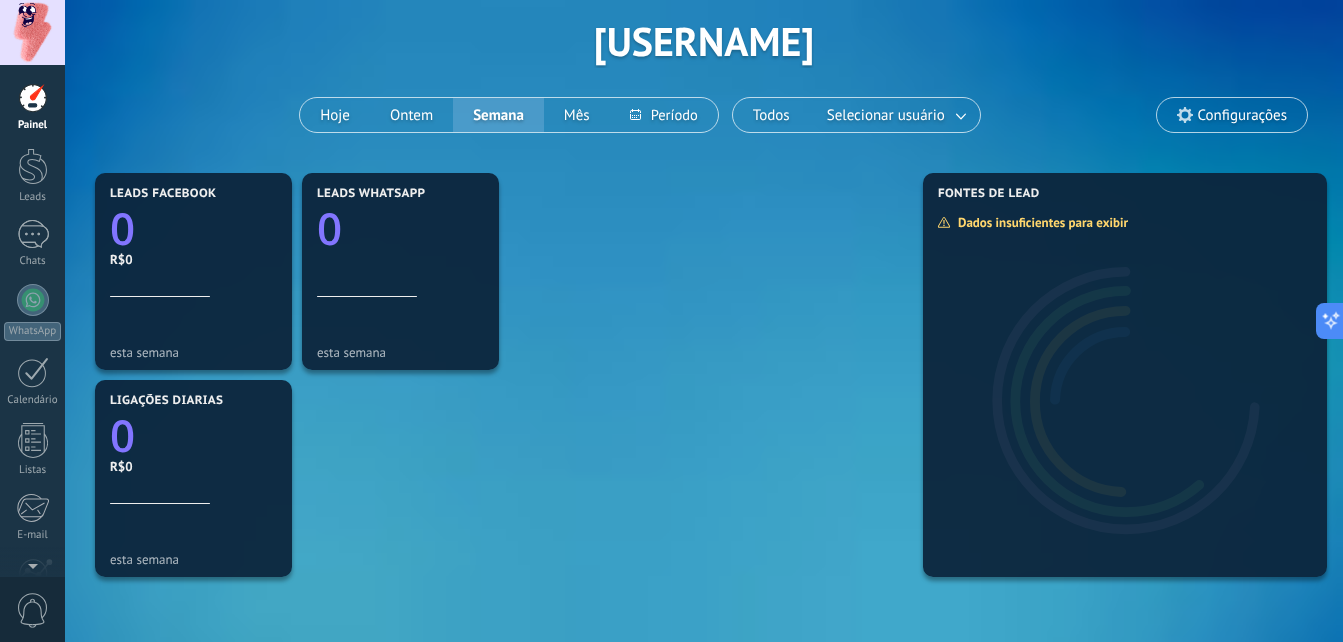 scroll, scrollTop: 84, scrollLeft: 0, axis: vertical 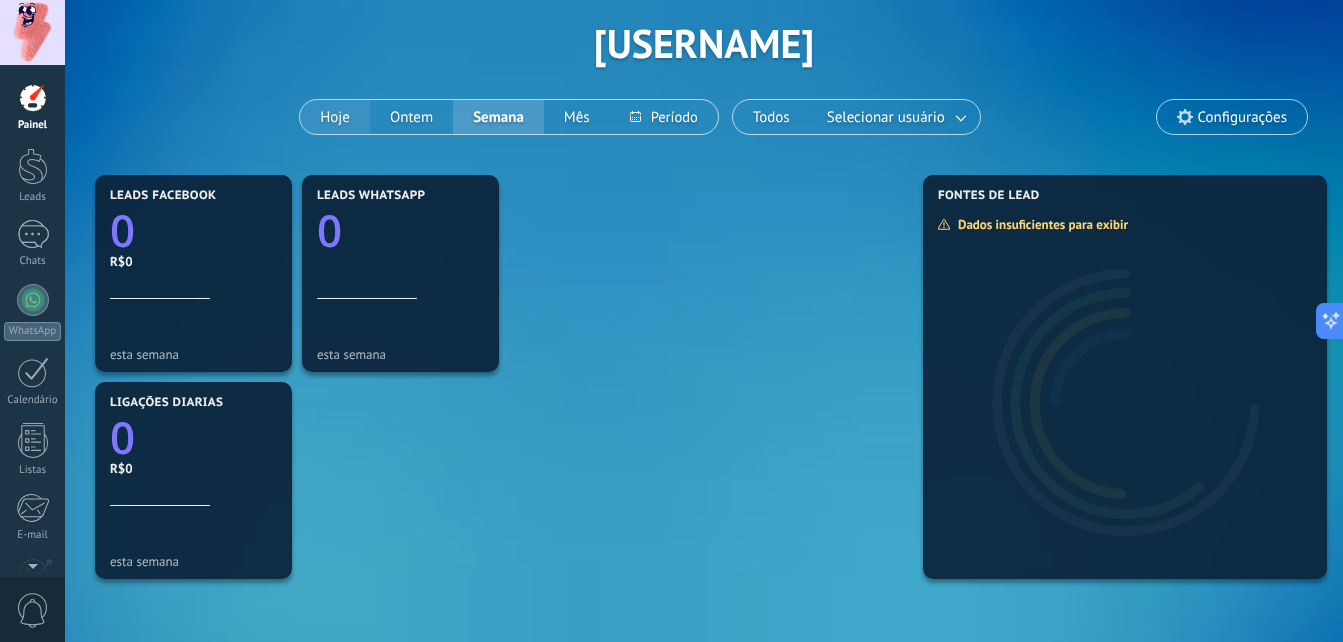 click on "Hoje" at bounding box center [335, 117] 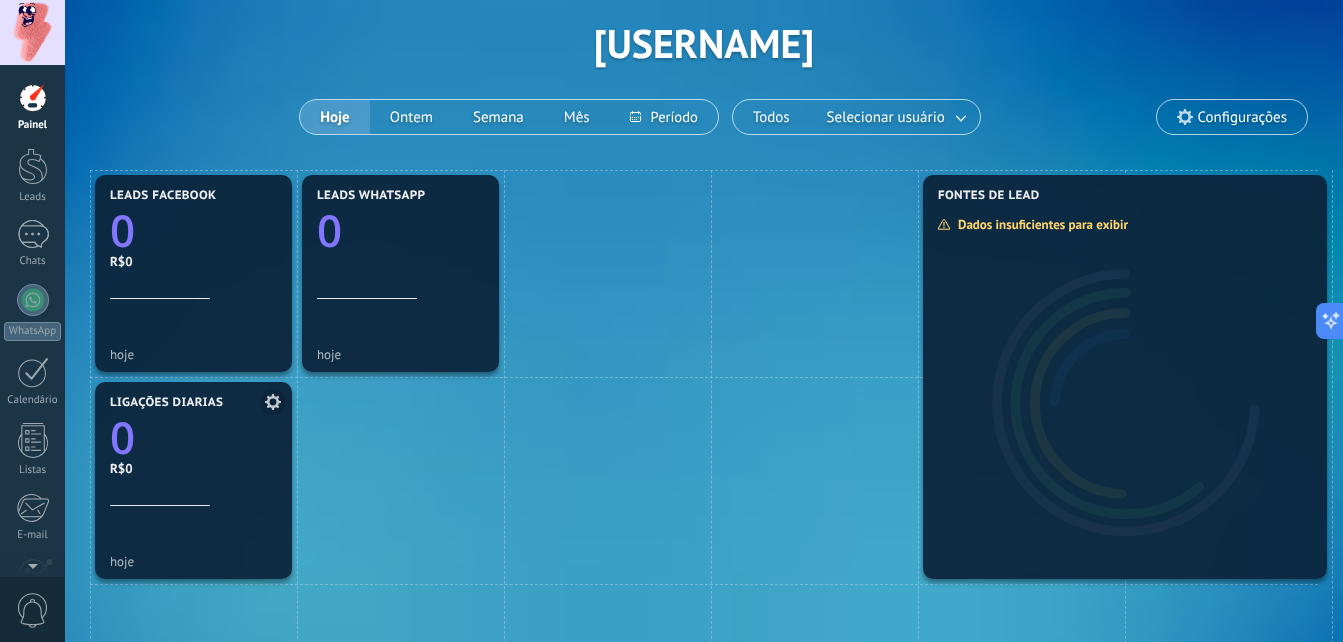 click on "0" at bounding box center (193, 437) 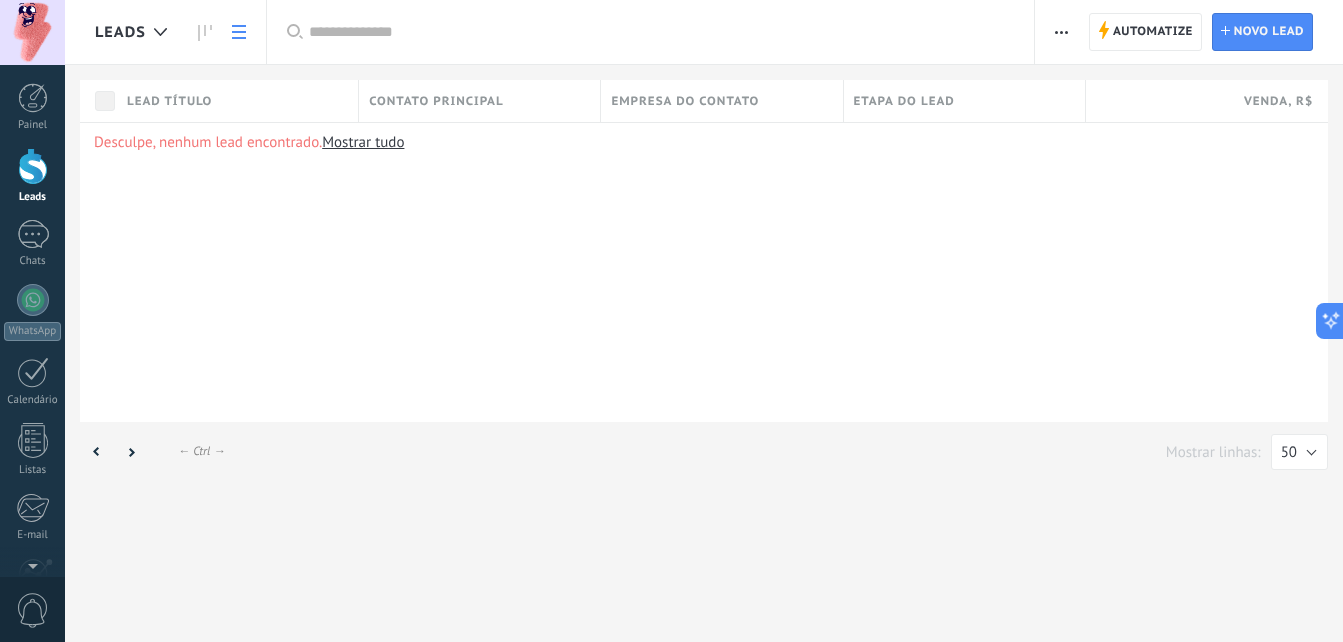 scroll, scrollTop: 0, scrollLeft: 0, axis: both 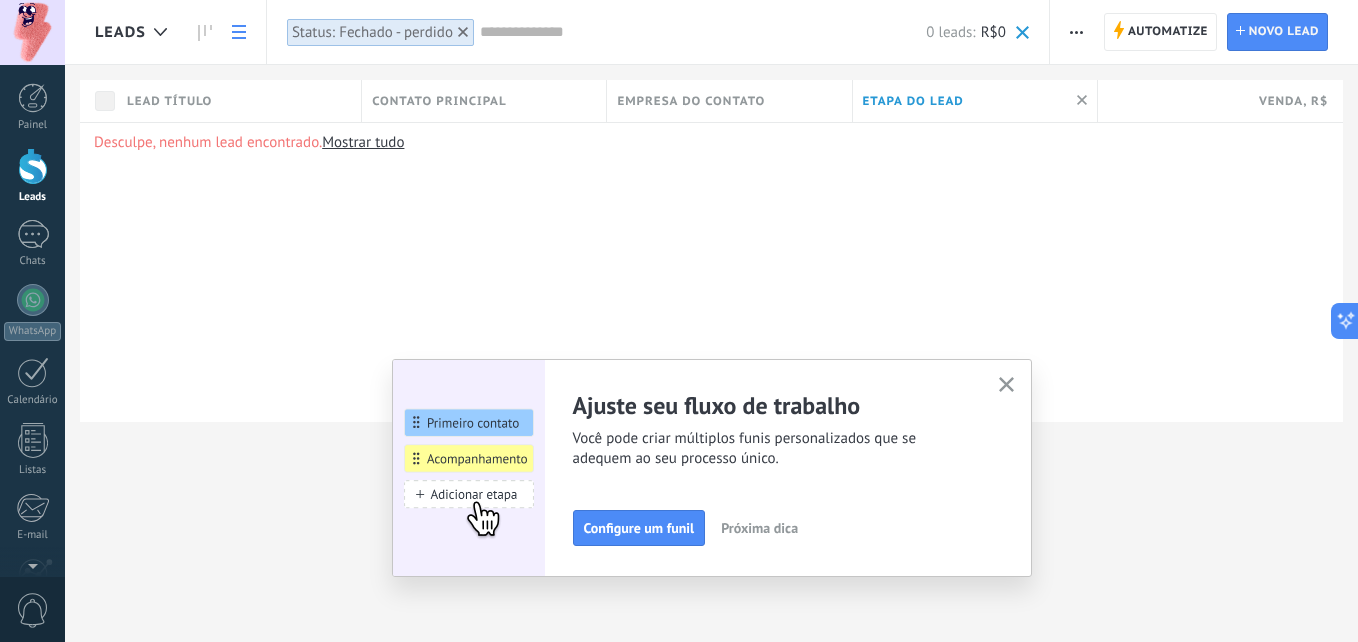 click at bounding box center [1006, 384] 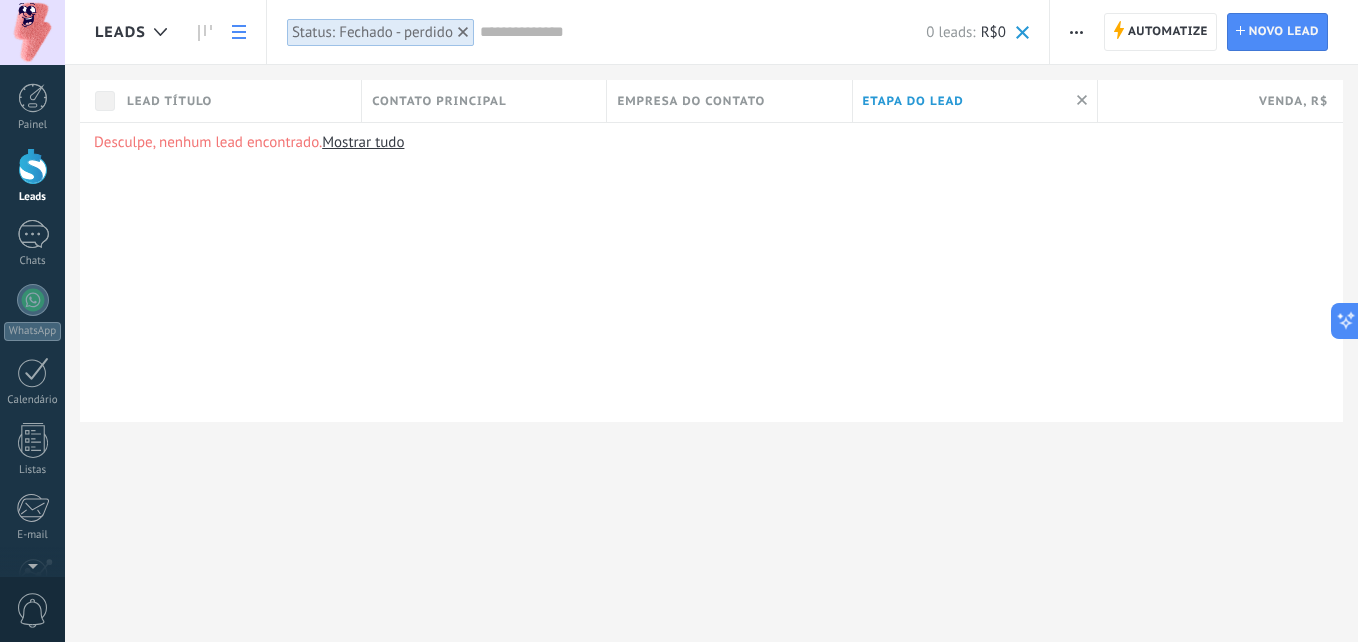 click at bounding box center [463, 32] 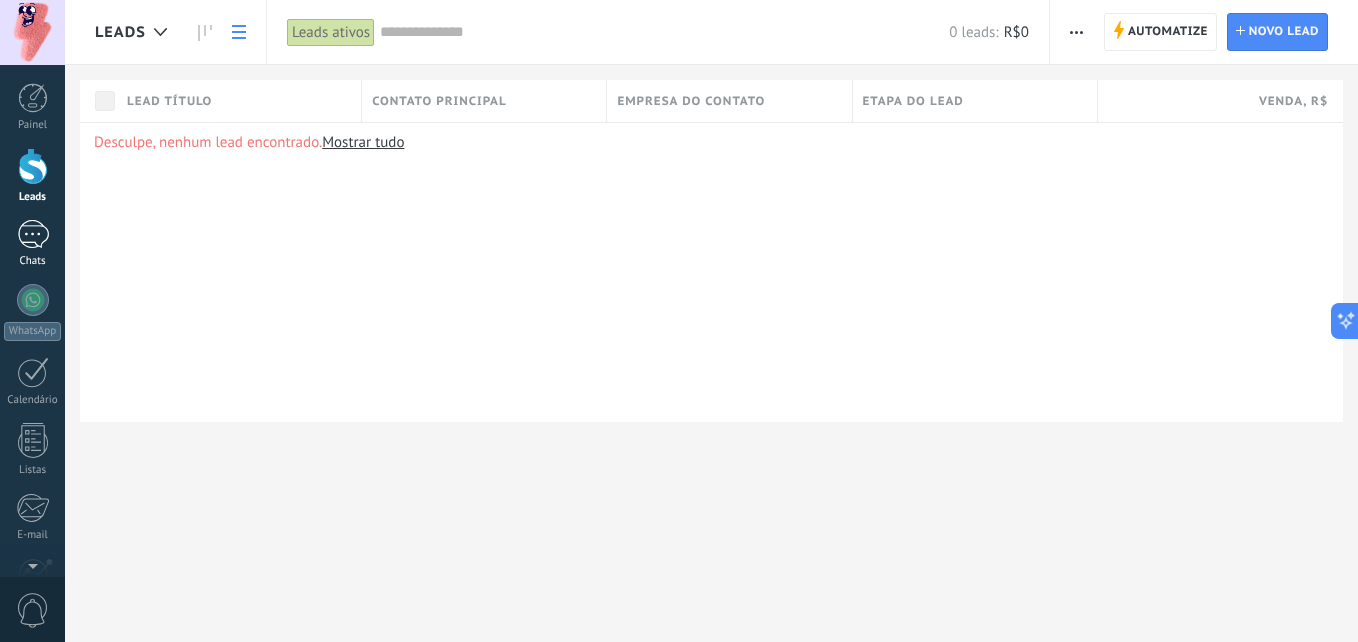 click on "Chats" at bounding box center [33, 261] 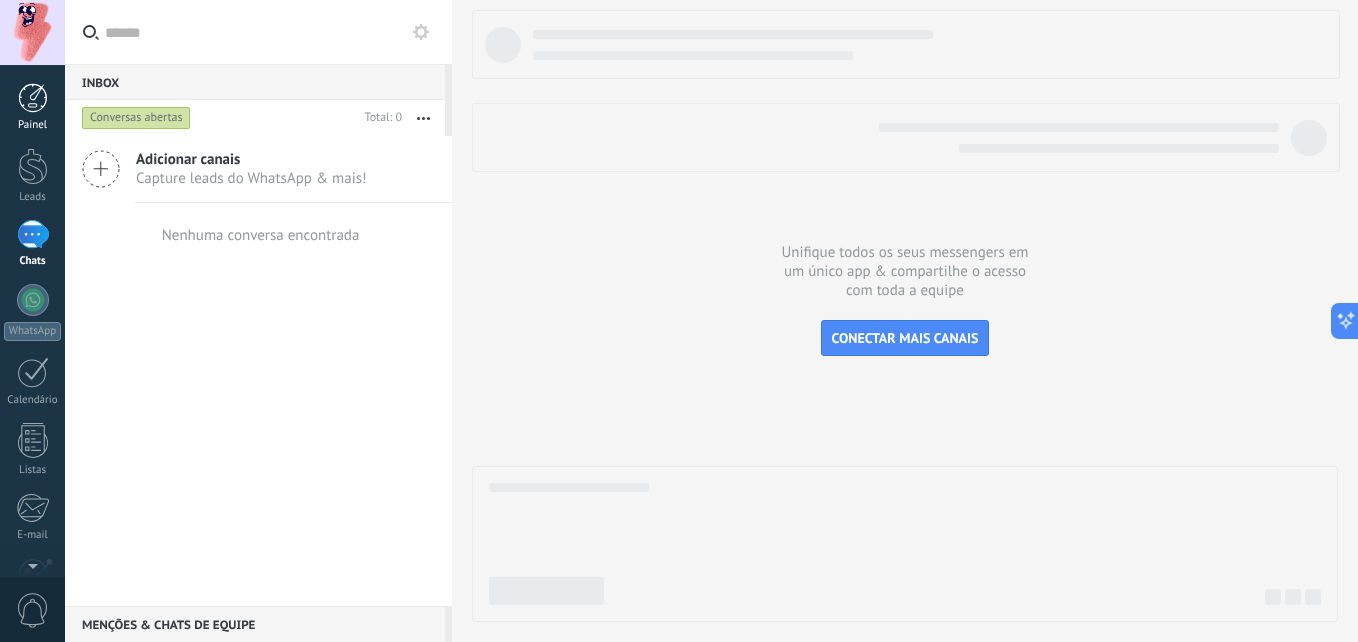 click on "Painel" at bounding box center [32, 107] 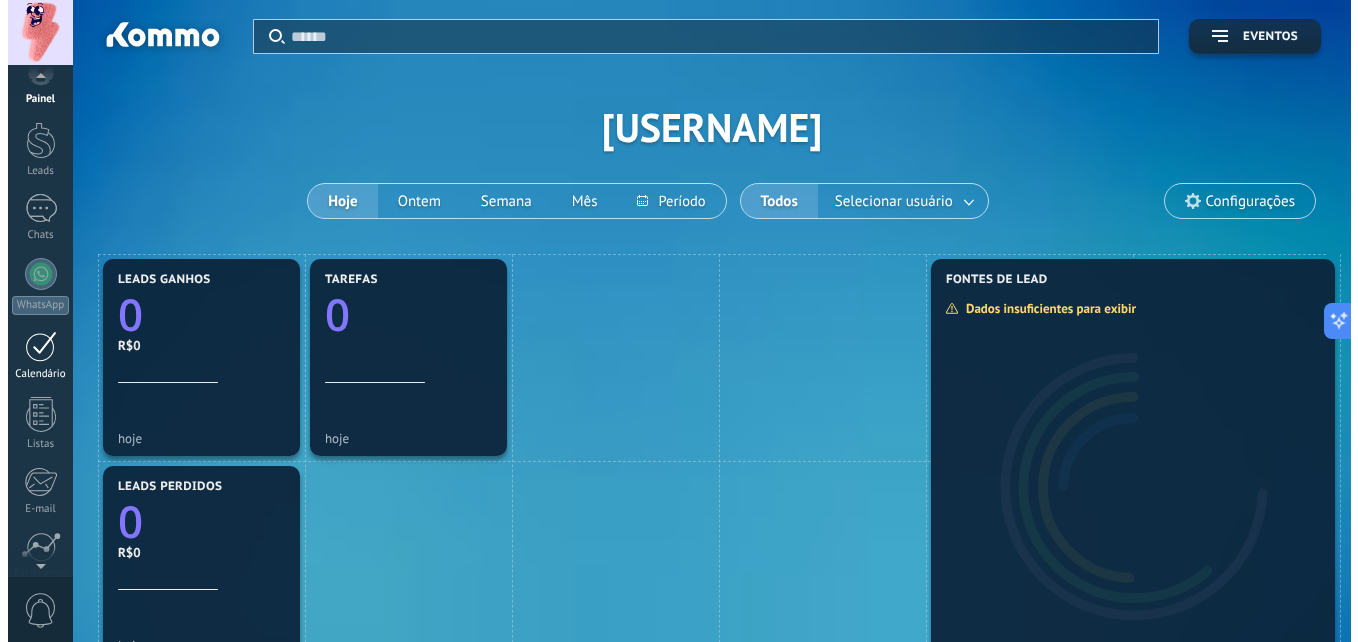 scroll, scrollTop: 0, scrollLeft: 0, axis: both 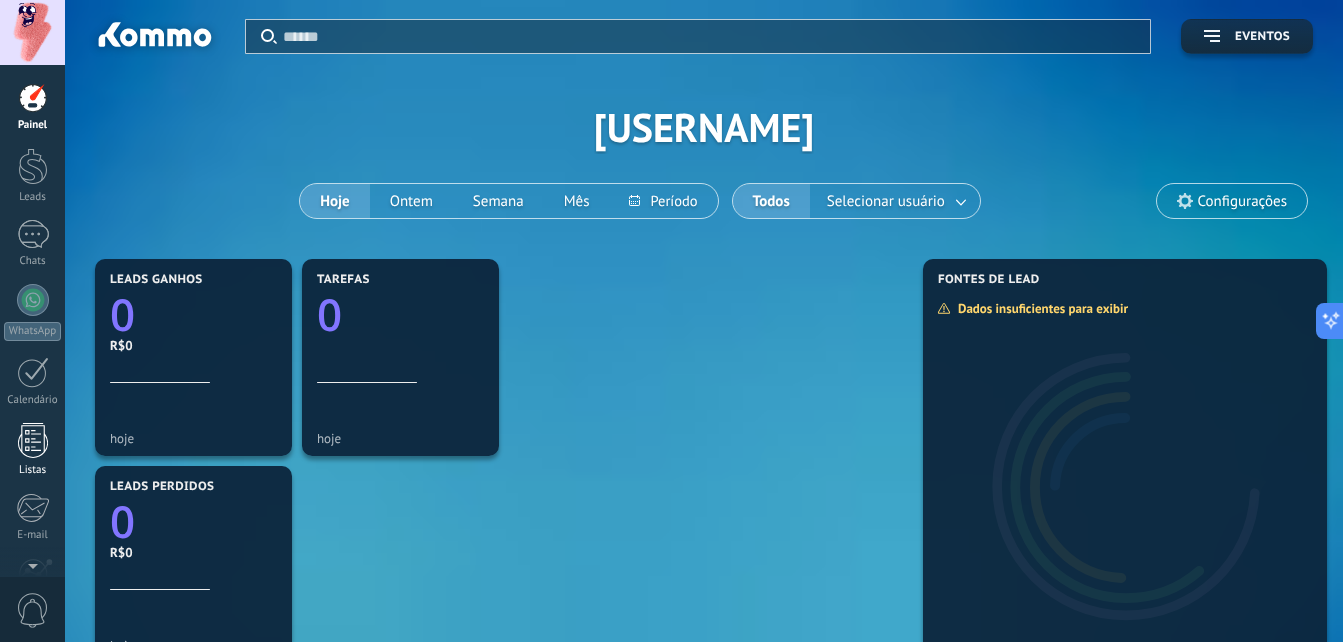 click at bounding box center [33, 440] 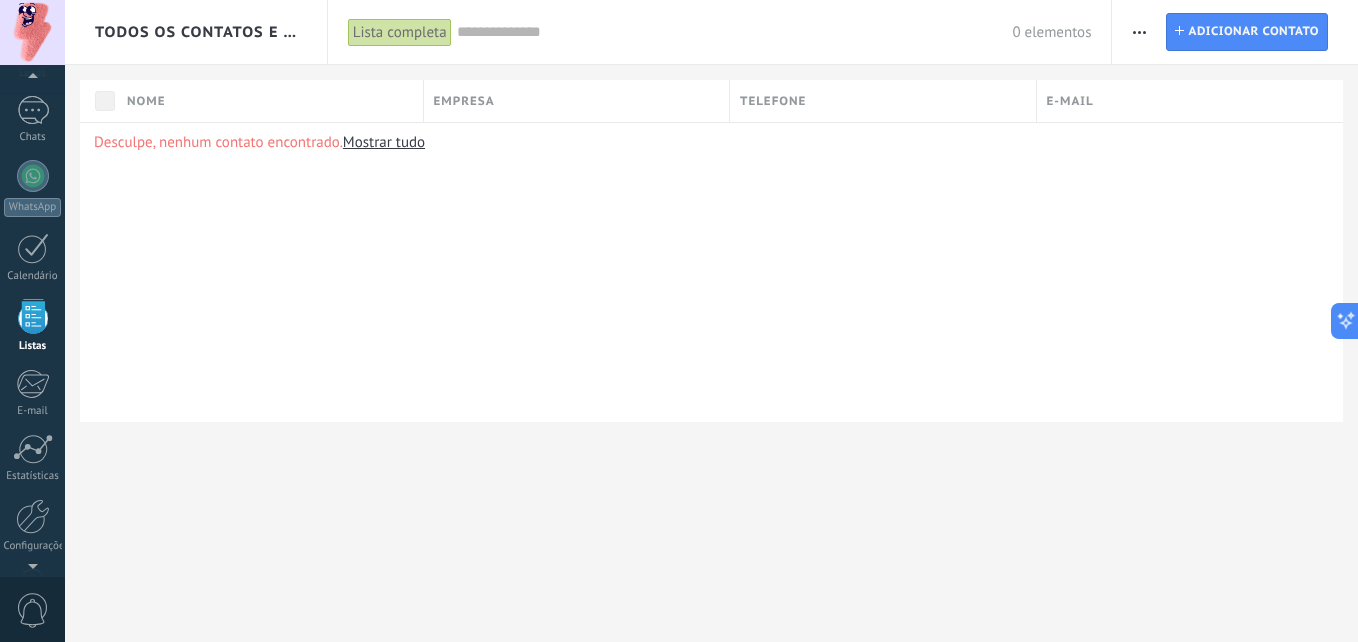 scroll, scrollTop: 124, scrollLeft: 0, axis: vertical 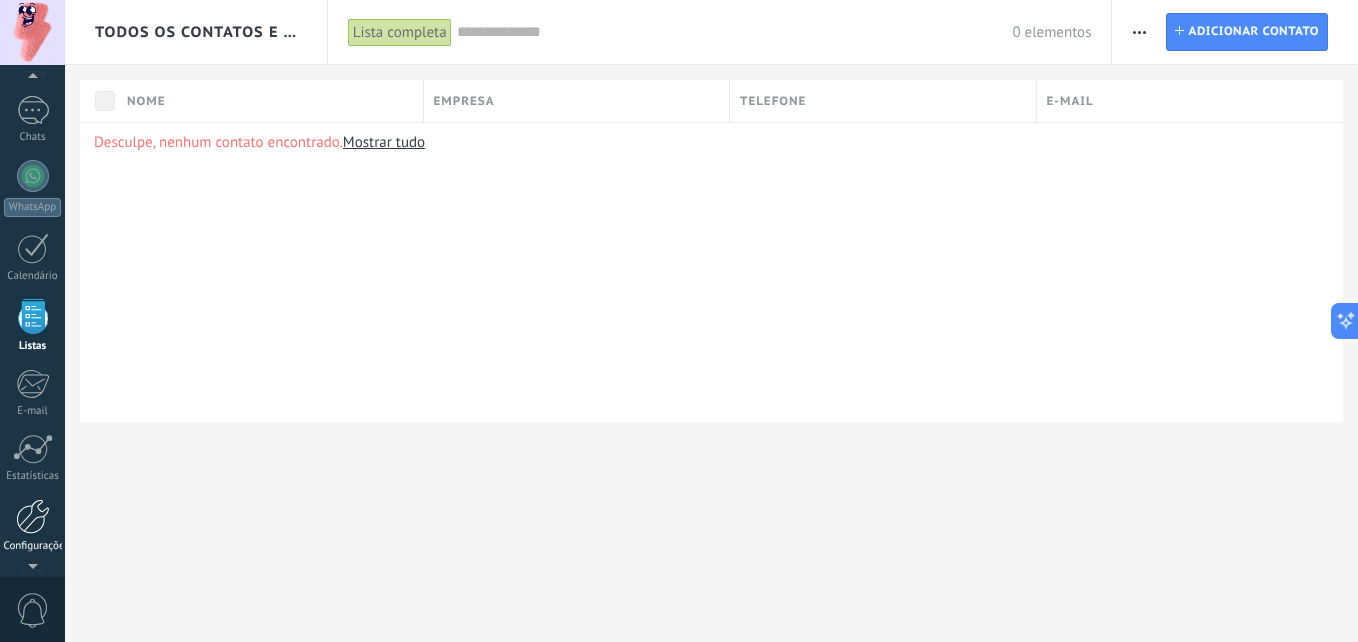 click at bounding box center [33, 516] 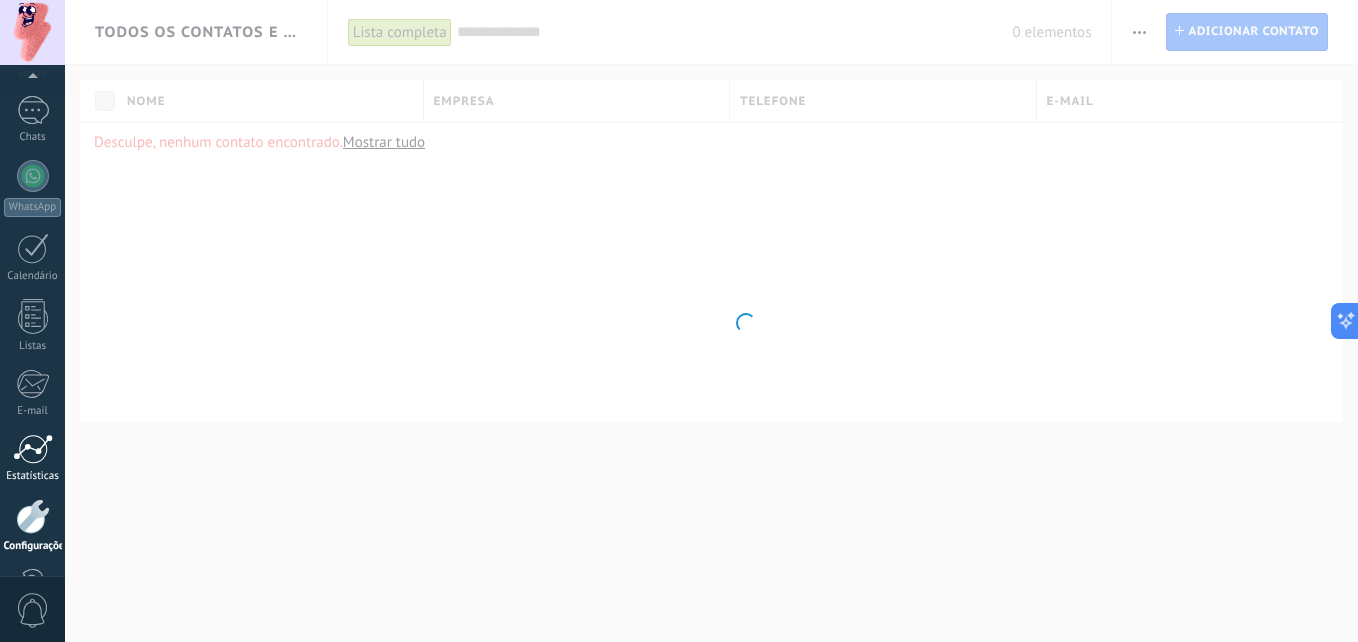 click on "Estatísticas" at bounding box center [32, 458] 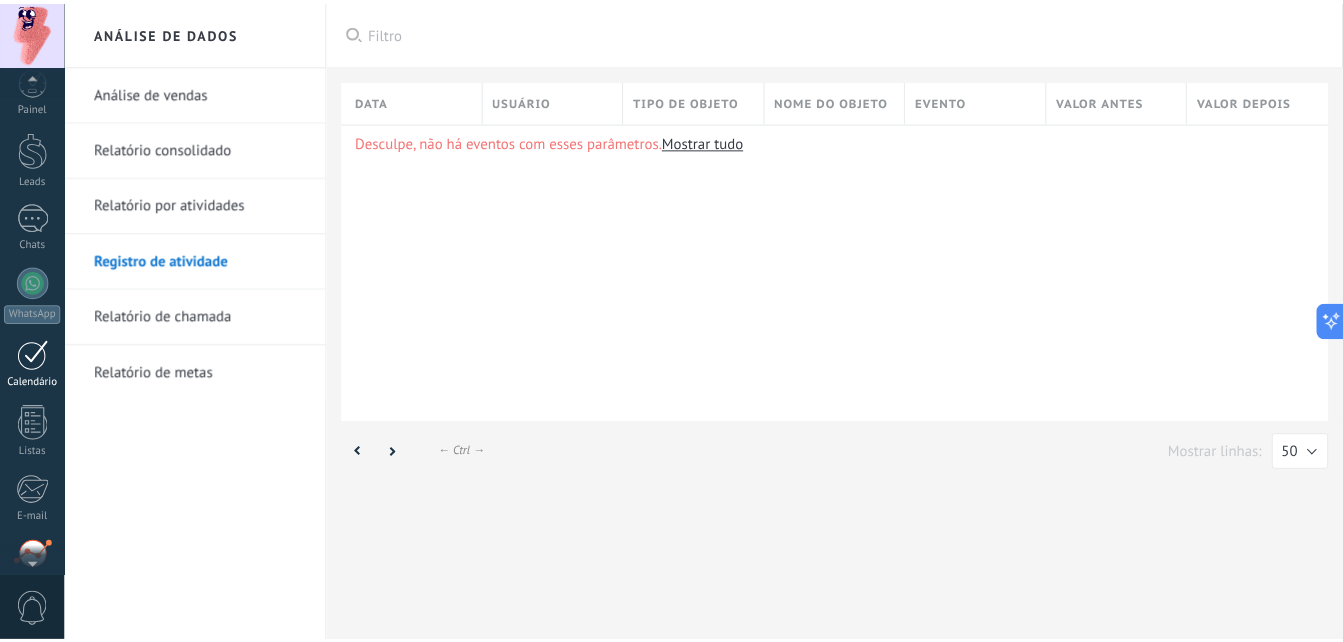 scroll, scrollTop: 0, scrollLeft: 0, axis: both 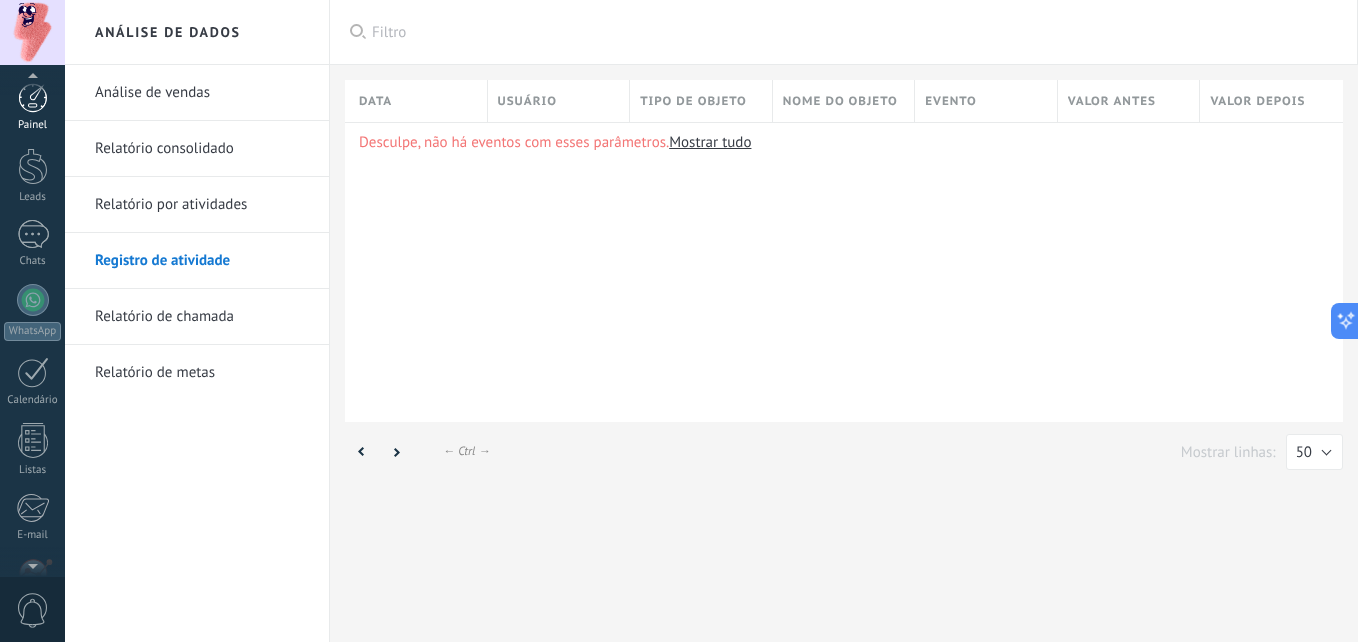 click on "Painel" at bounding box center (32, 107) 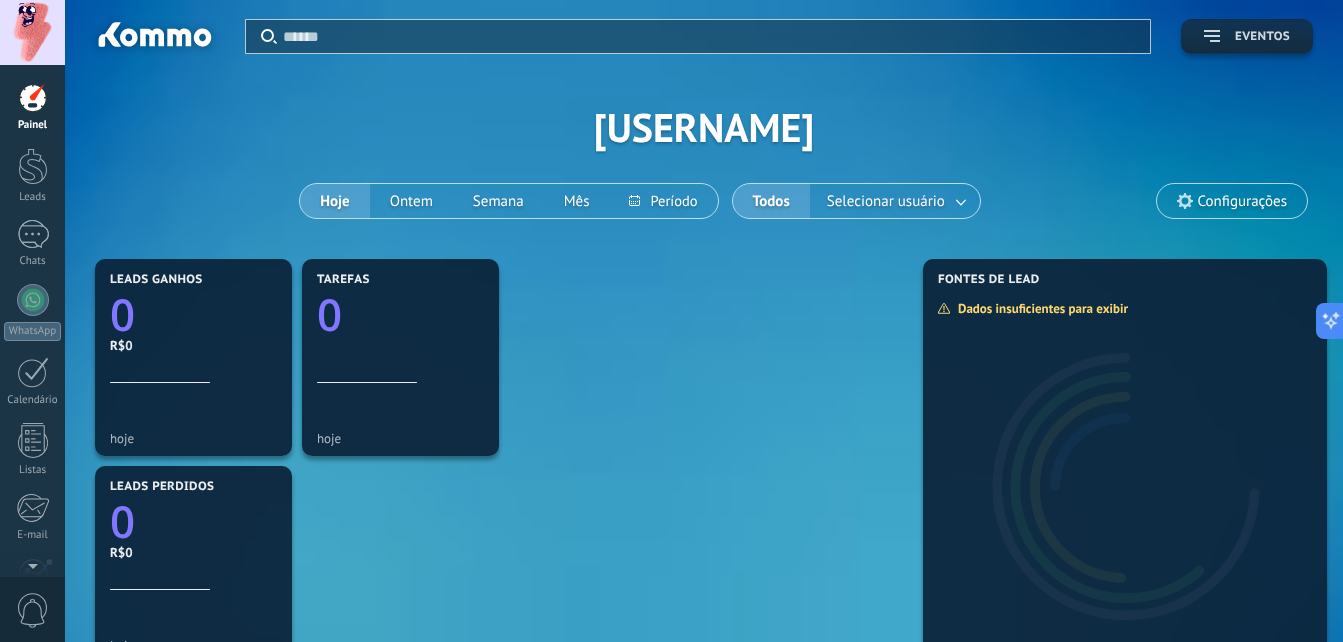 click on "Eventos" at bounding box center [1262, 37] 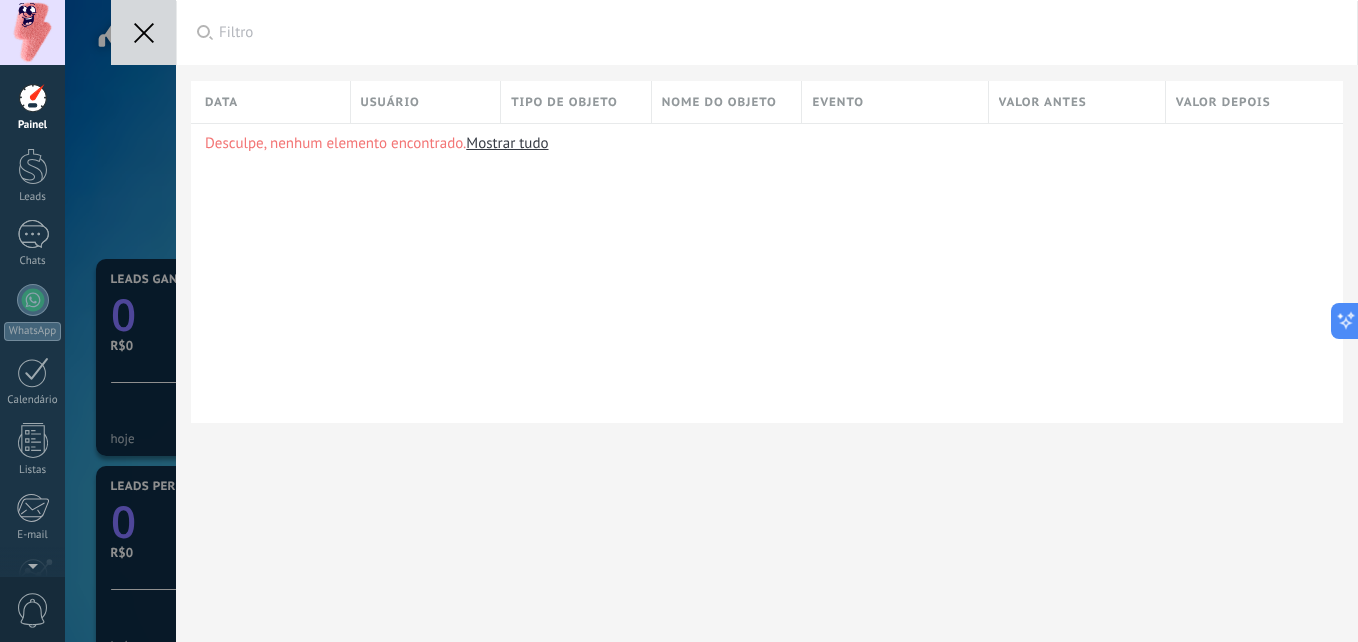 click on "Aplicar Filtro Todos os eventos Meus eventos Hoje Ontem Mês Salvar A qualquer hora A qualquer hora Hoje Ontem Últimos  ** 30  dias Esta semana Última semana Este mês Último mês Este trimestre Este ano Selecionar tudo Todos tipos de objetos Eventos recentes Selecionar tudo Limpar OK Cancelar Aplicar Redefinir Data Usuário Tipo de objeto Nome do objeto Evento Valor antes Valor depois Desculpe, nenhum elemento encontrado.  Mostrar tudo" at bounding box center [711, 321] 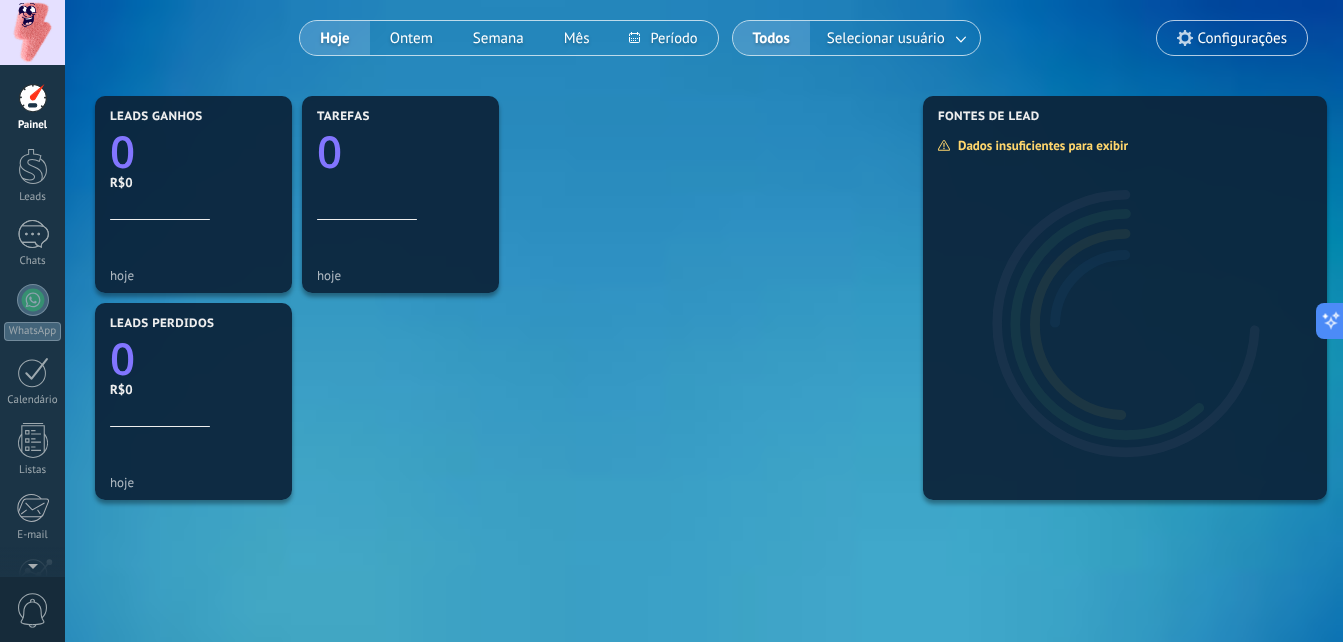 scroll, scrollTop: 294, scrollLeft: 0, axis: vertical 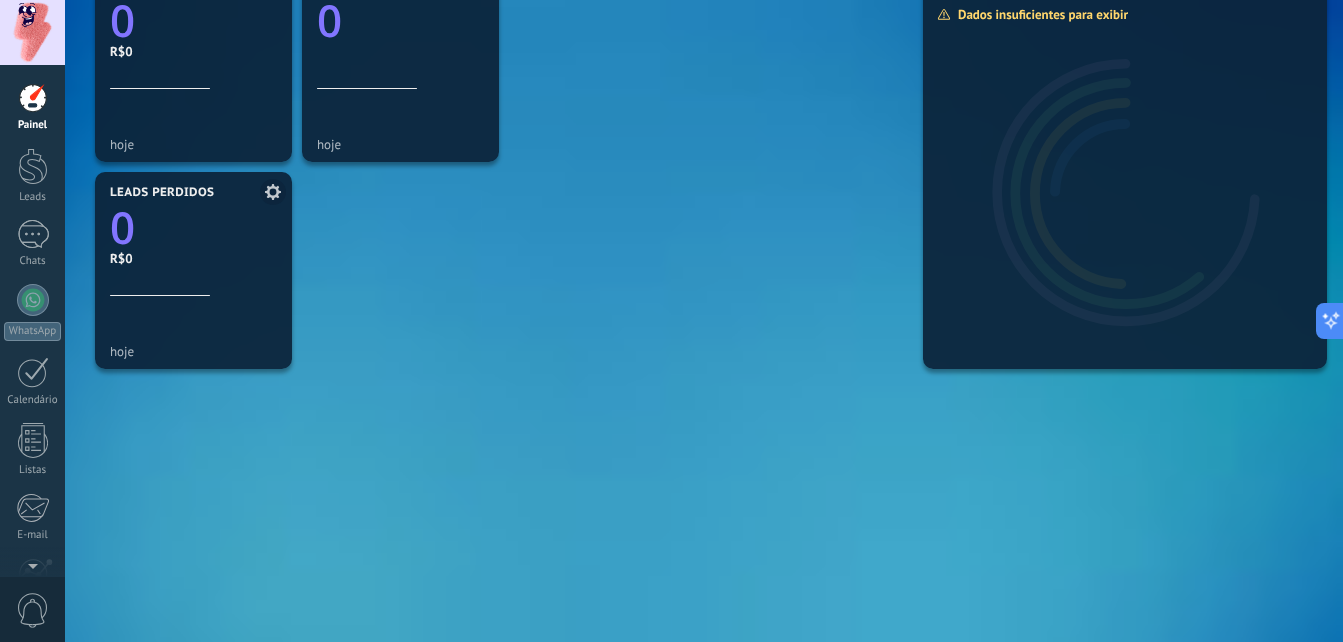 click on "Leads perdidos 0 R$0" at bounding box center (193, 241) 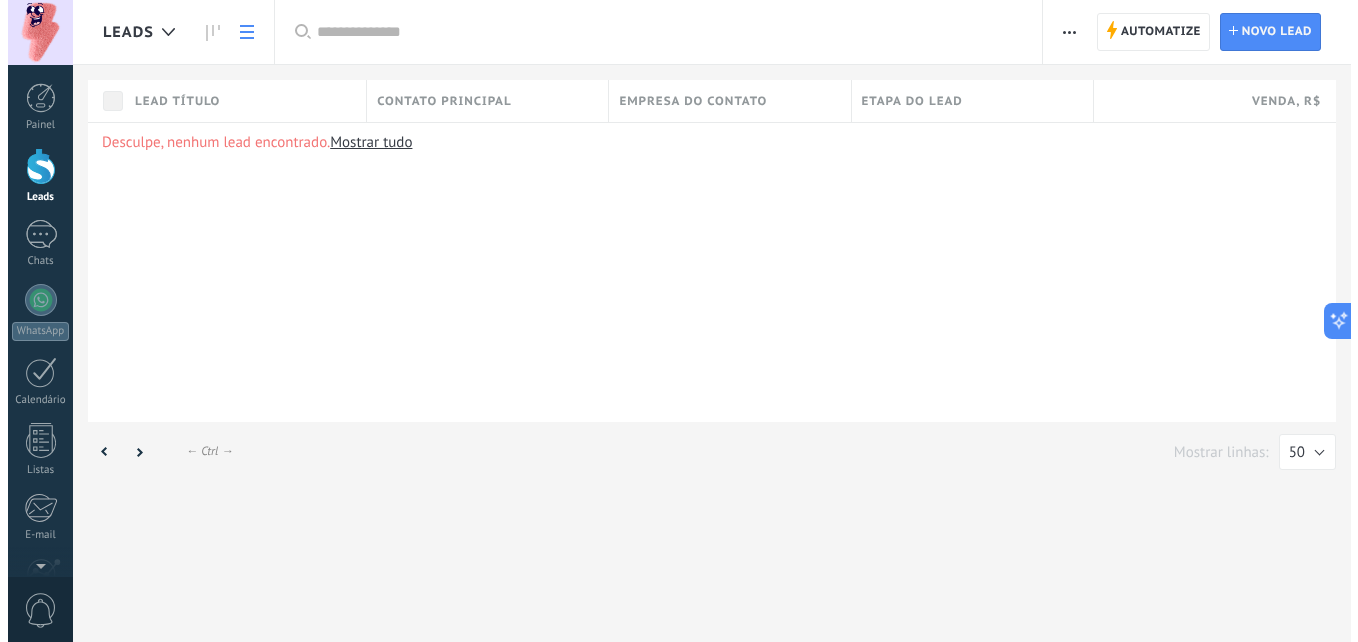 scroll, scrollTop: 0, scrollLeft: 0, axis: both 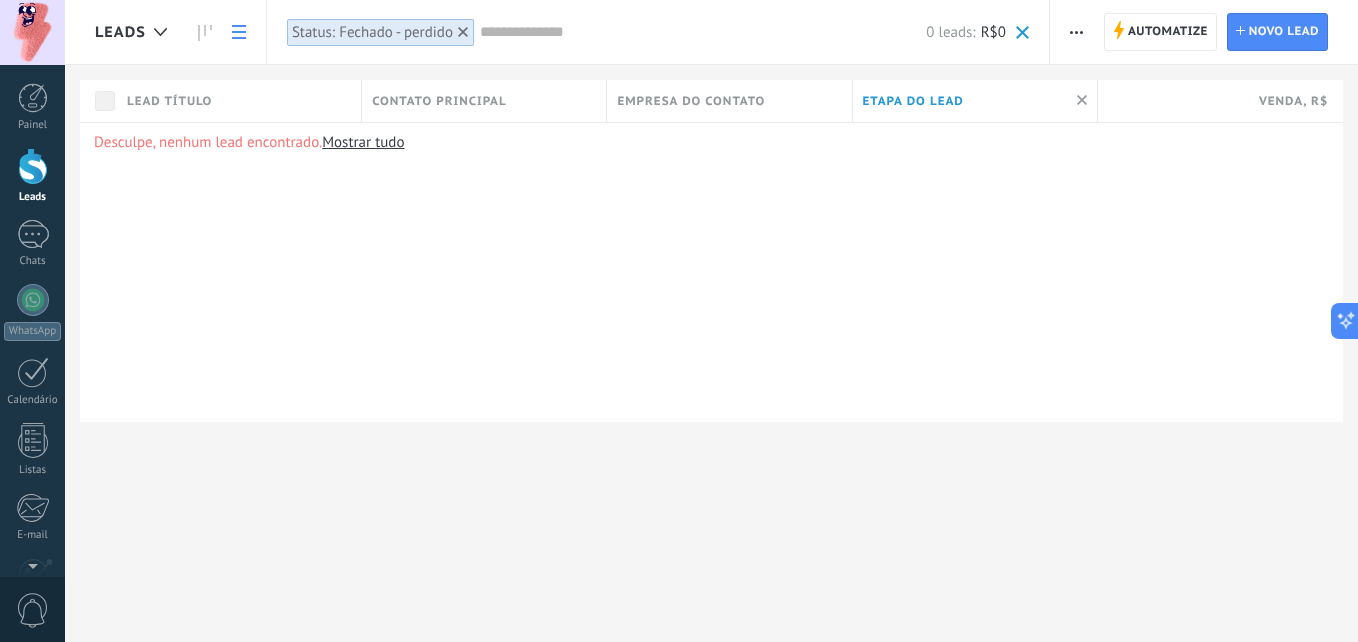 click at bounding box center [1082, 101] 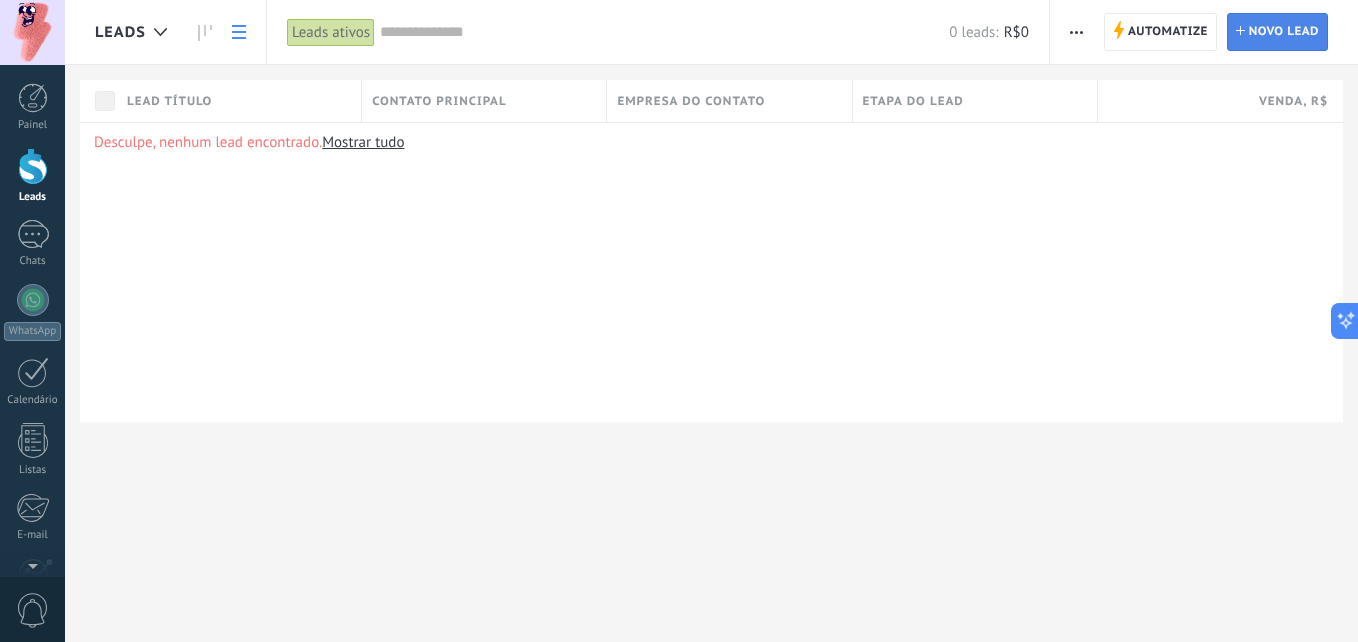 click on "Novo lead" at bounding box center (1284, 32) 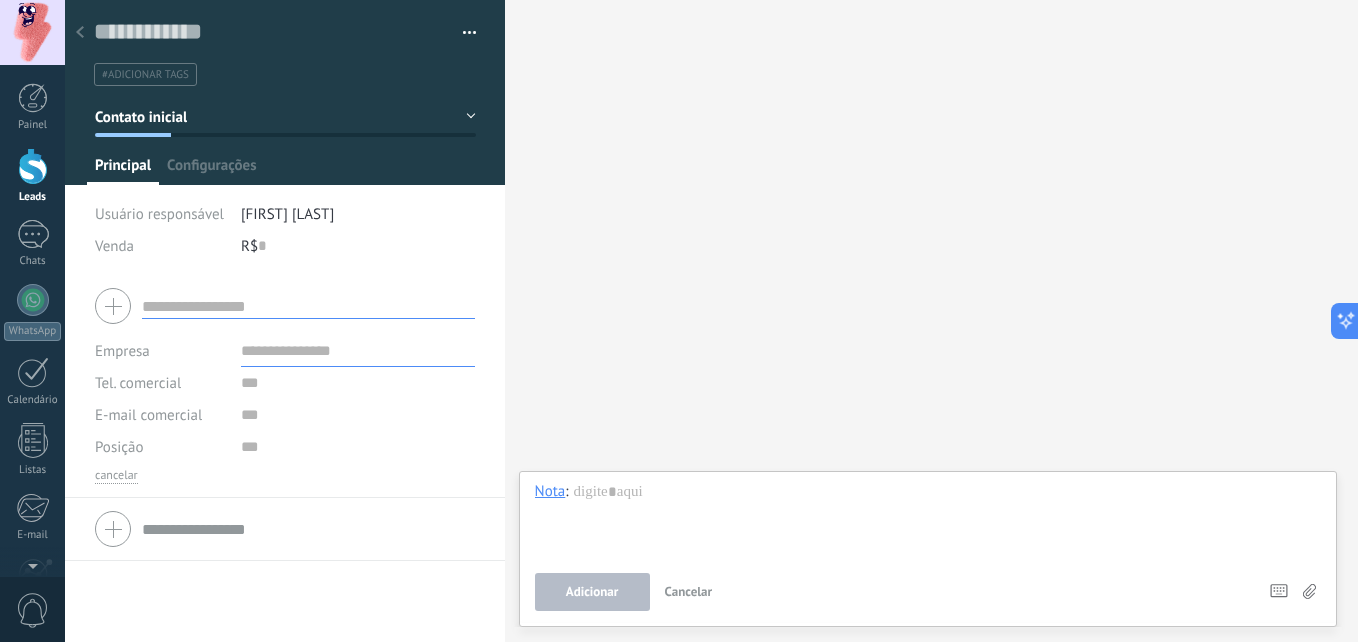 drag, startPoint x: 881, startPoint y: 280, endPoint x: 889, endPoint y: 266, distance: 16.124516 